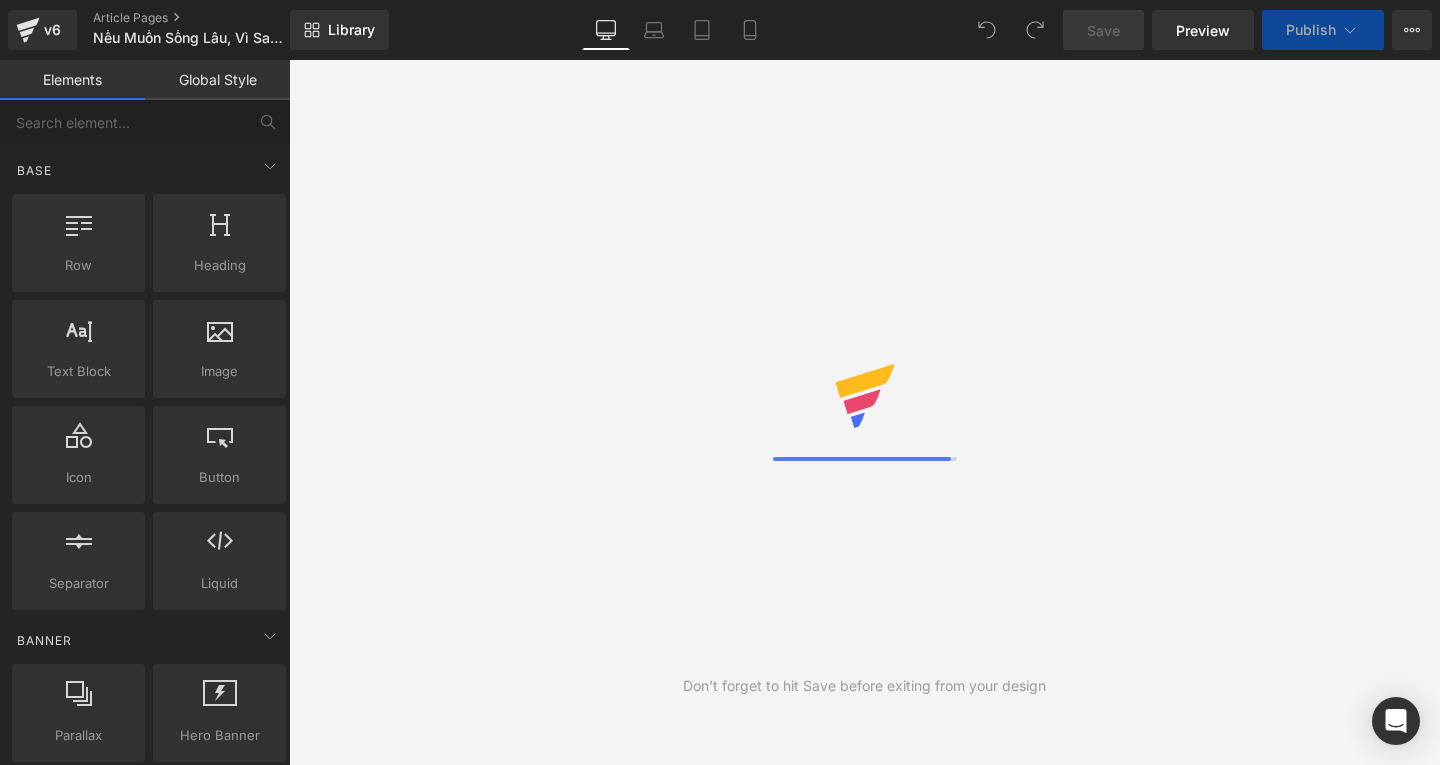 scroll, scrollTop: 0, scrollLeft: 0, axis: both 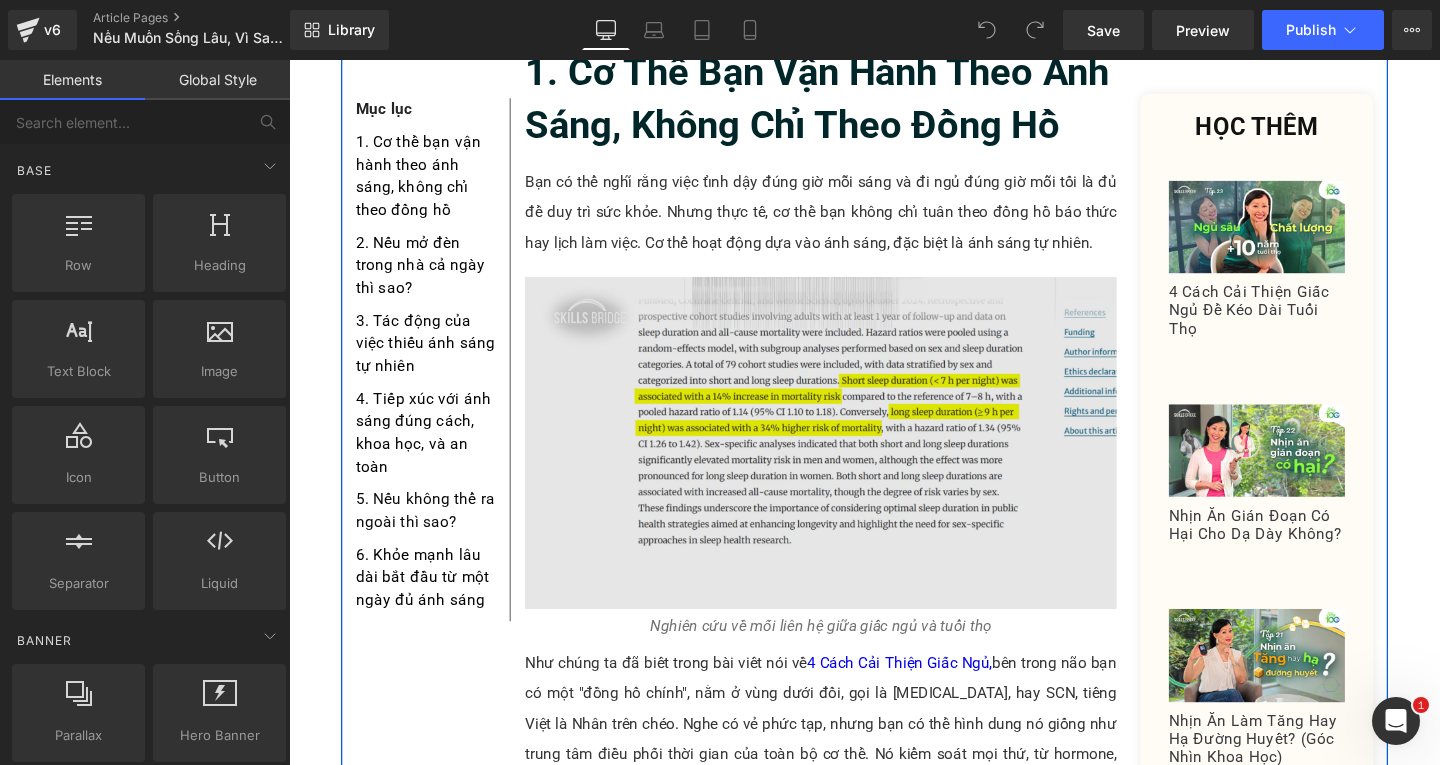 click on "Image" at bounding box center (848, 462) 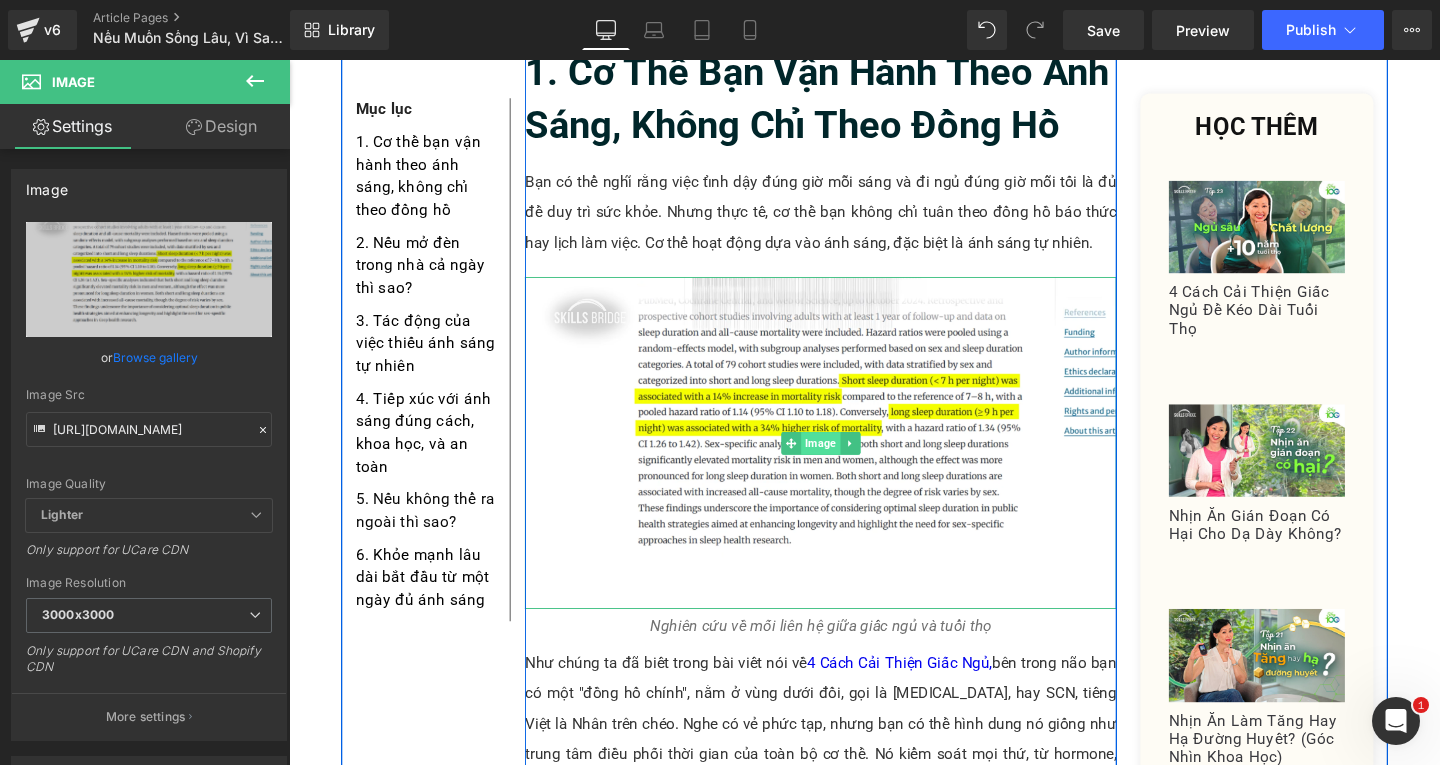 click on "Image" at bounding box center (848, 463) 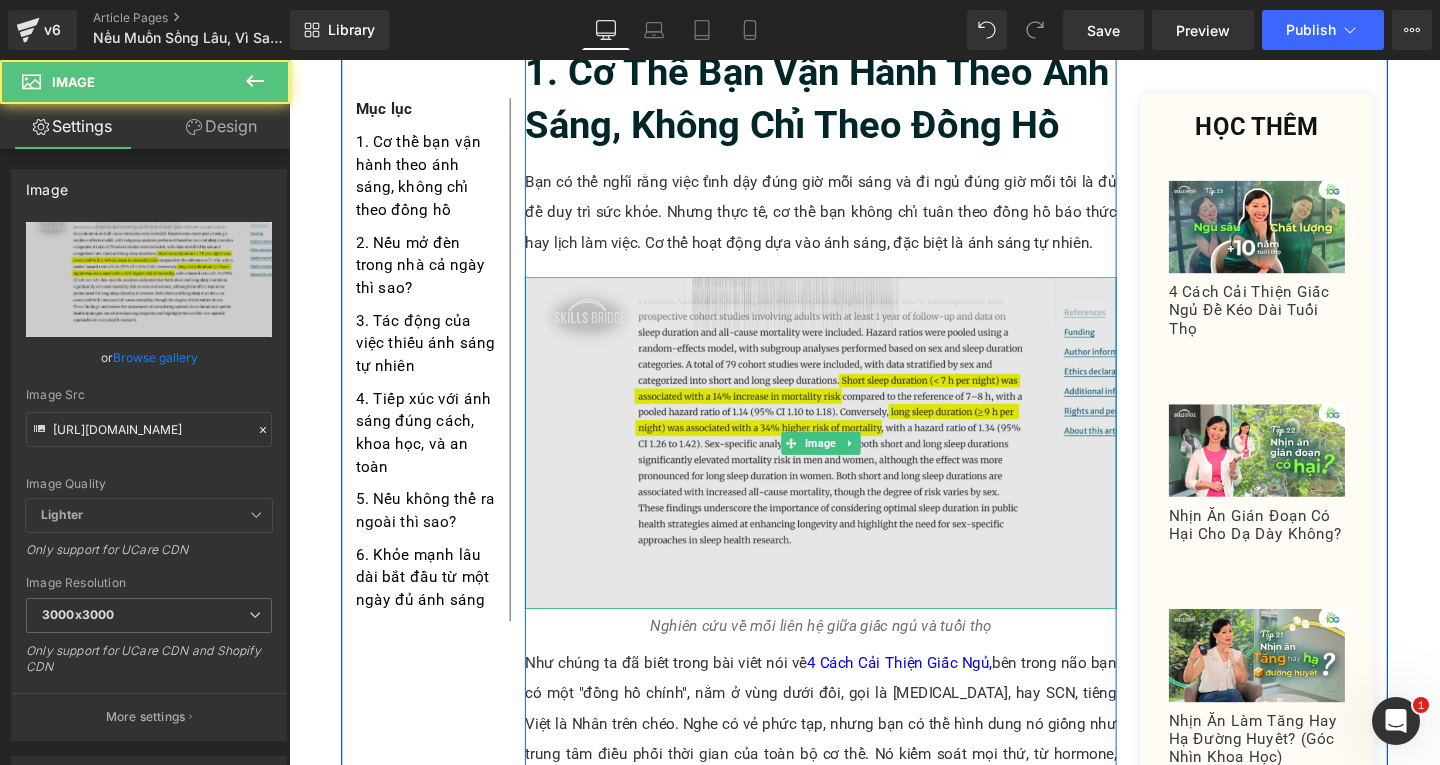 drag, startPoint x: 808, startPoint y: 360, endPoint x: 831, endPoint y: 293, distance: 70.837845 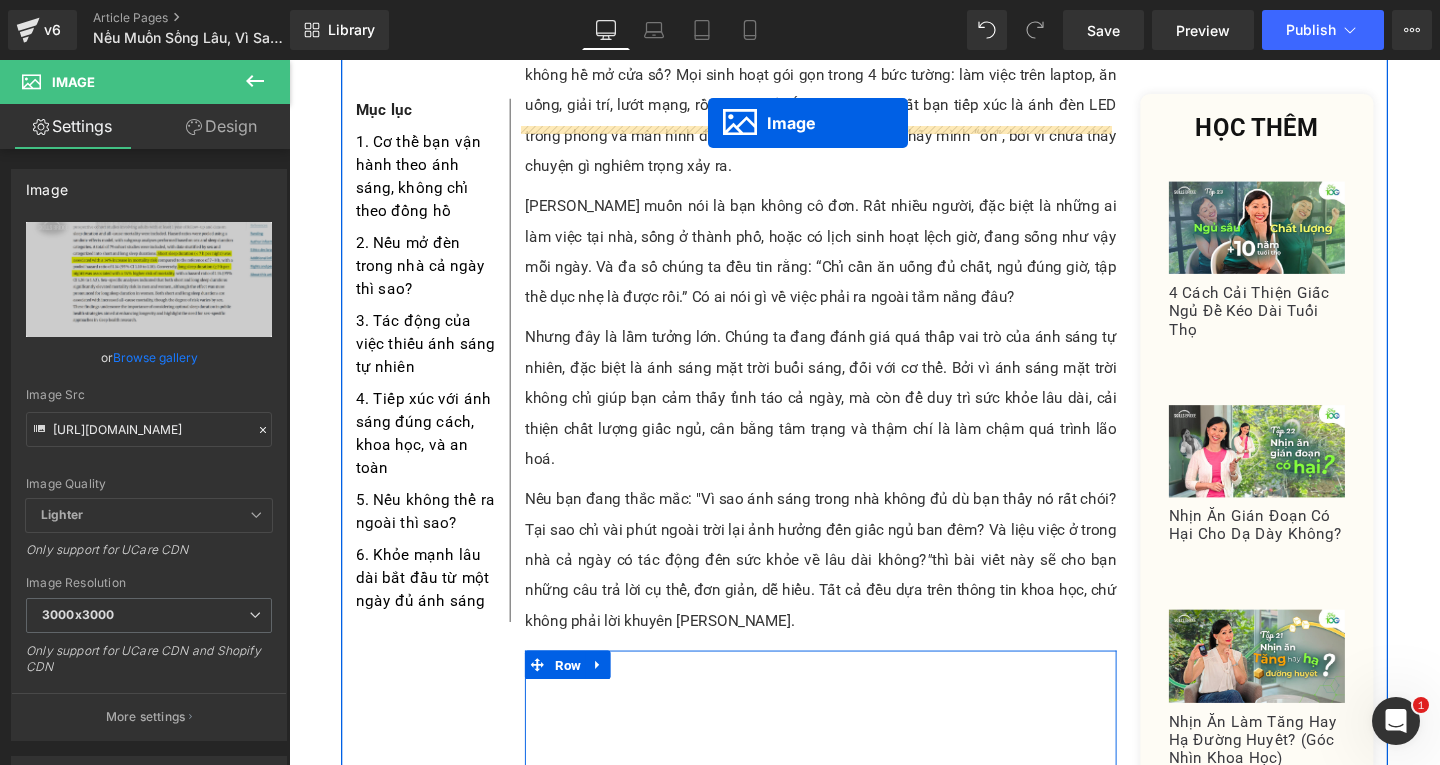 scroll, scrollTop: 600, scrollLeft: 0, axis: vertical 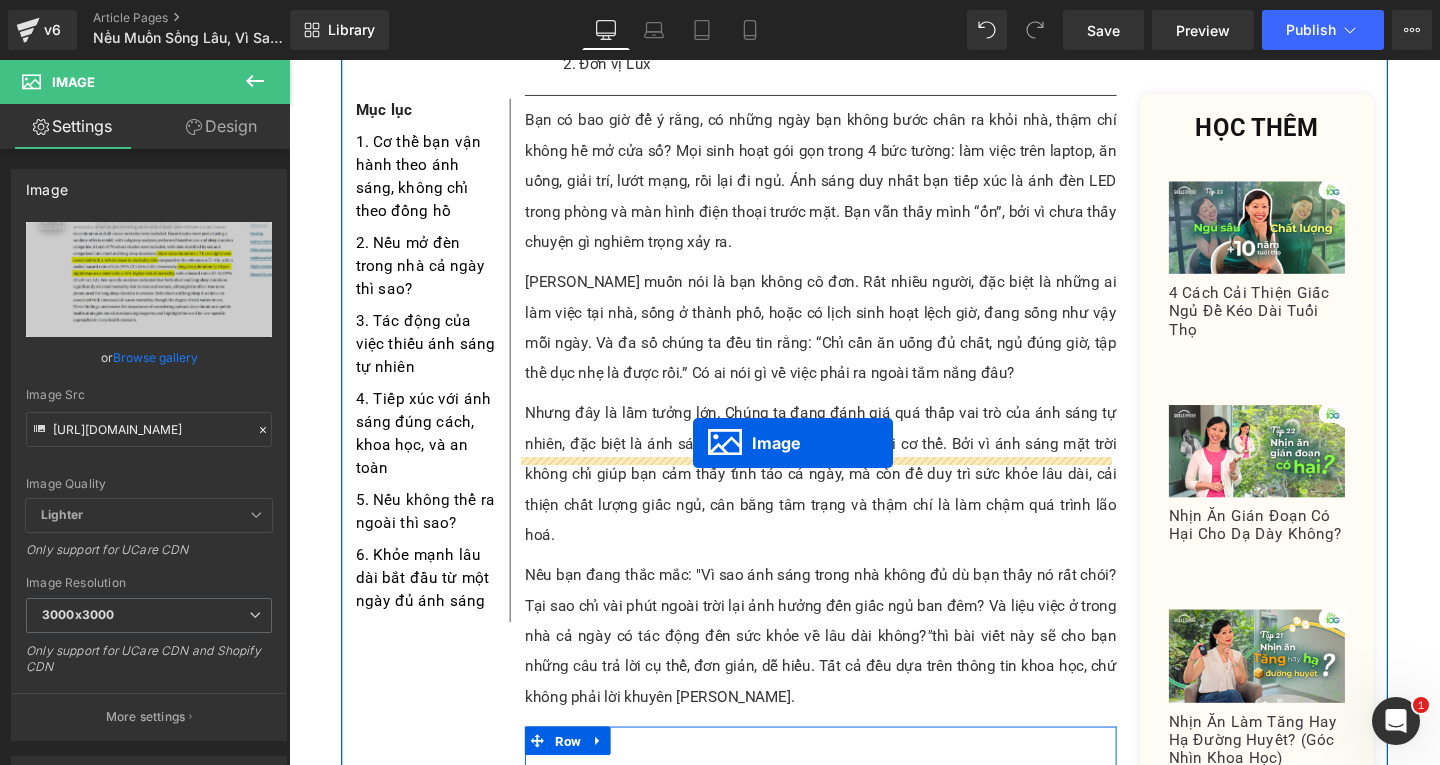 drag, startPoint x: 806, startPoint y: 353, endPoint x: 714, endPoint y: 463, distance: 143.40154 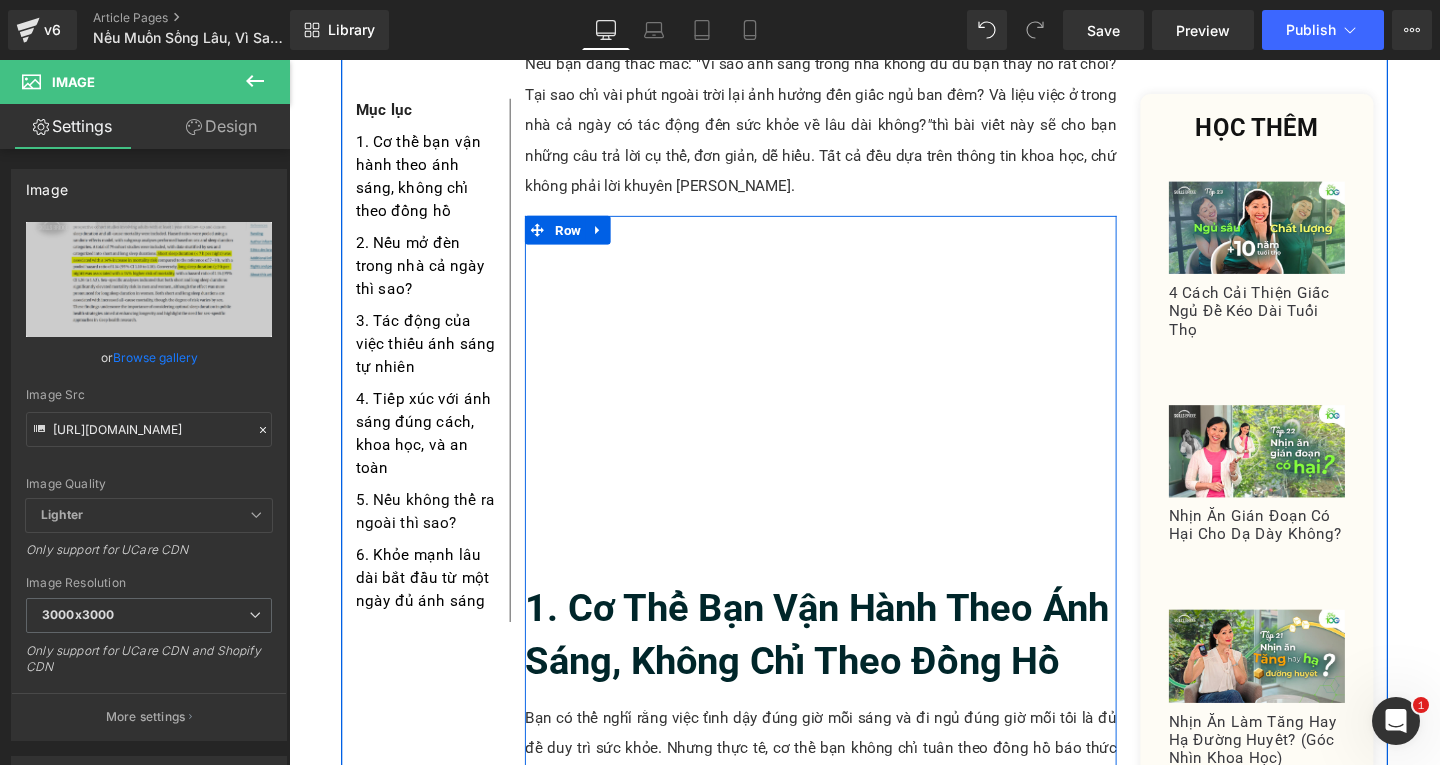 scroll, scrollTop: 1600, scrollLeft: 0, axis: vertical 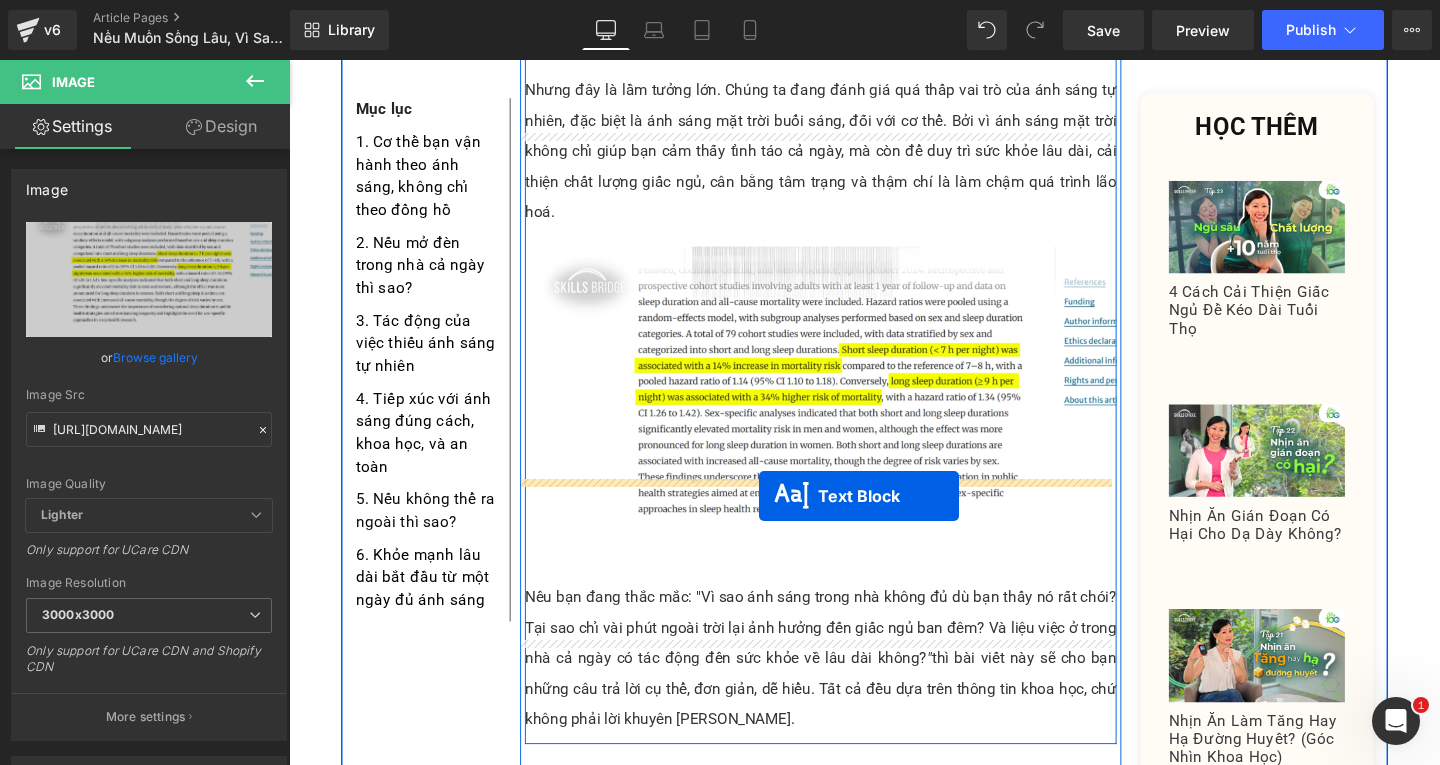 drag, startPoint x: 789, startPoint y: 640, endPoint x: 783, endPoint y: 518, distance: 122.14745 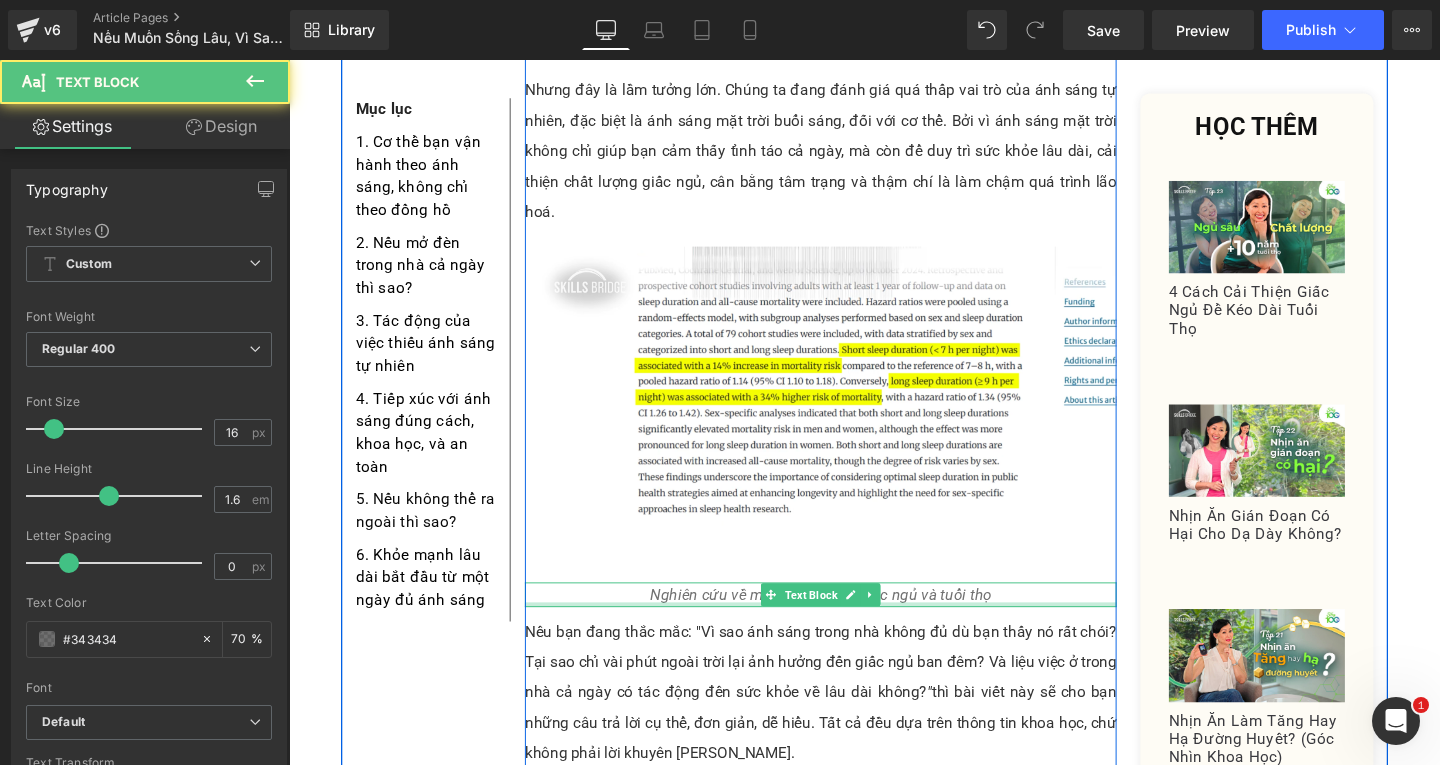 click at bounding box center (848, 632) 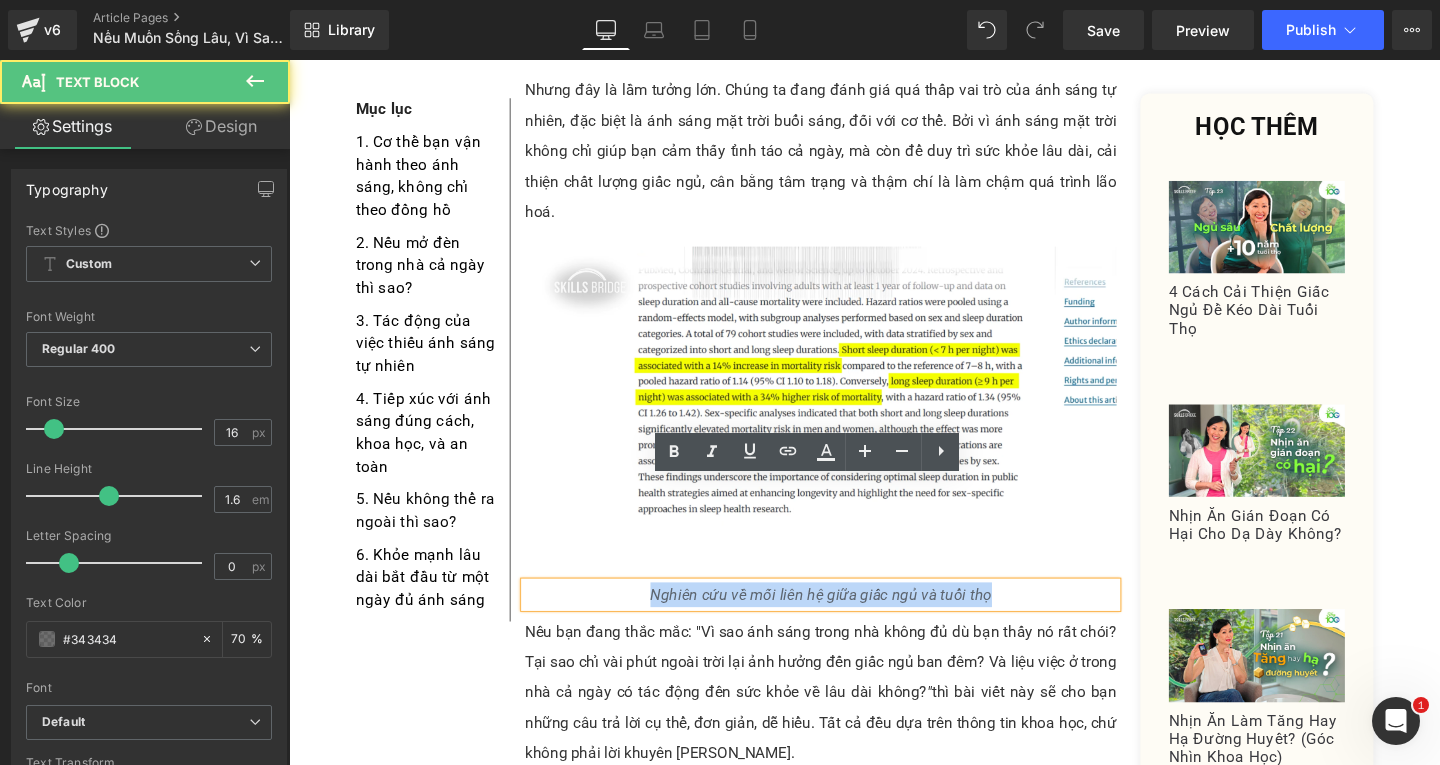 drag, startPoint x: 661, startPoint y: 512, endPoint x: 1047, endPoint y: 520, distance: 386.0829 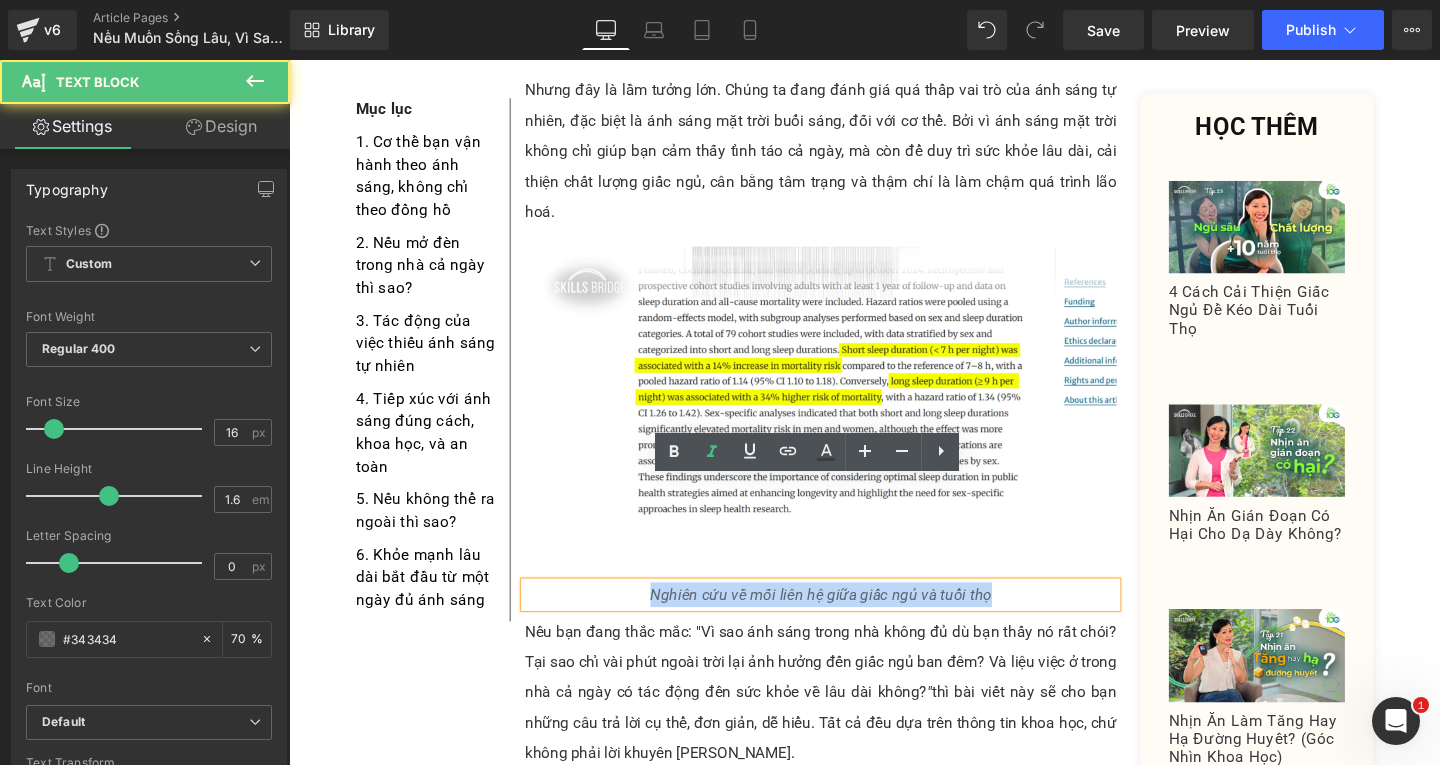type 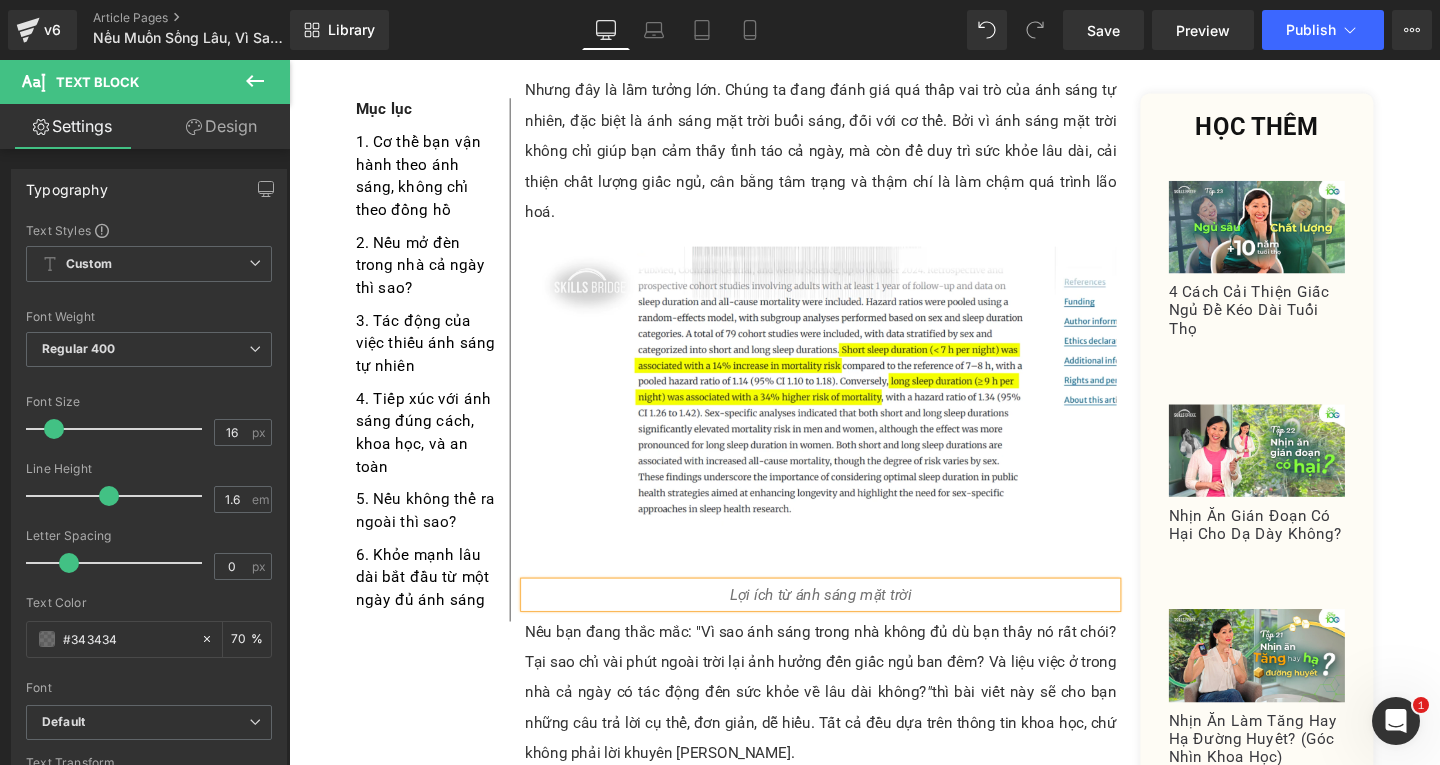 scroll, scrollTop: 740, scrollLeft: 0, axis: vertical 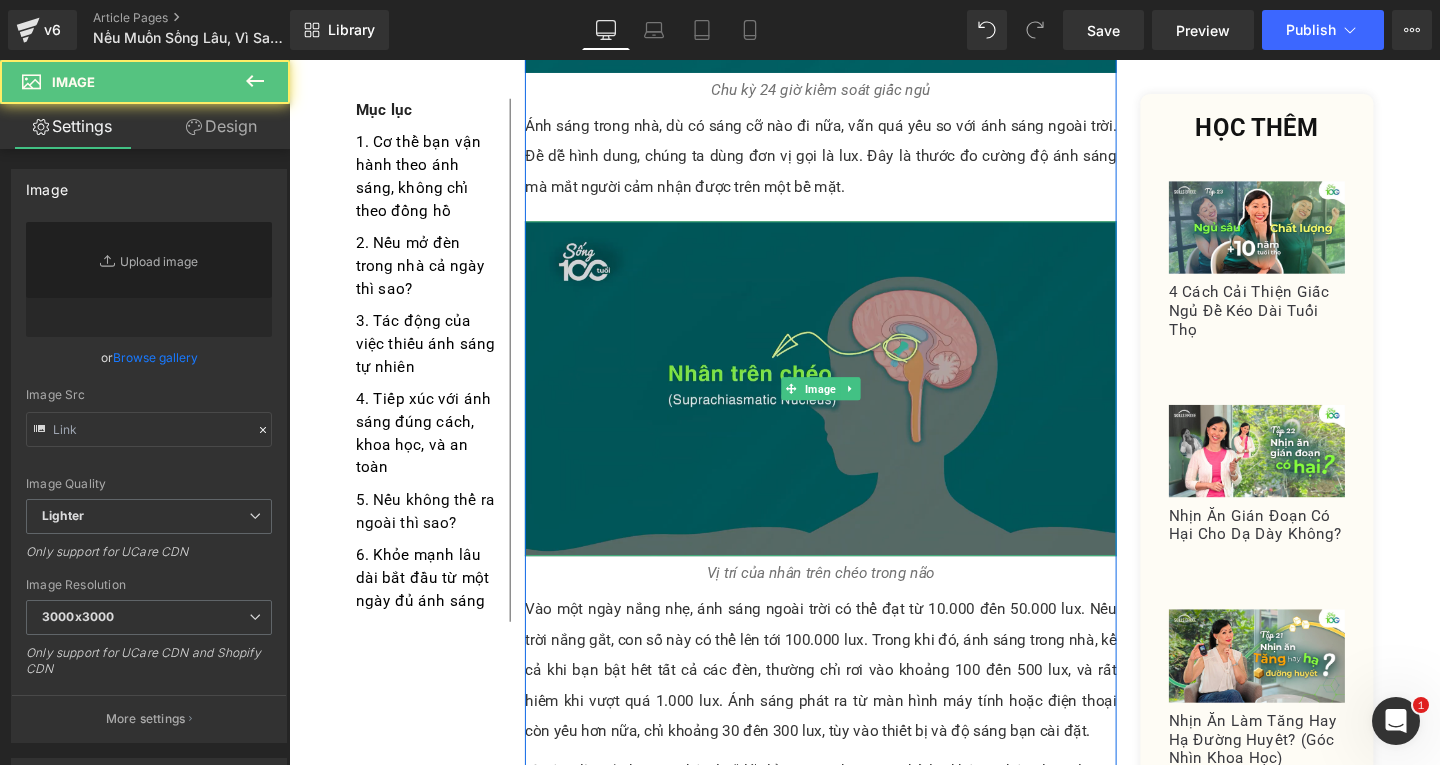 click at bounding box center (848, 405) 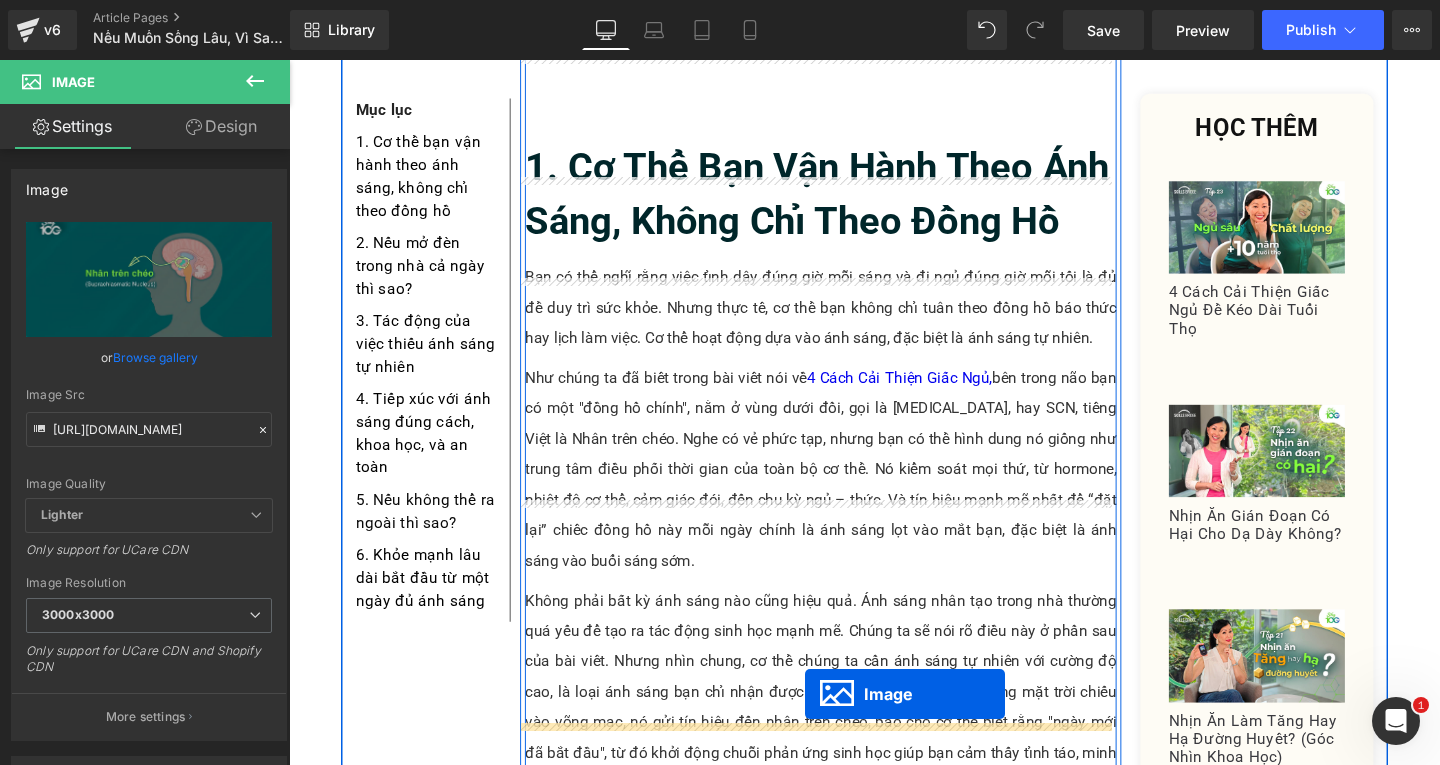 scroll, scrollTop: 2060, scrollLeft: 0, axis: vertical 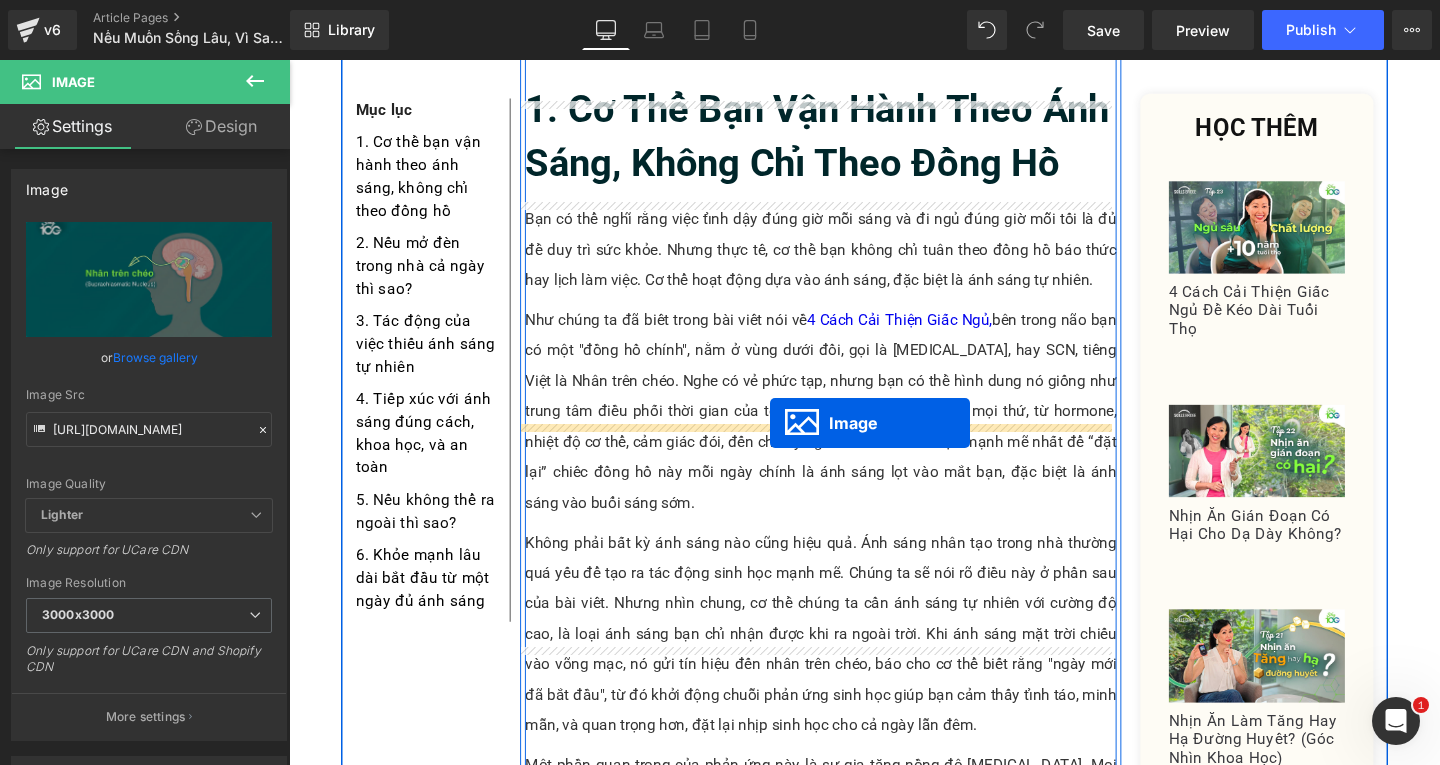 drag, startPoint x: 808, startPoint y: 296, endPoint x: 795, endPoint y: 442, distance: 146.57762 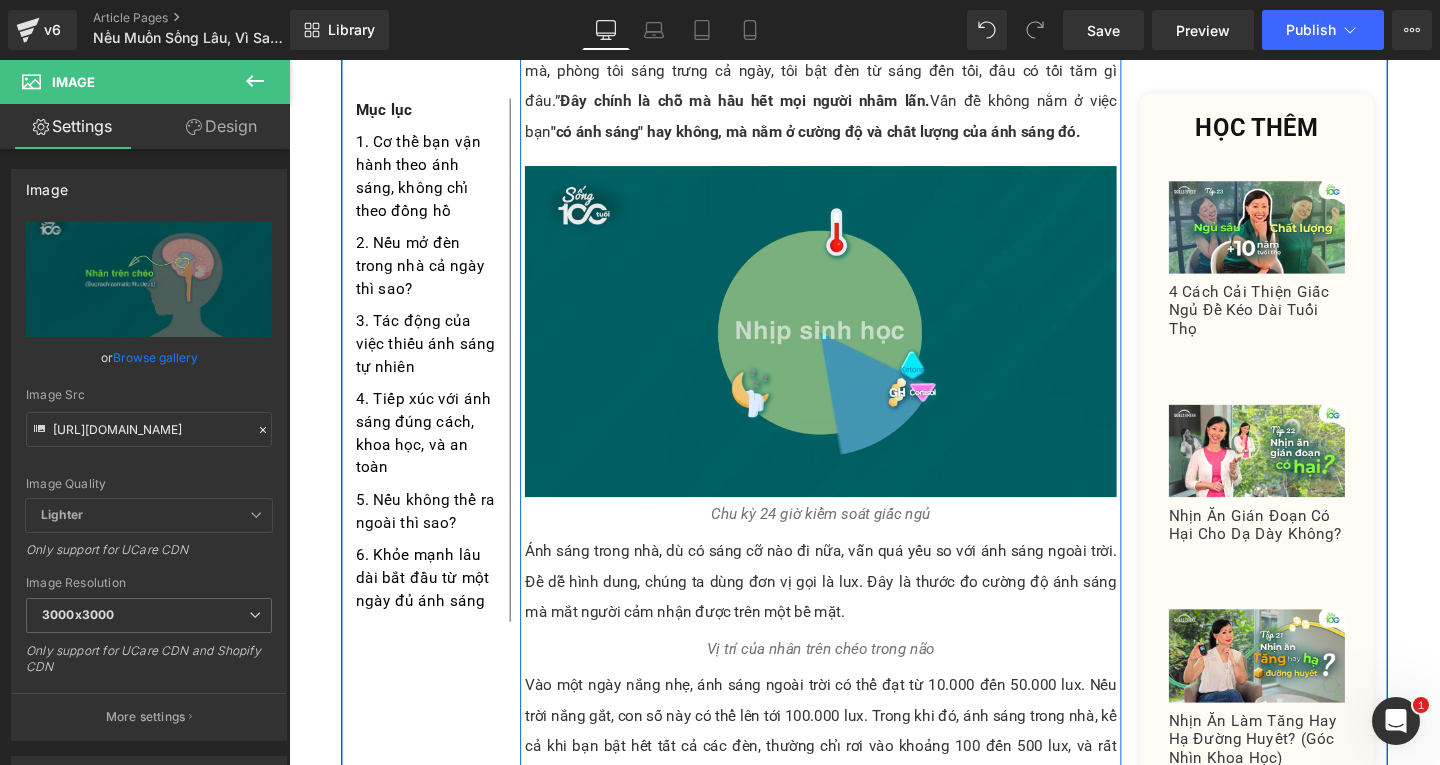 scroll, scrollTop: 3760, scrollLeft: 0, axis: vertical 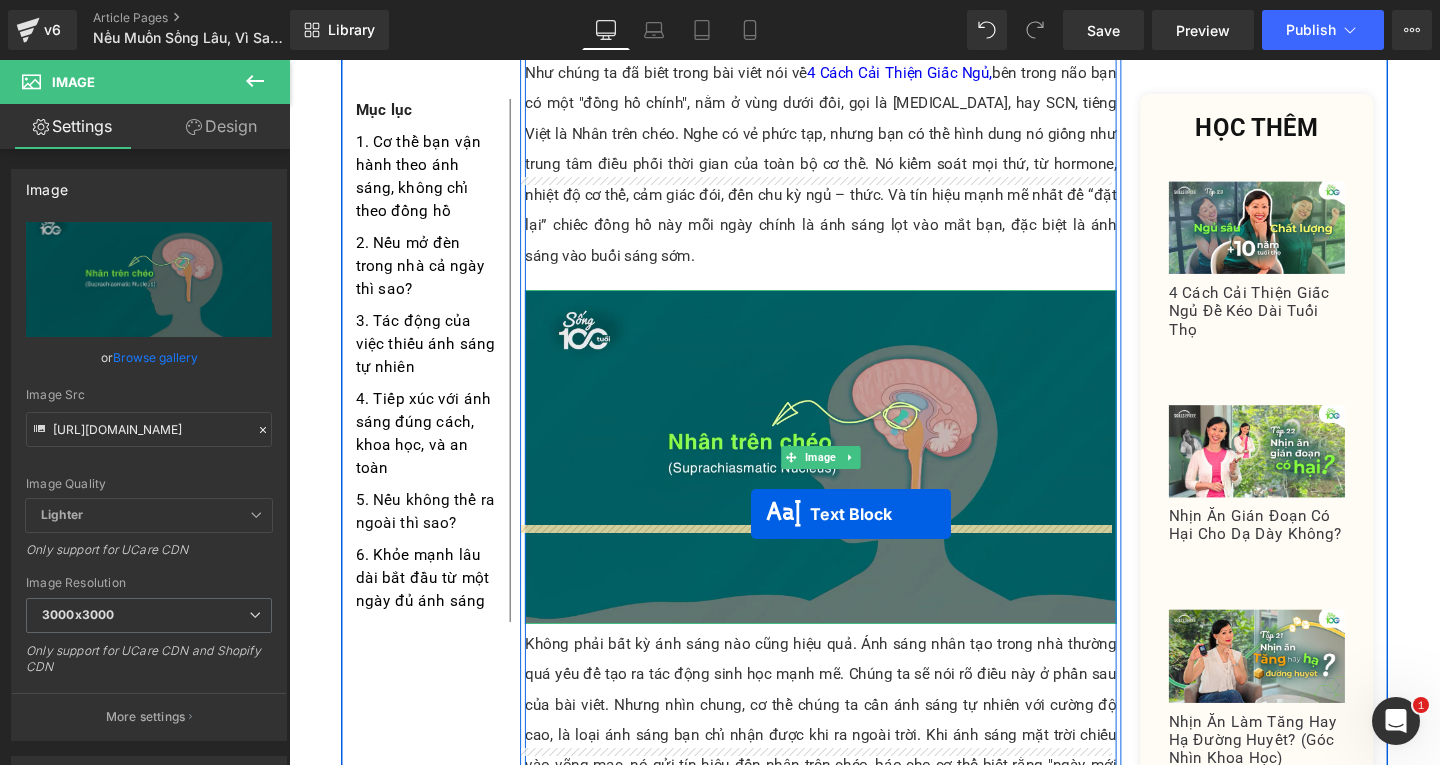 drag, startPoint x: 787, startPoint y: 471, endPoint x: 775, endPoint y: 539, distance: 69.050705 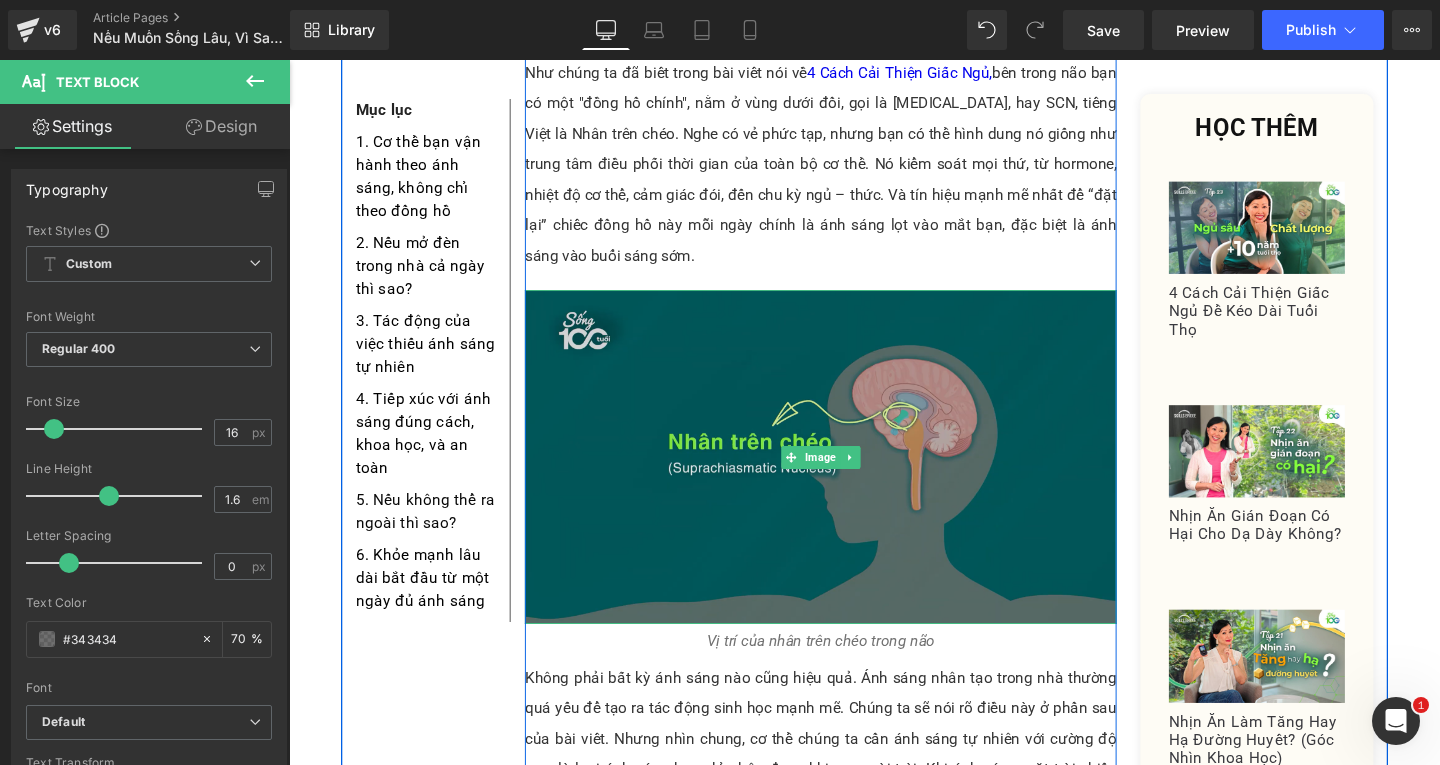 scroll, scrollTop: 2220, scrollLeft: 0, axis: vertical 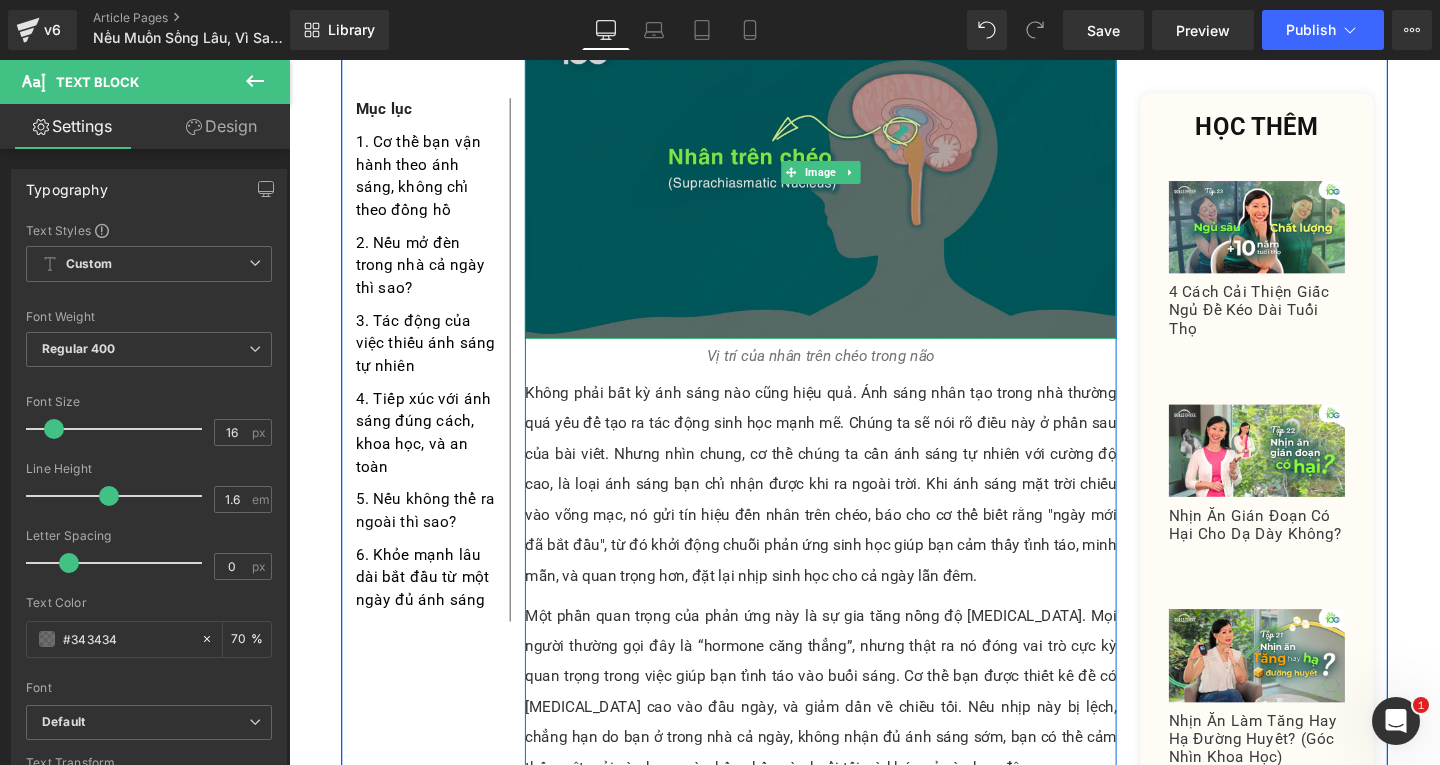 click at bounding box center (848, 177) 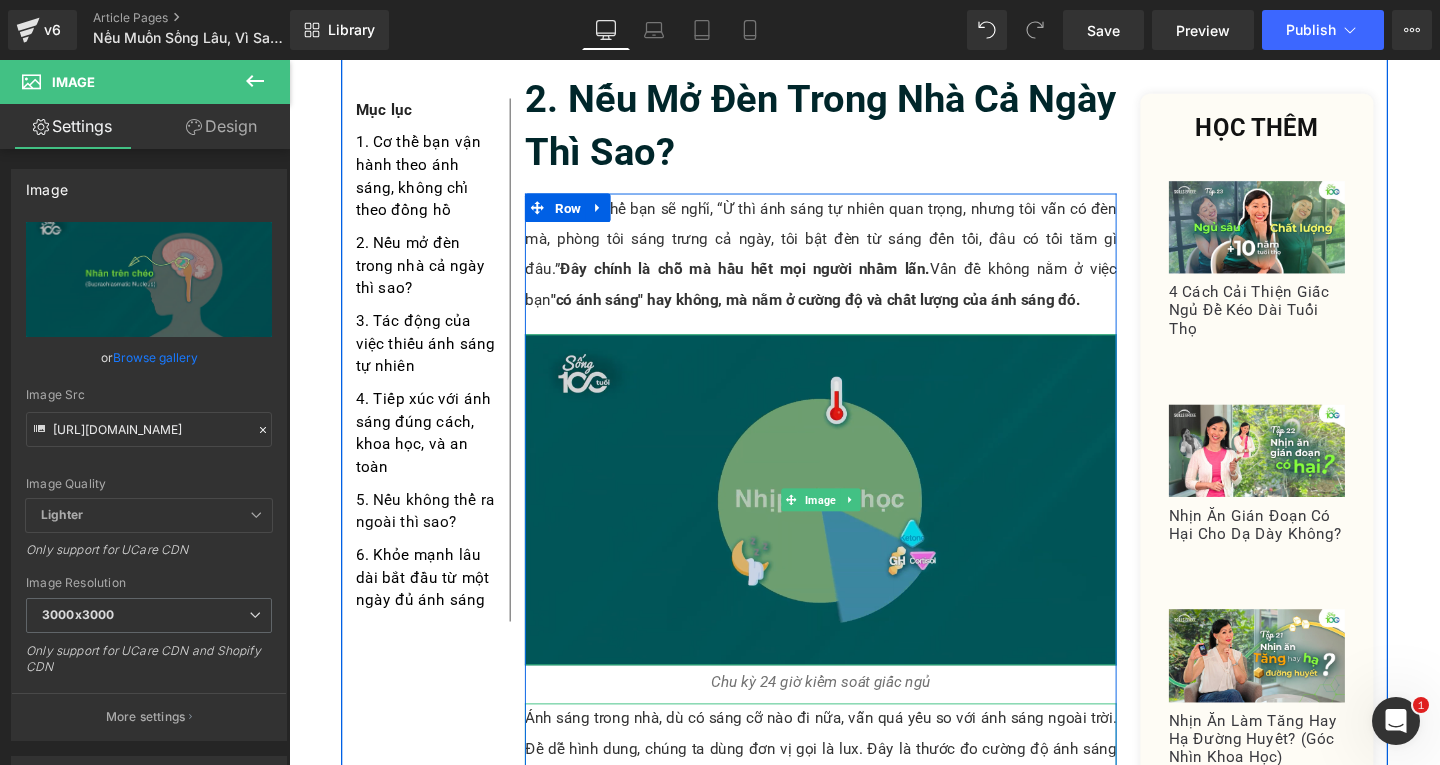 scroll, scrollTop: 3720, scrollLeft: 0, axis: vertical 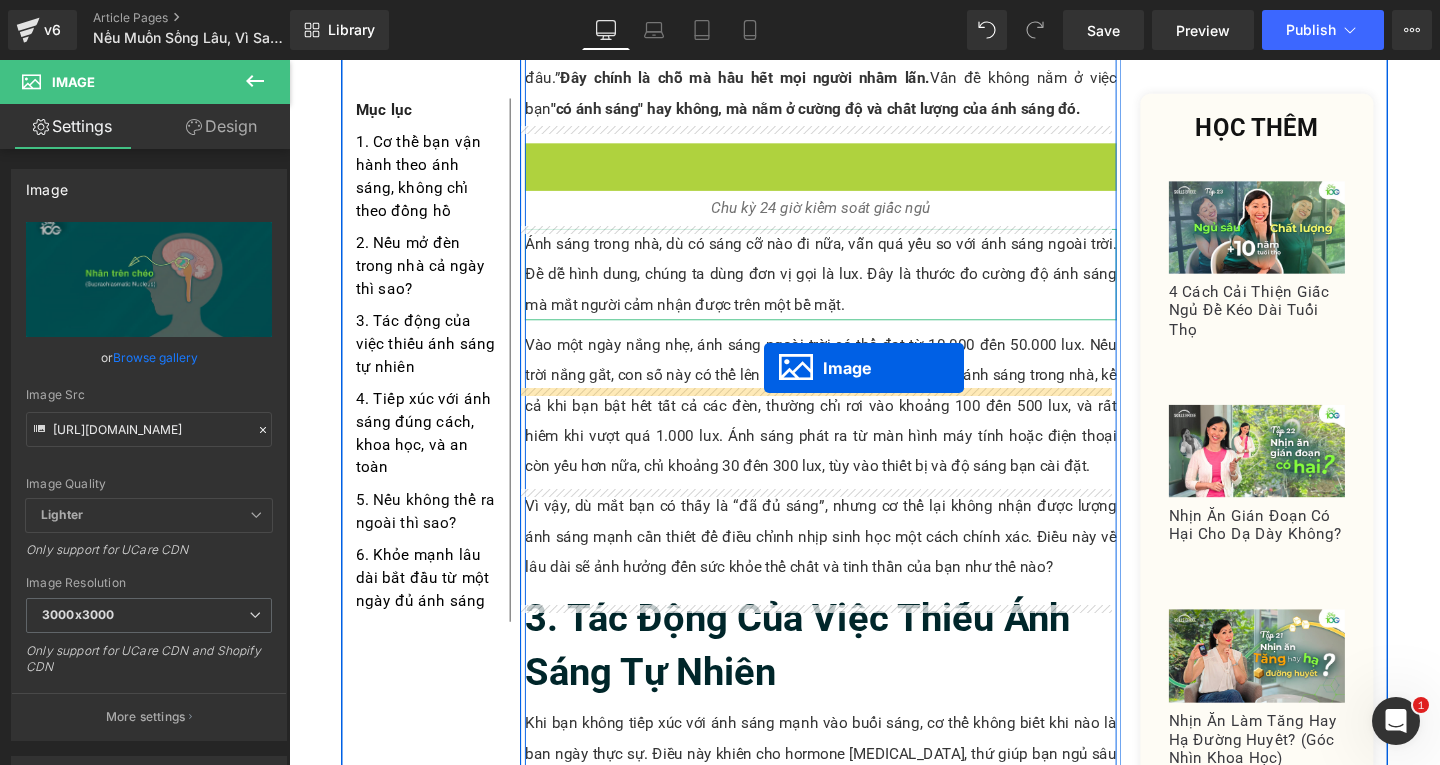 drag, startPoint x: 803, startPoint y: 209, endPoint x: 788, endPoint y: 385, distance: 176.63805 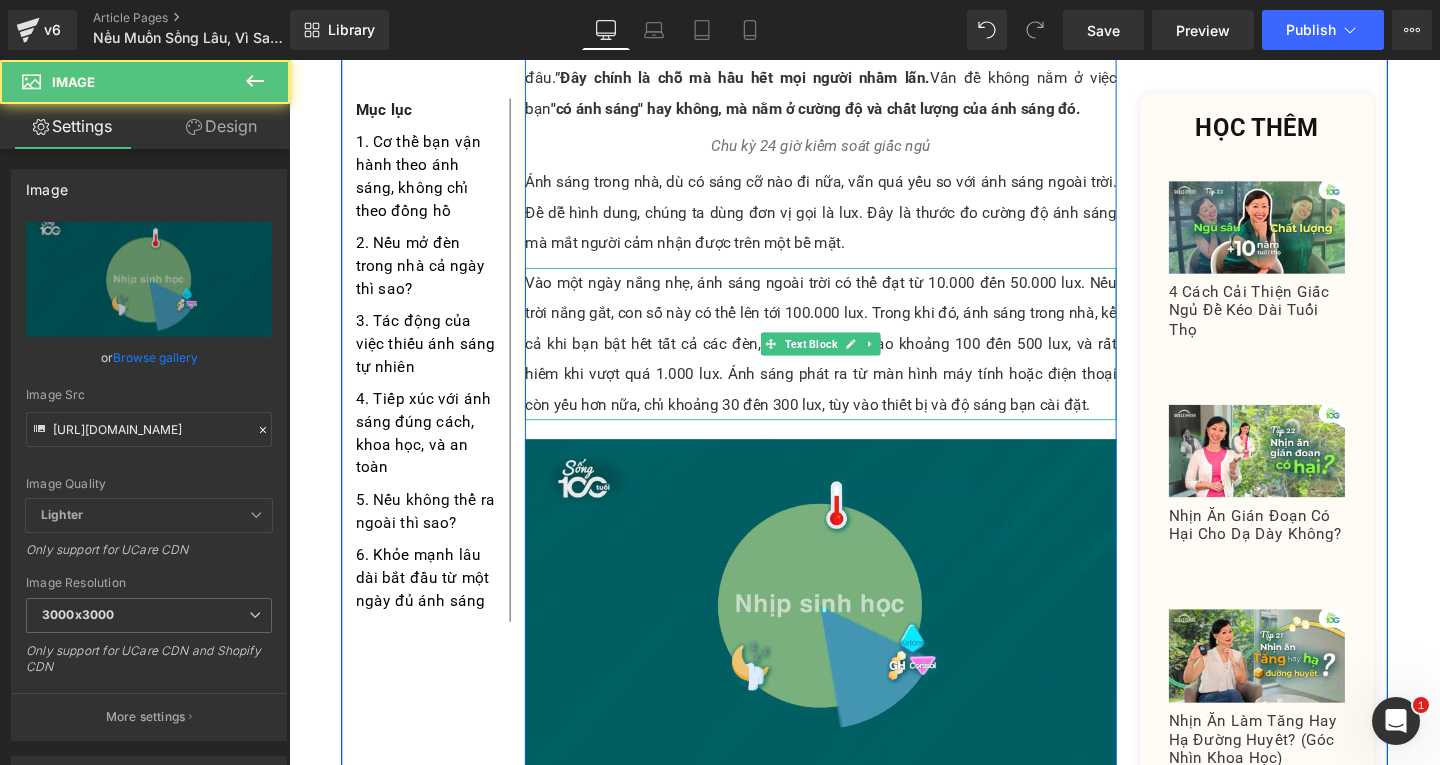 scroll, scrollTop: 3520, scrollLeft: 0, axis: vertical 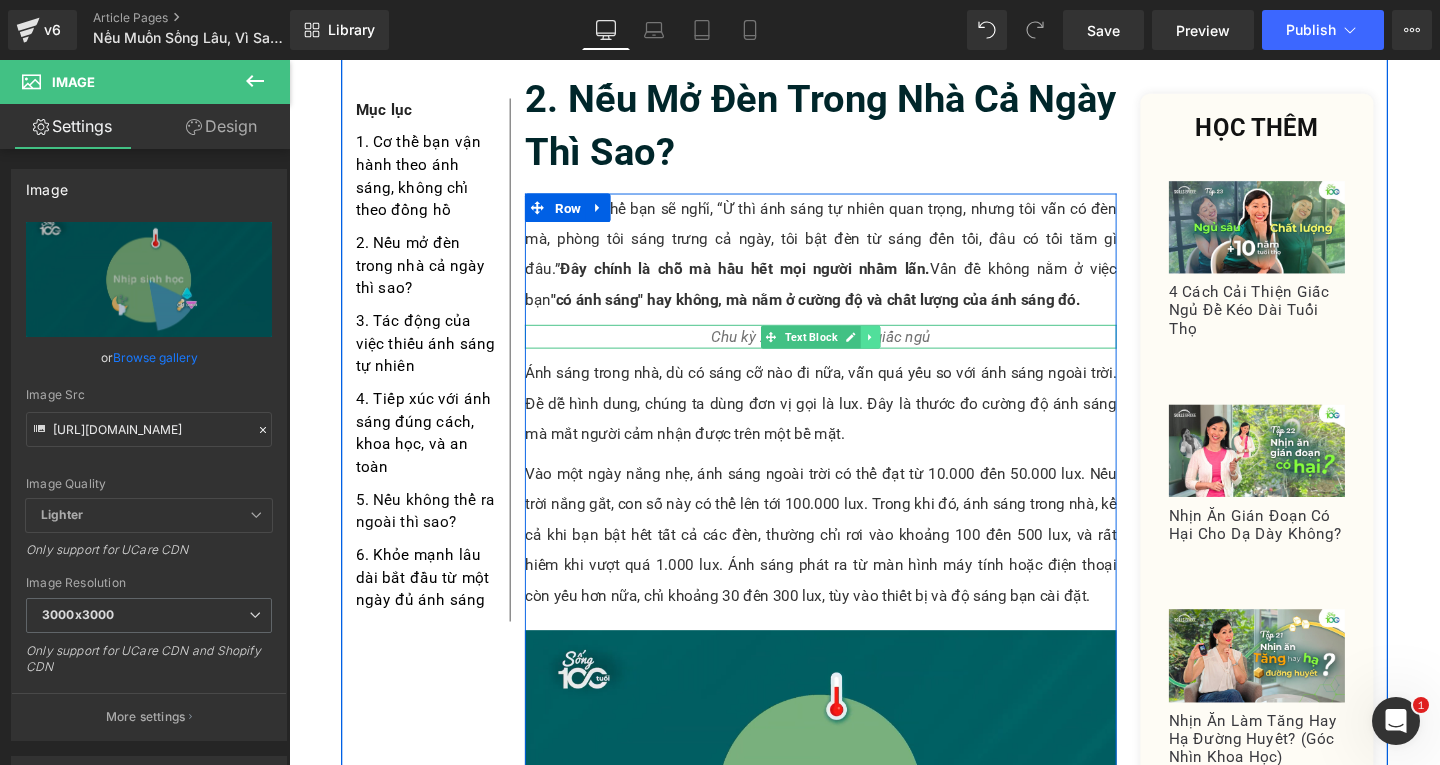 click at bounding box center (900, 351) 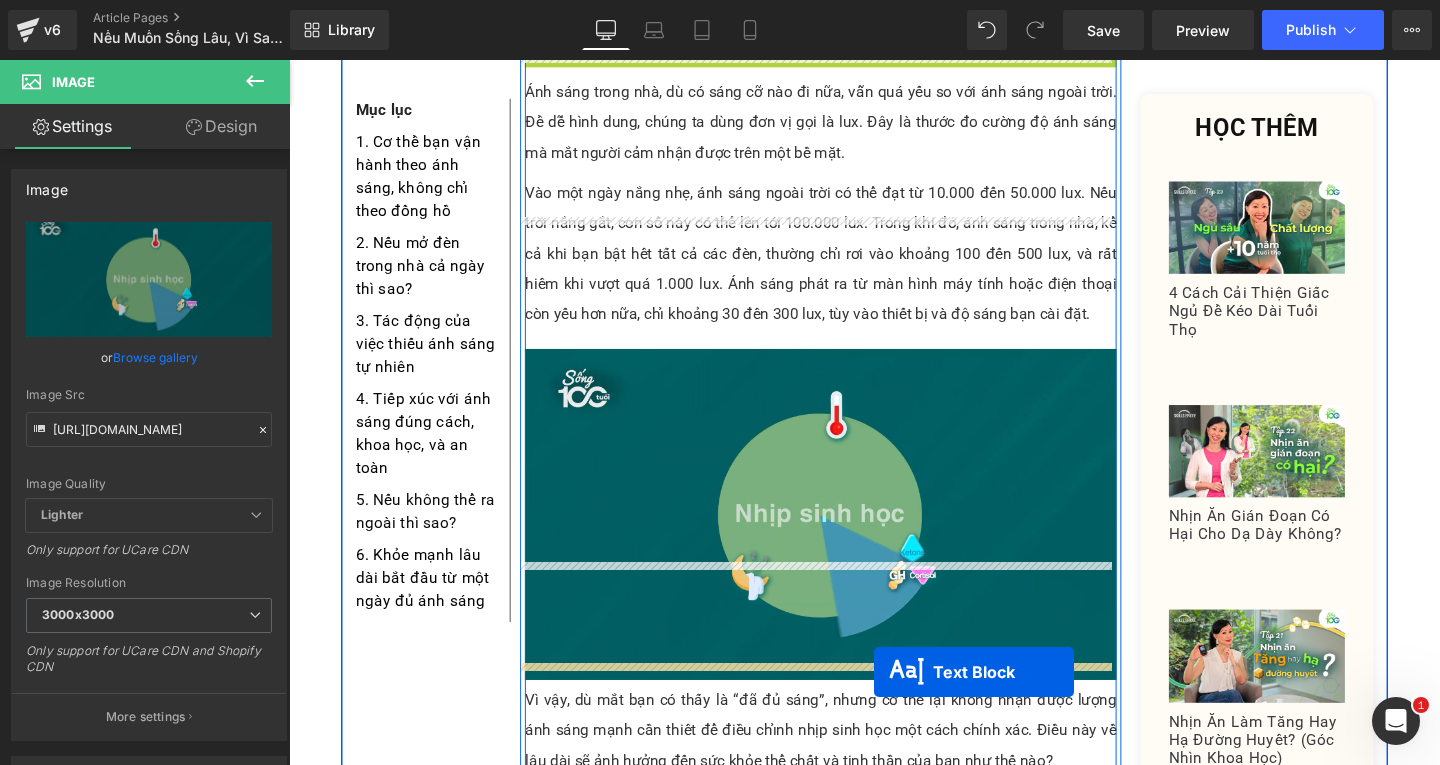 scroll, scrollTop: 3860, scrollLeft: 0, axis: vertical 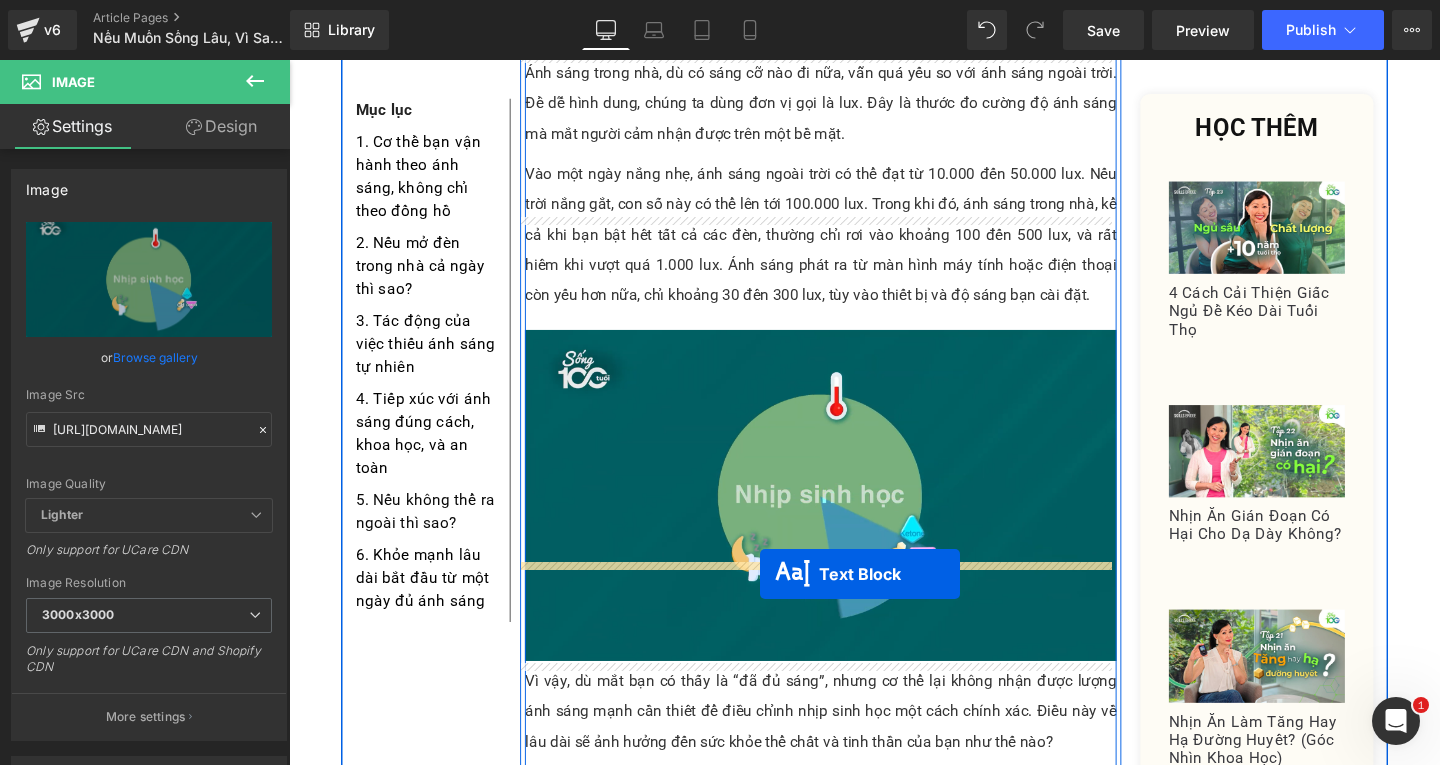 drag, startPoint x: 758, startPoint y: 243, endPoint x: 784, endPoint y: 600, distance: 357.94553 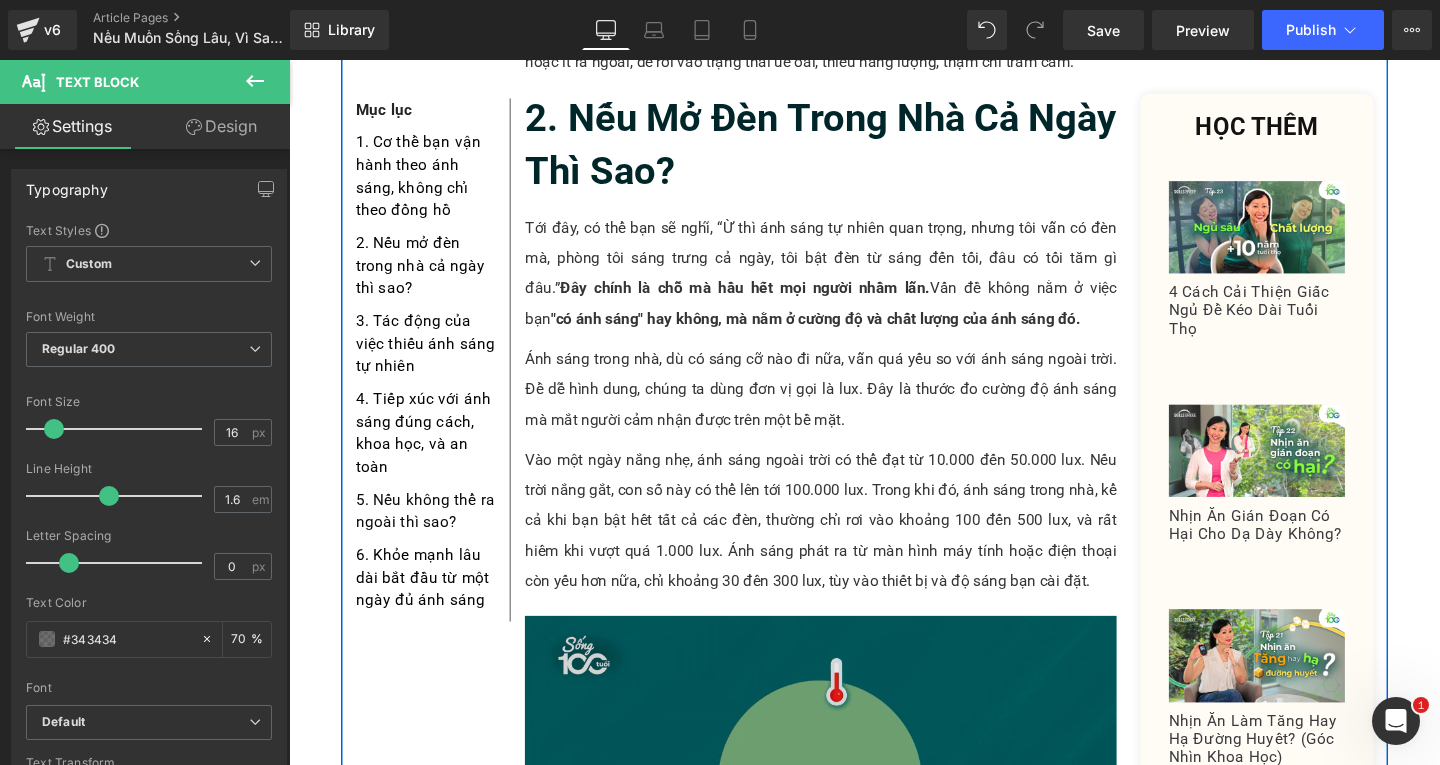 scroll, scrollTop: 3800, scrollLeft: 0, axis: vertical 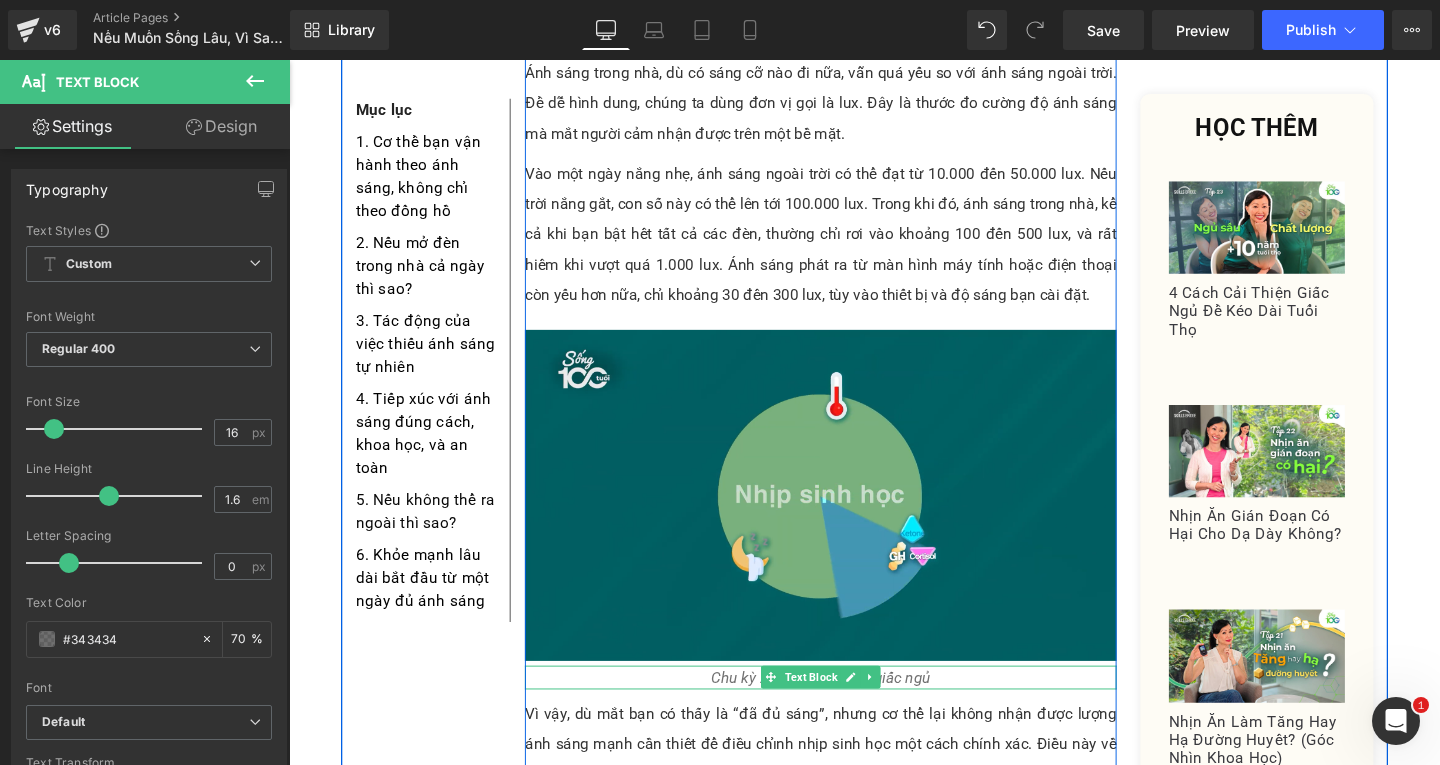 click on "Chu kỳ 24 giờ kiểm soát giấc ngủ" at bounding box center [848, 709] 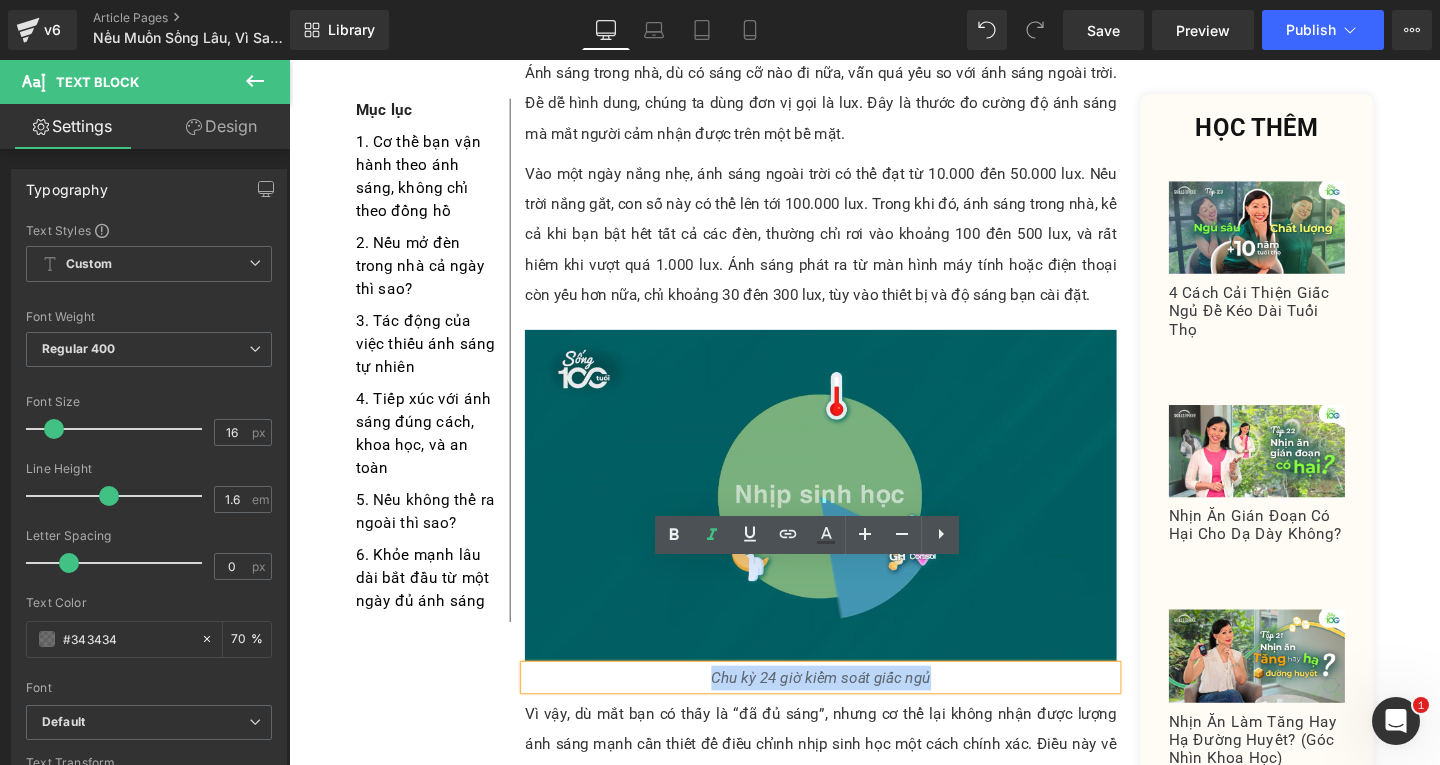 drag, startPoint x: 712, startPoint y: 603, endPoint x: 974, endPoint y: 606, distance: 262.01718 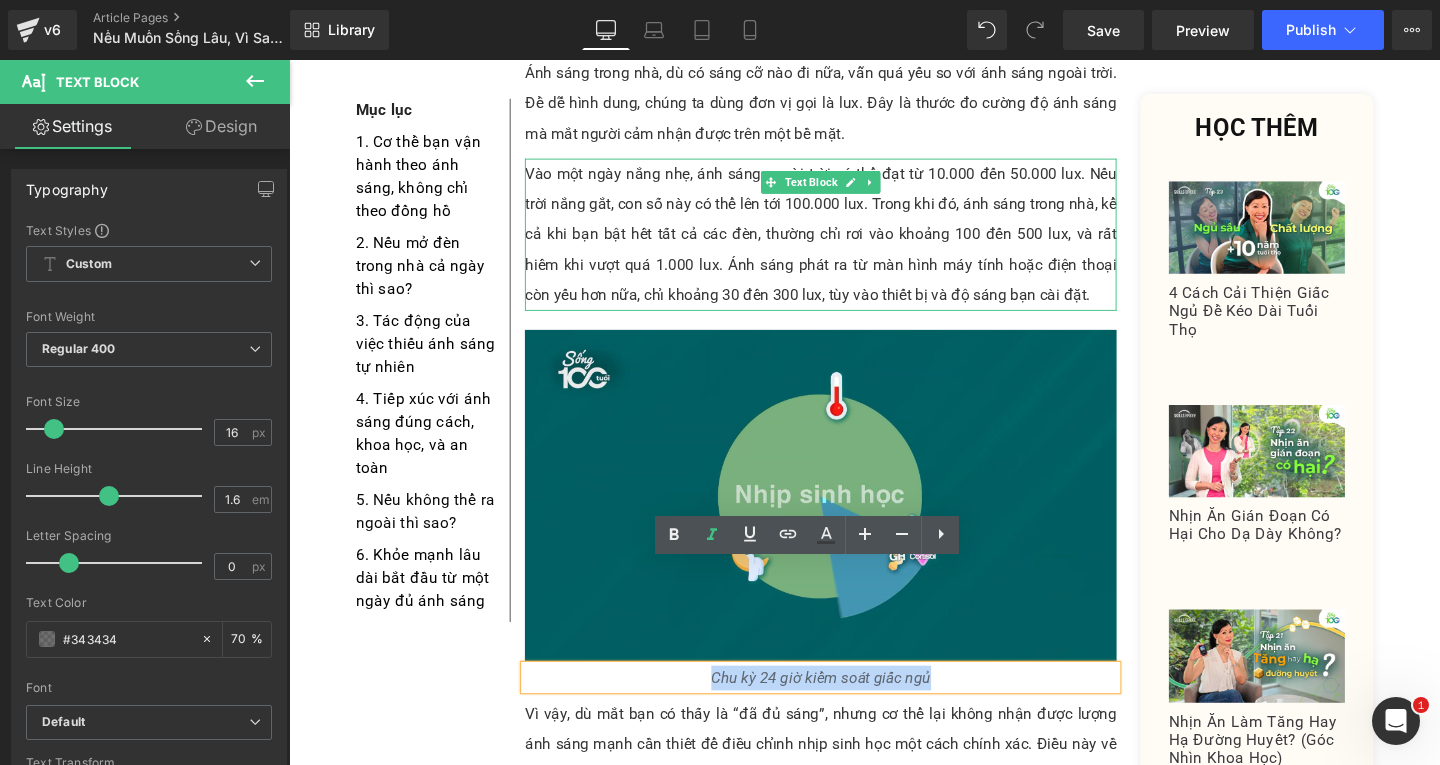click on "Vào một ngày nắng nhẹ, ánh sáng ngoài trời có thể đạt từ 10.000 đến 50.000 lux. Nếu trời nắng gắt, con số này có thể lên tới 100.000 lux. Trong khi đó, ánh sáng trong nhà, kể cả khi bạn bật hết tất cả các đèn, thường chỉ rơi vào khoảng 100 đến 500 lux, và rất hiếm khi vượt quá 1.000 lux. Ánh sáng phát ra từ màn hình máy tính hoặc điện thoại còn yếu hơn nữa, chỉ khoảng 30 đến 300 lux, tùy vào thiết bị và độ sáng bạn cài đặt." at bounding box center [848, 244] 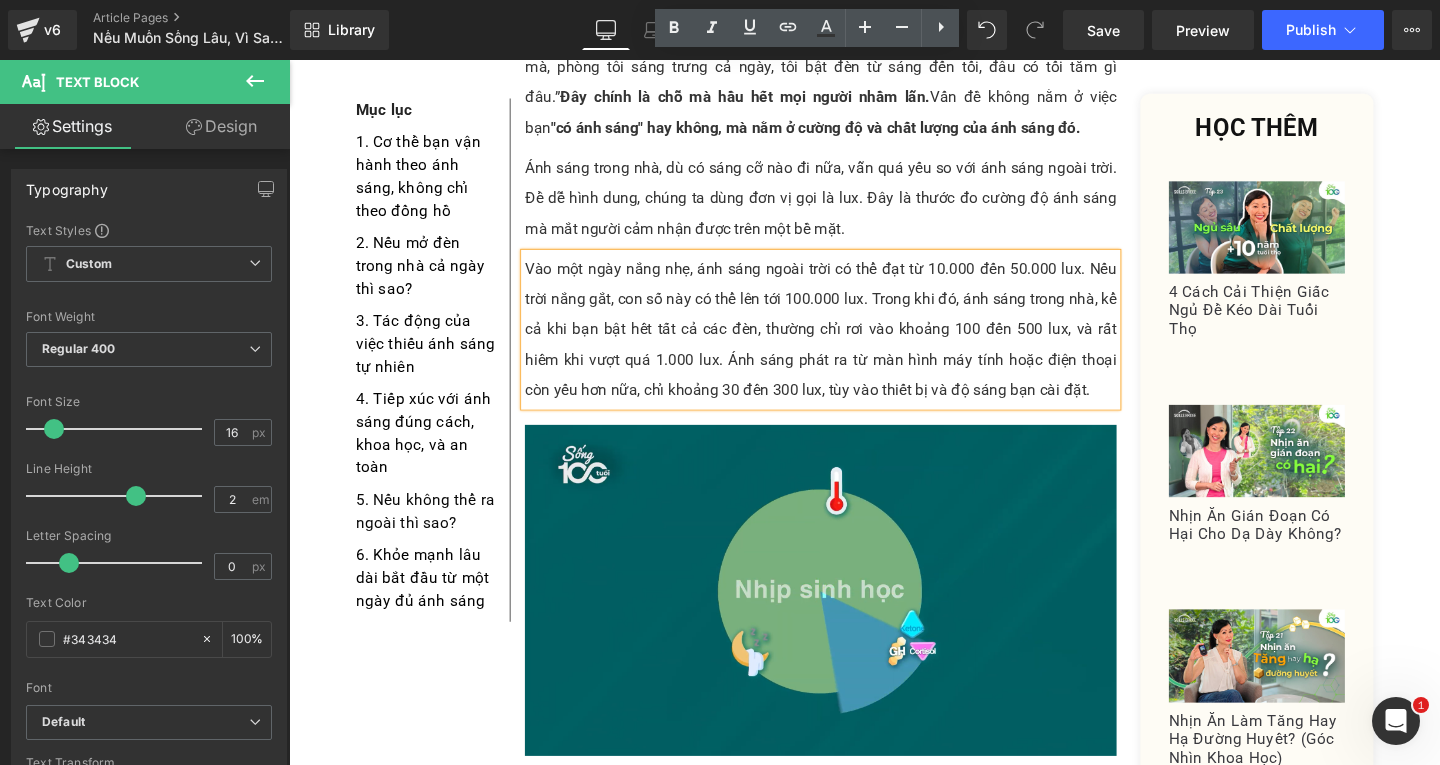scroll, scrollTop: 3600, scrollLeft: 0, axis: vertical 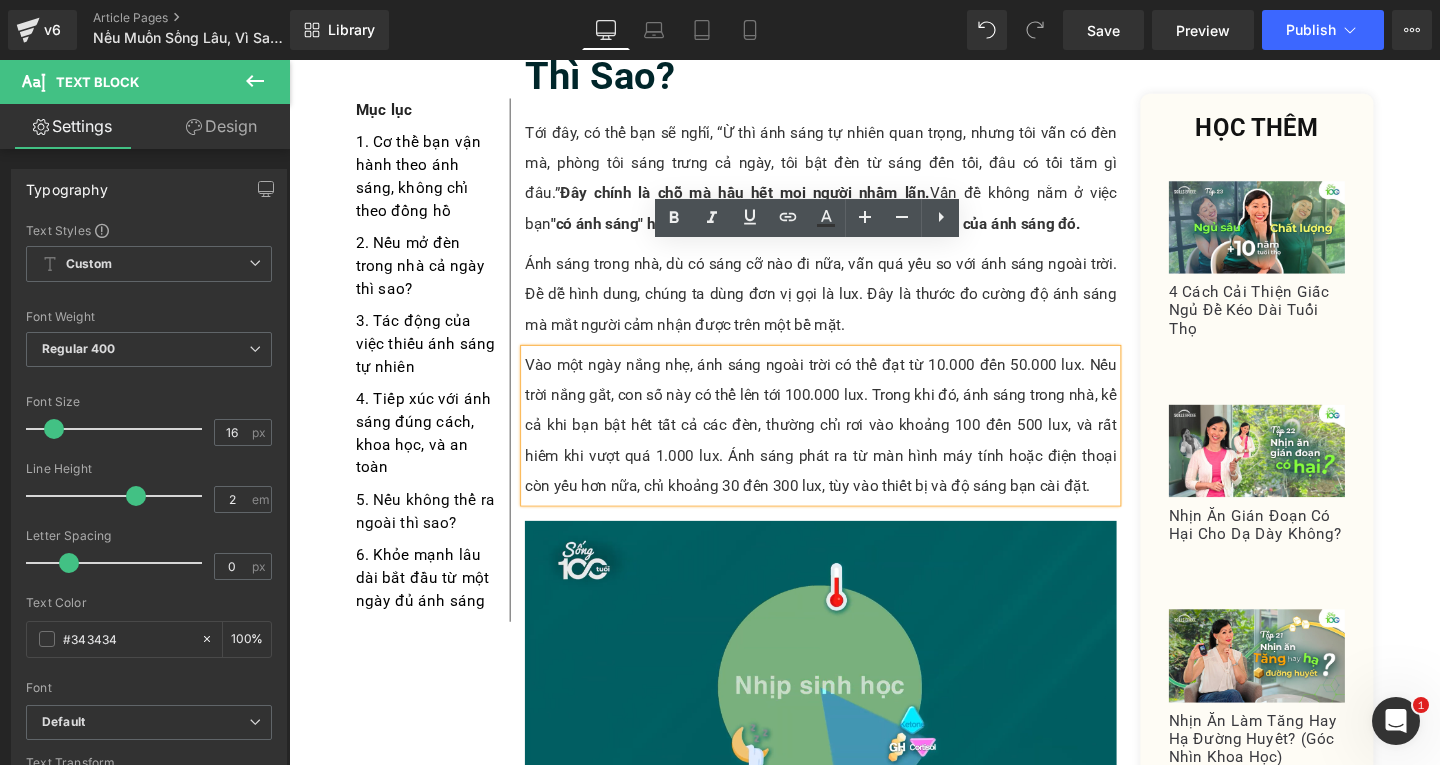 click on "Ánh sáng trong nhà, dù có sáng cỡ nào đi nữa, vẫn quá yếu so với ánh sáng ngoài trời. Để dễ hình dung, chúng ta dùng đơn vị gọi là lux. Đây là thước đo cường độ ánh sáng mà mắt người cảm nhận được trên một bề mặt." at bounding box center (848, 306) 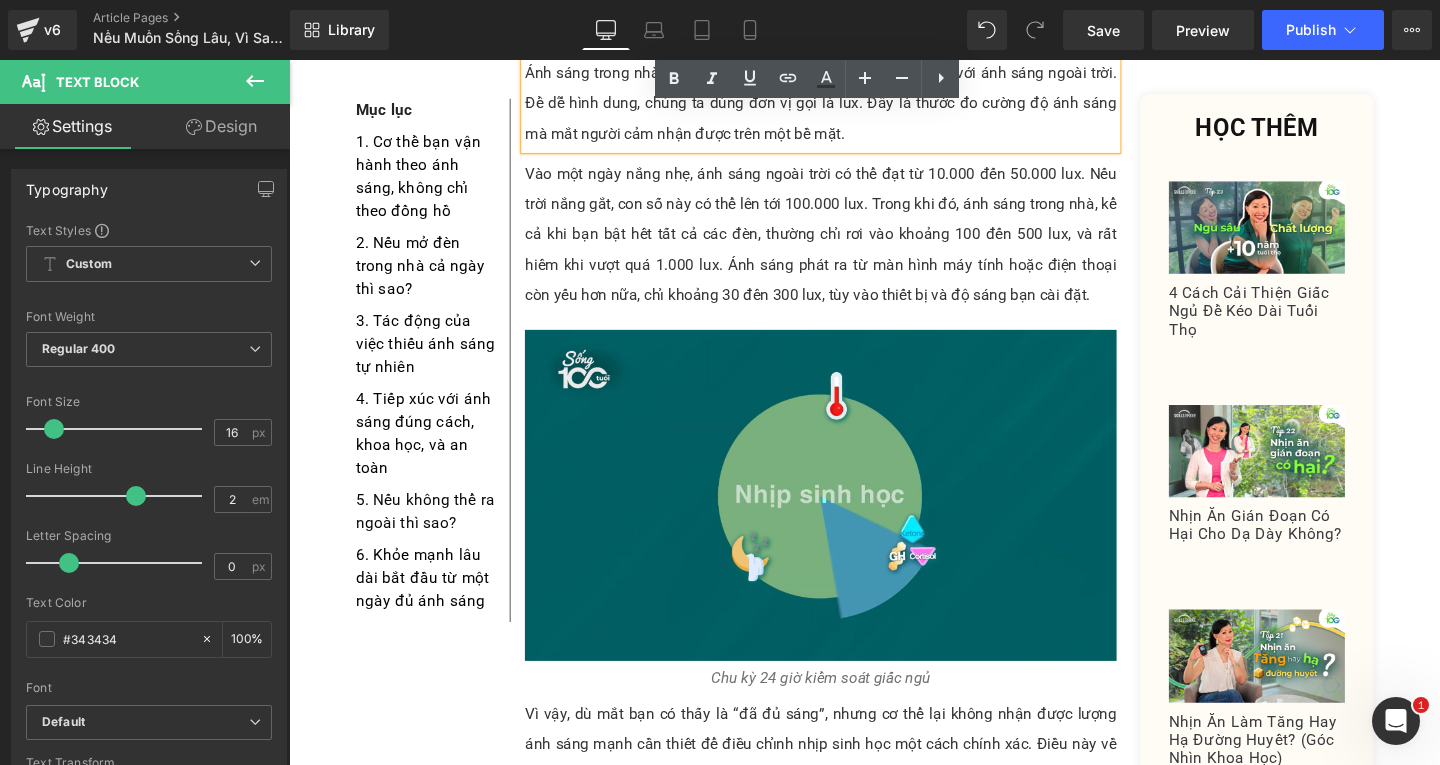 scroll, scrollTop: 4100, scrollLeft: 0, axis: vertical 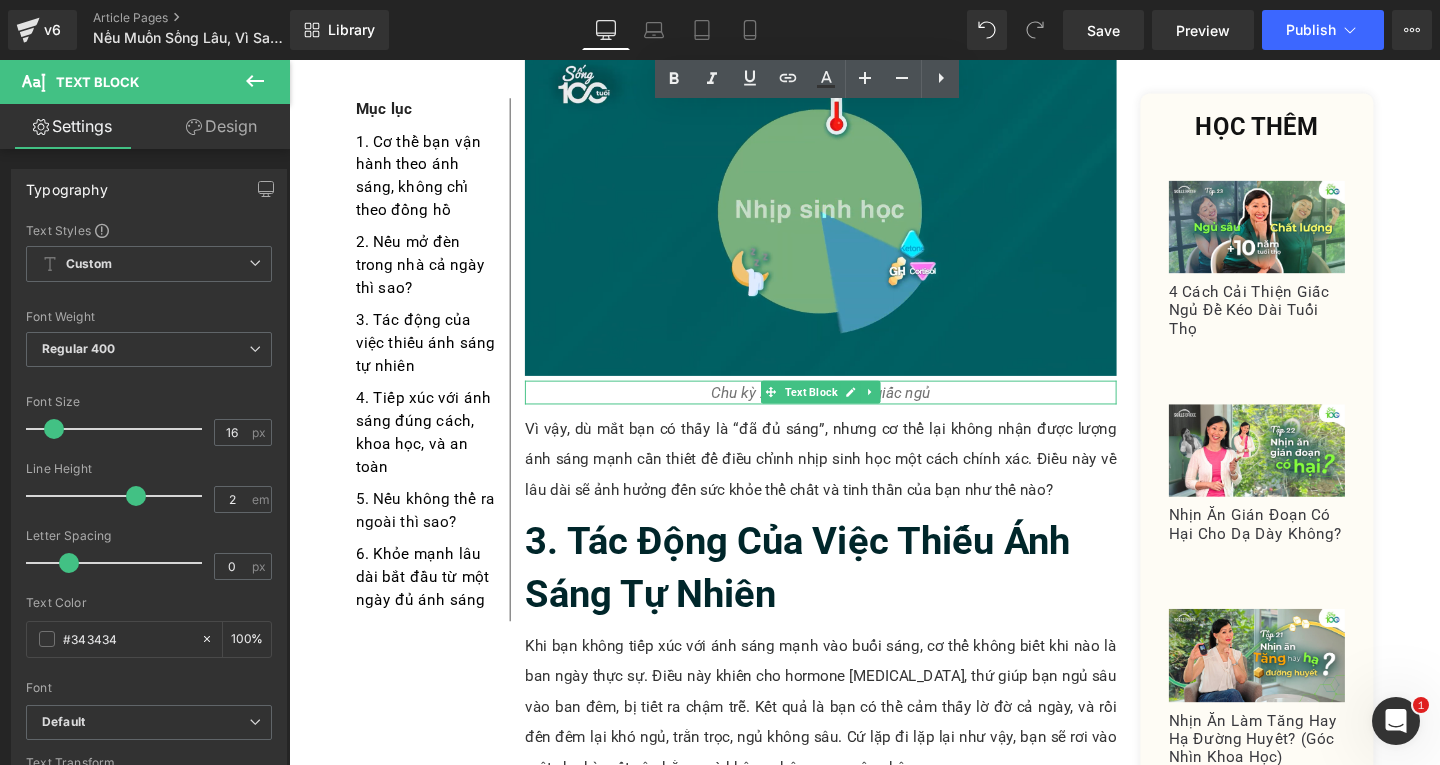 click on "Chu kỳ 24 giờ kiểm soát giấc ngủ" at bounding box center (848, 409) 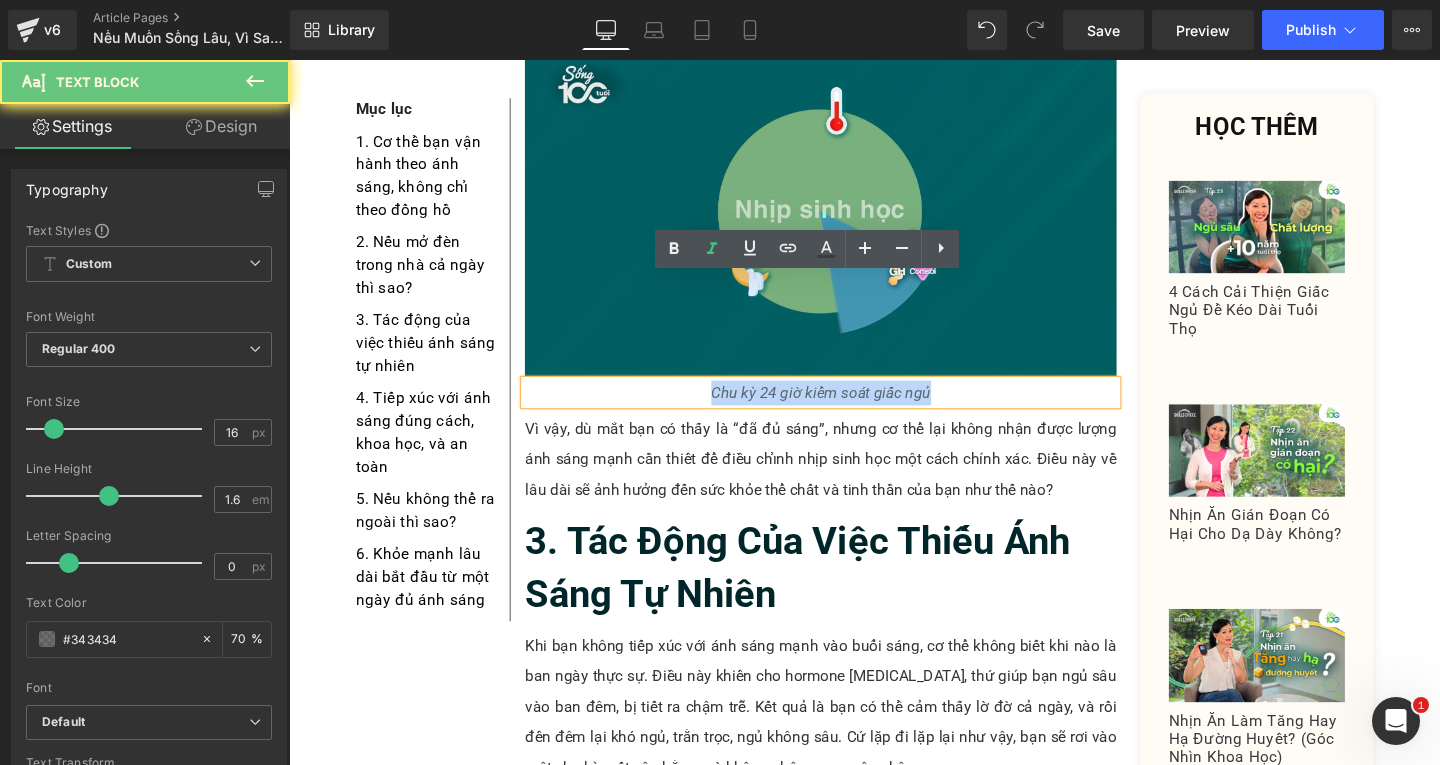 drag, startPoint x: 713, startPoint y: 299, endPoint x: 1012, endPoint y: 307, distance: 299.107 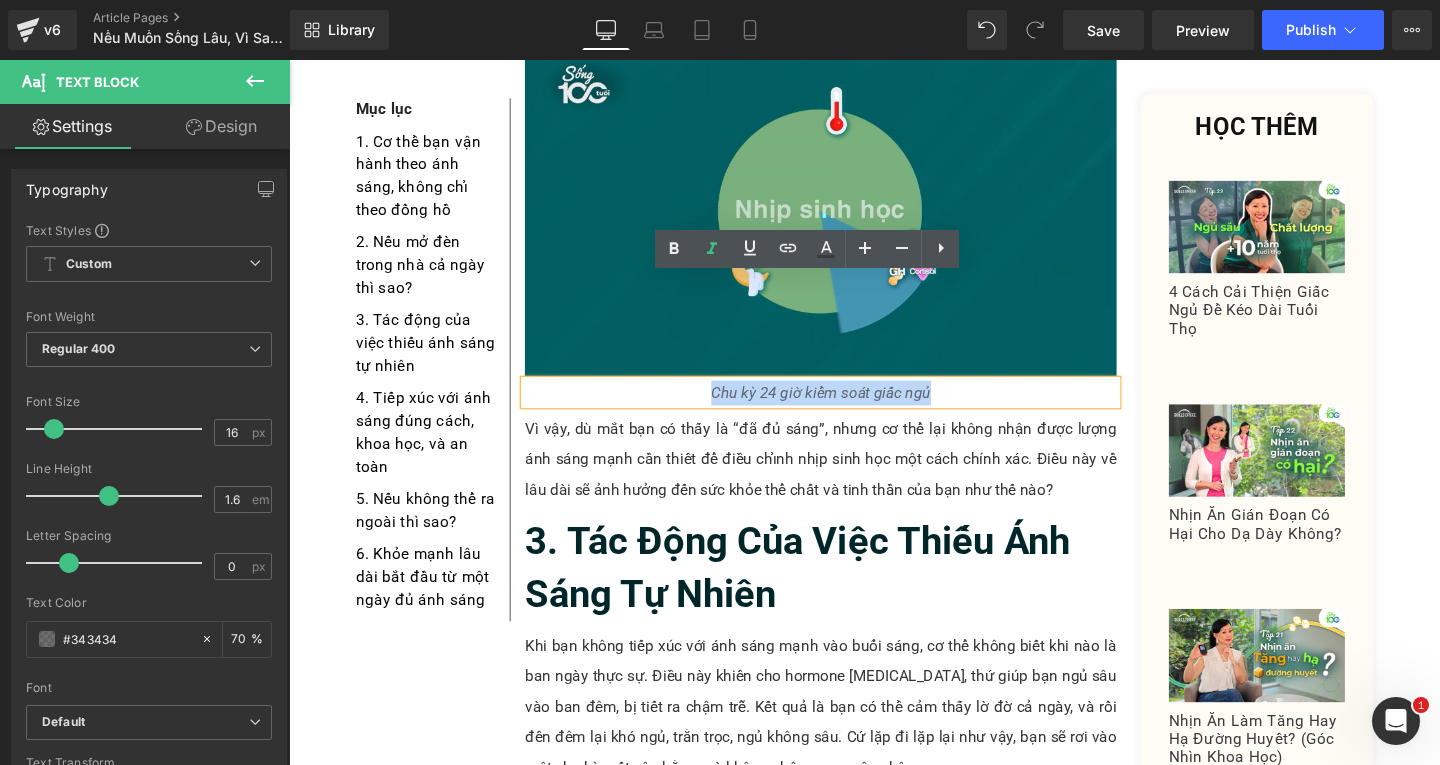 type 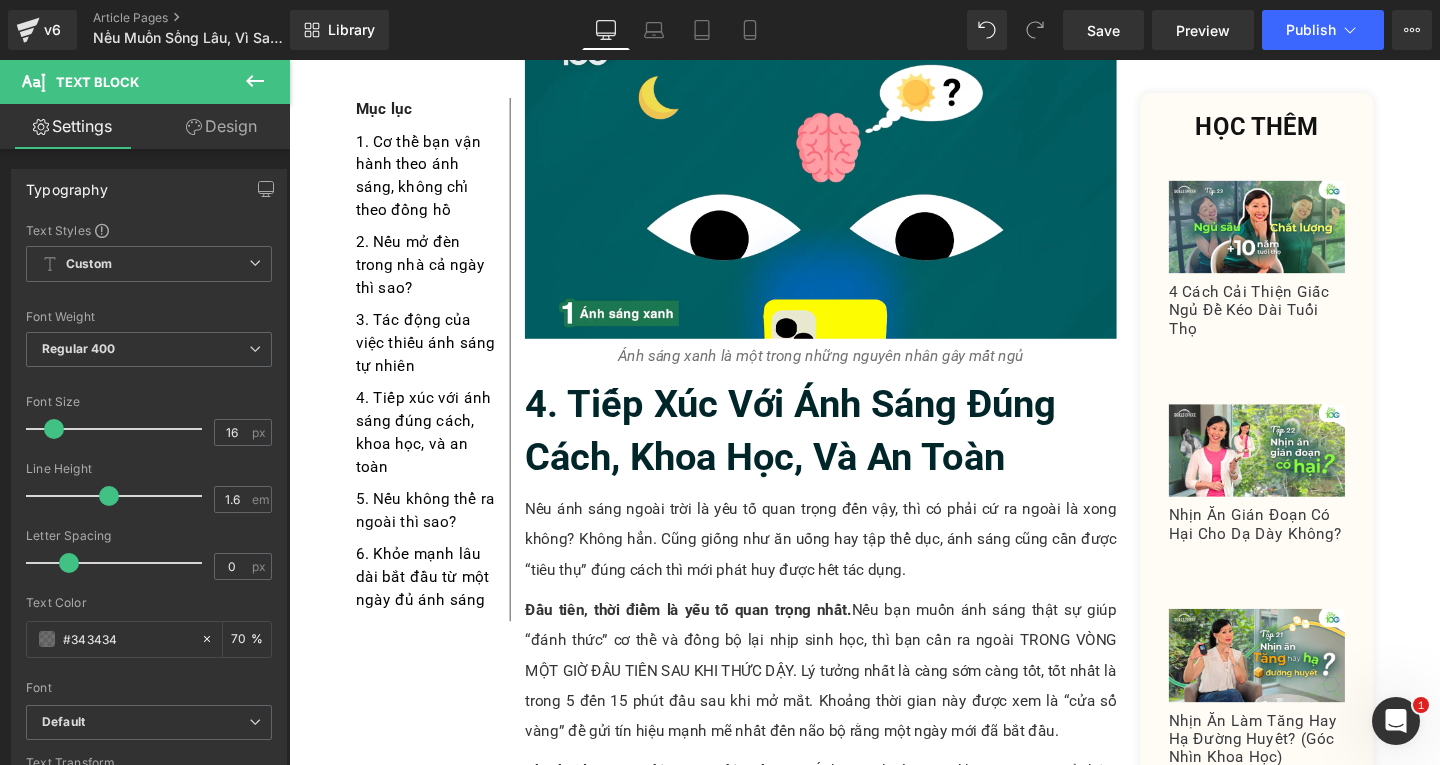 scroll, scrollTop: 5262, scrollLeft: 0, axis: vertical 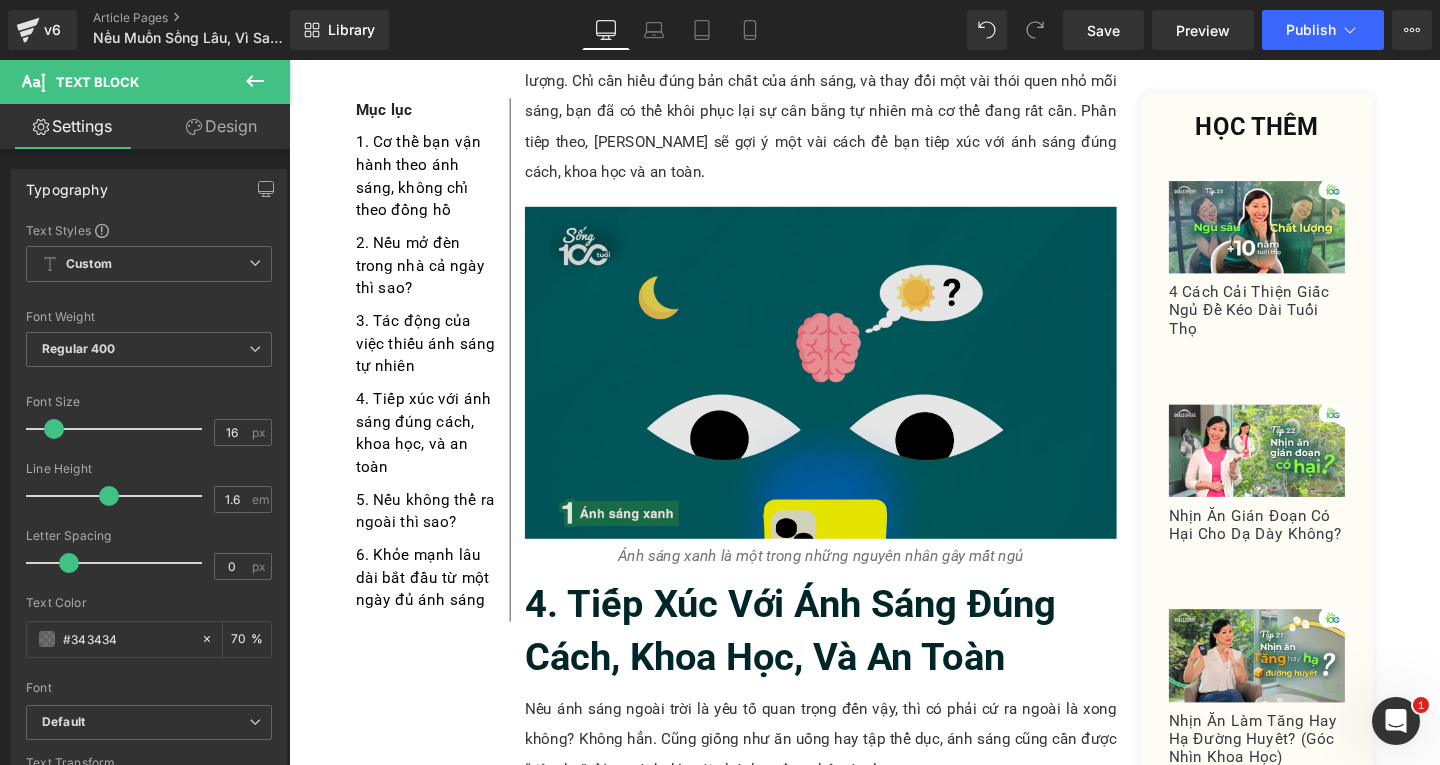 click at bounding box center [848, 388] 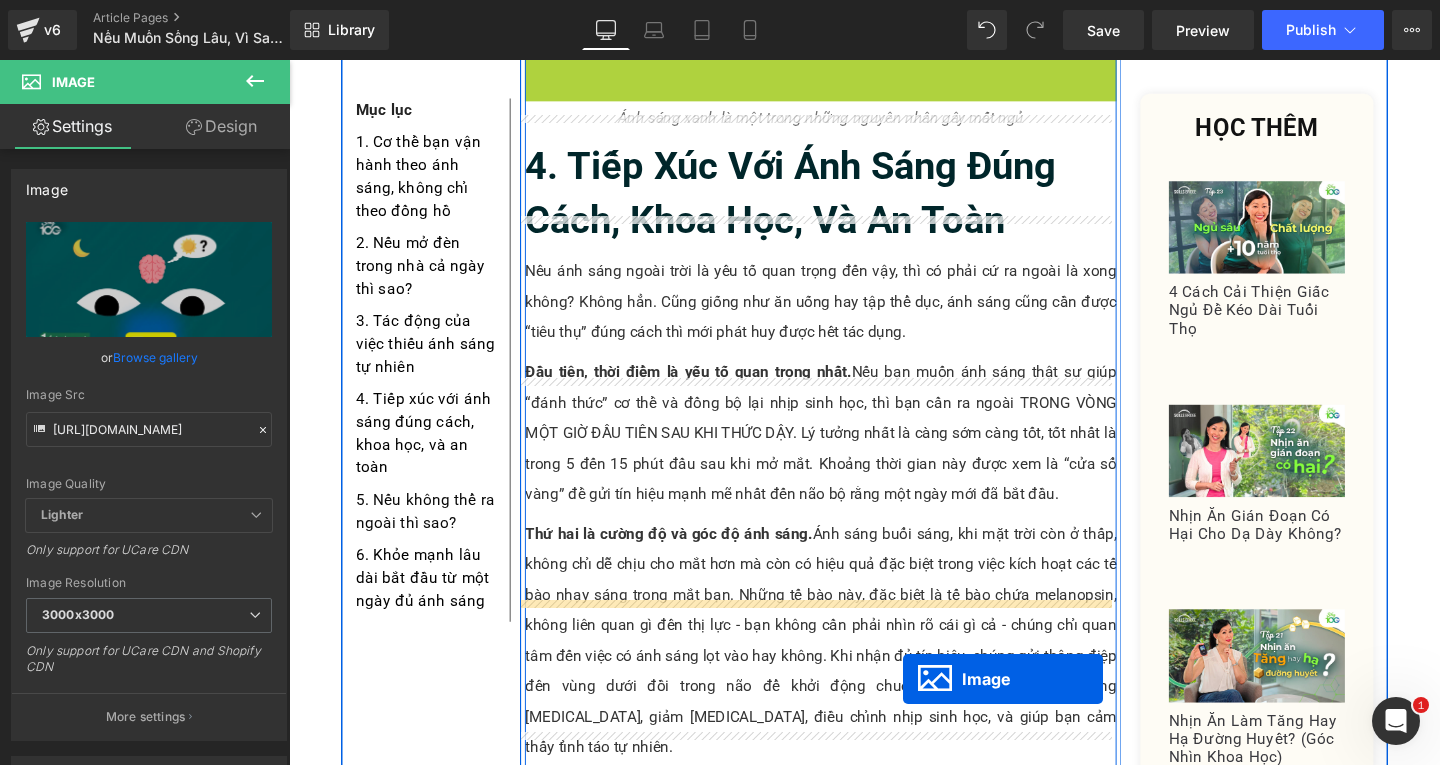scroll, scrollTop: 5382, scrollLeft: 0, axis: vertical 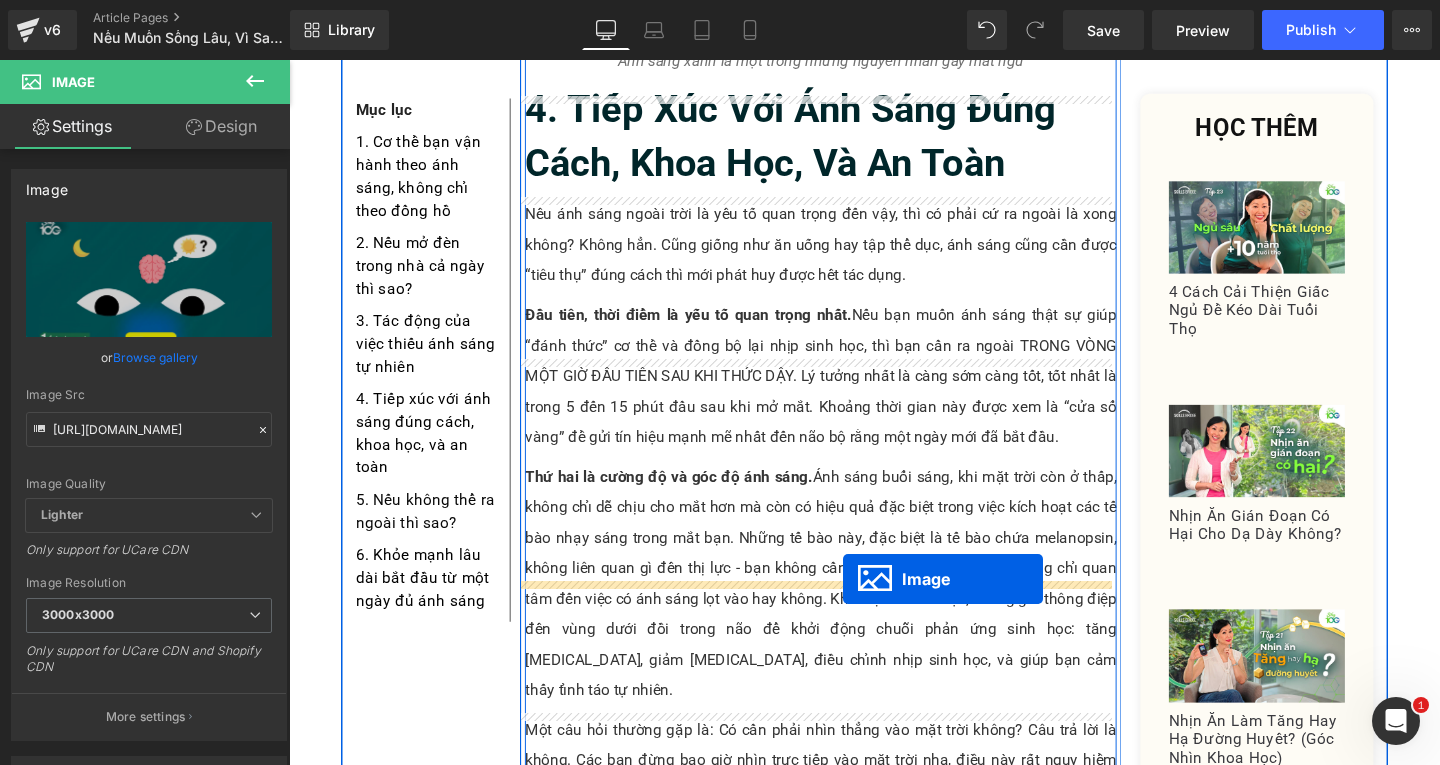 drag, startPoint x: 813, startPoint y: 277, endPoint x: 871, endPoint y: 606, distance: 334.07333 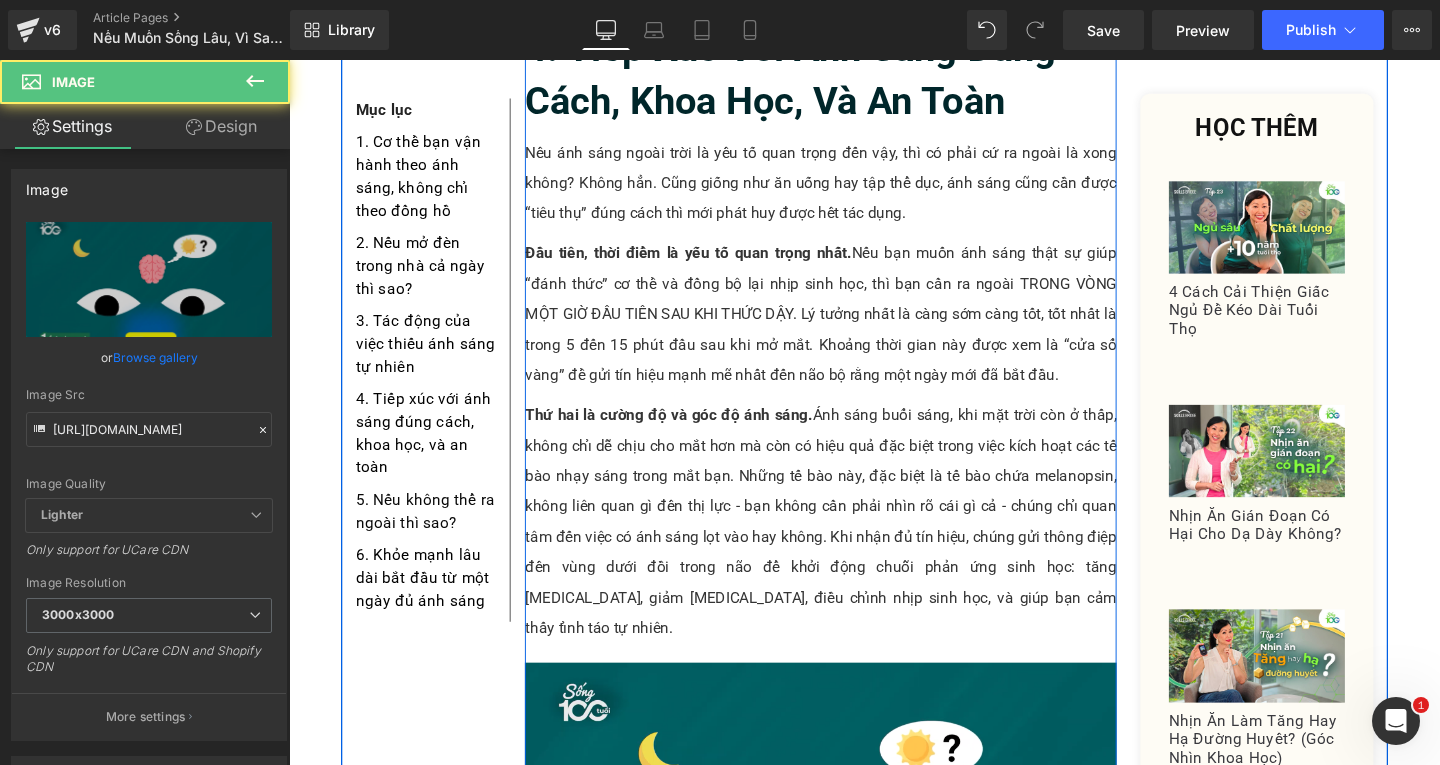 scroll, scrollTop: 4982, scrollLeft: 0, axis: vertical 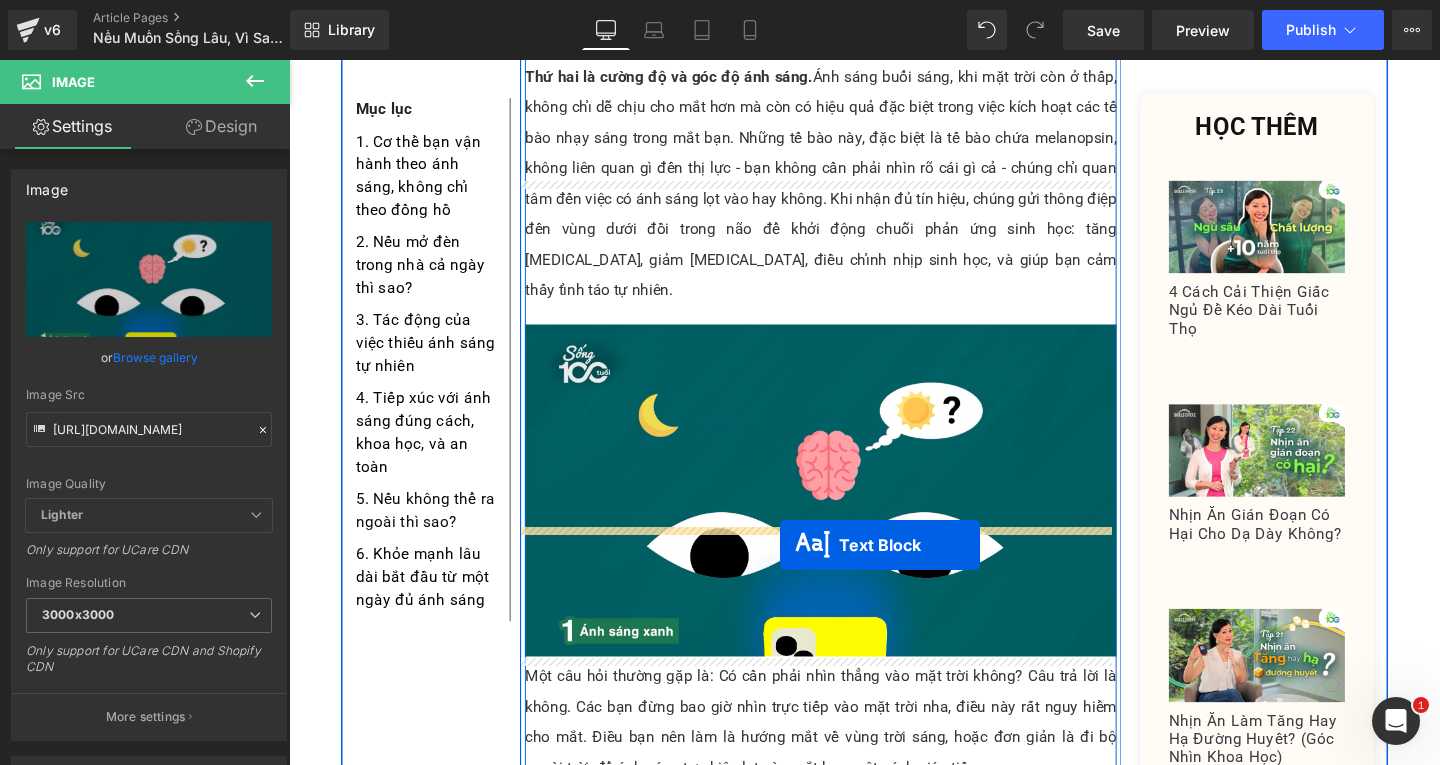 drag, startPoint x: 790, startPoint y: 286, endPoint x: 803, endPoint y: 570, distance: 284.2974 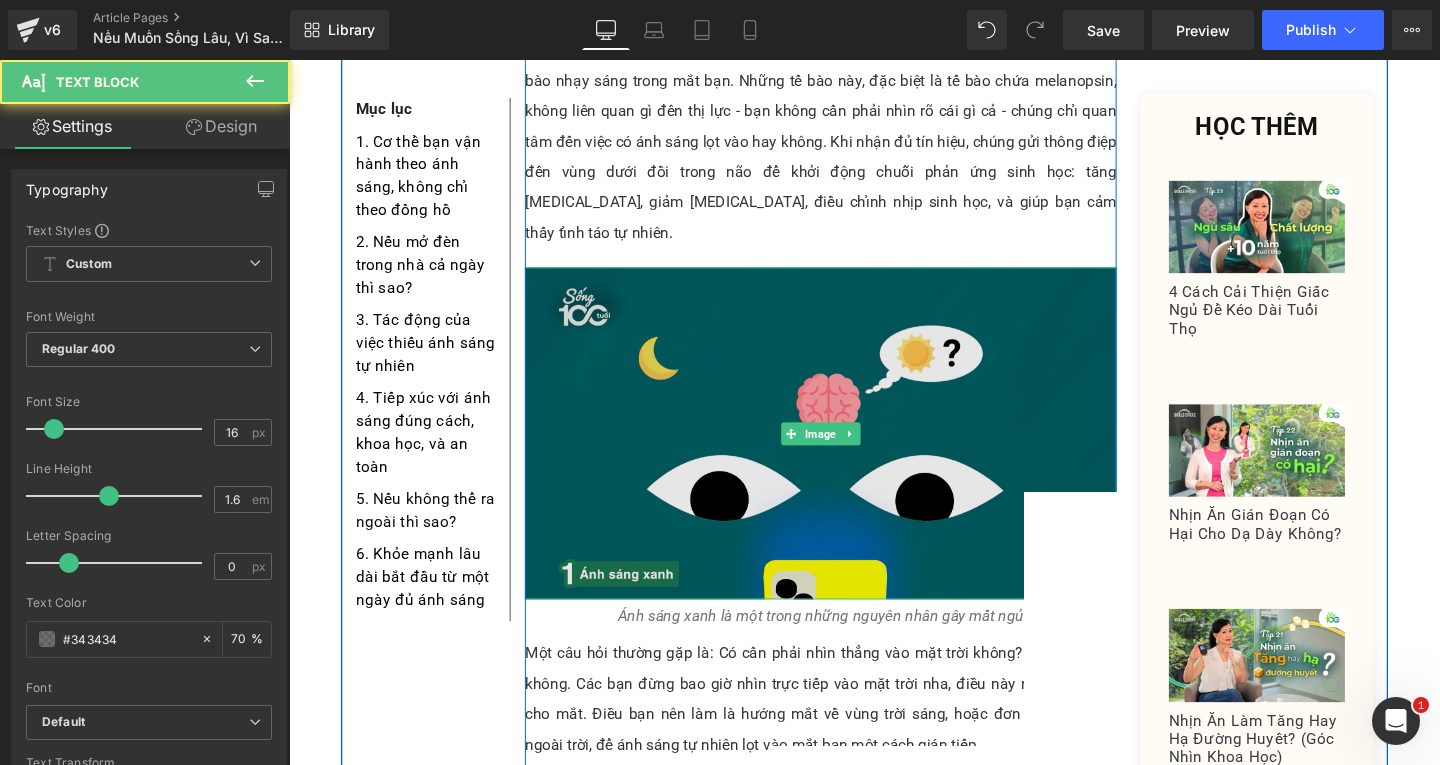 scroll, scrollTop: 5562, scrollLeft: 0, axis: vertical 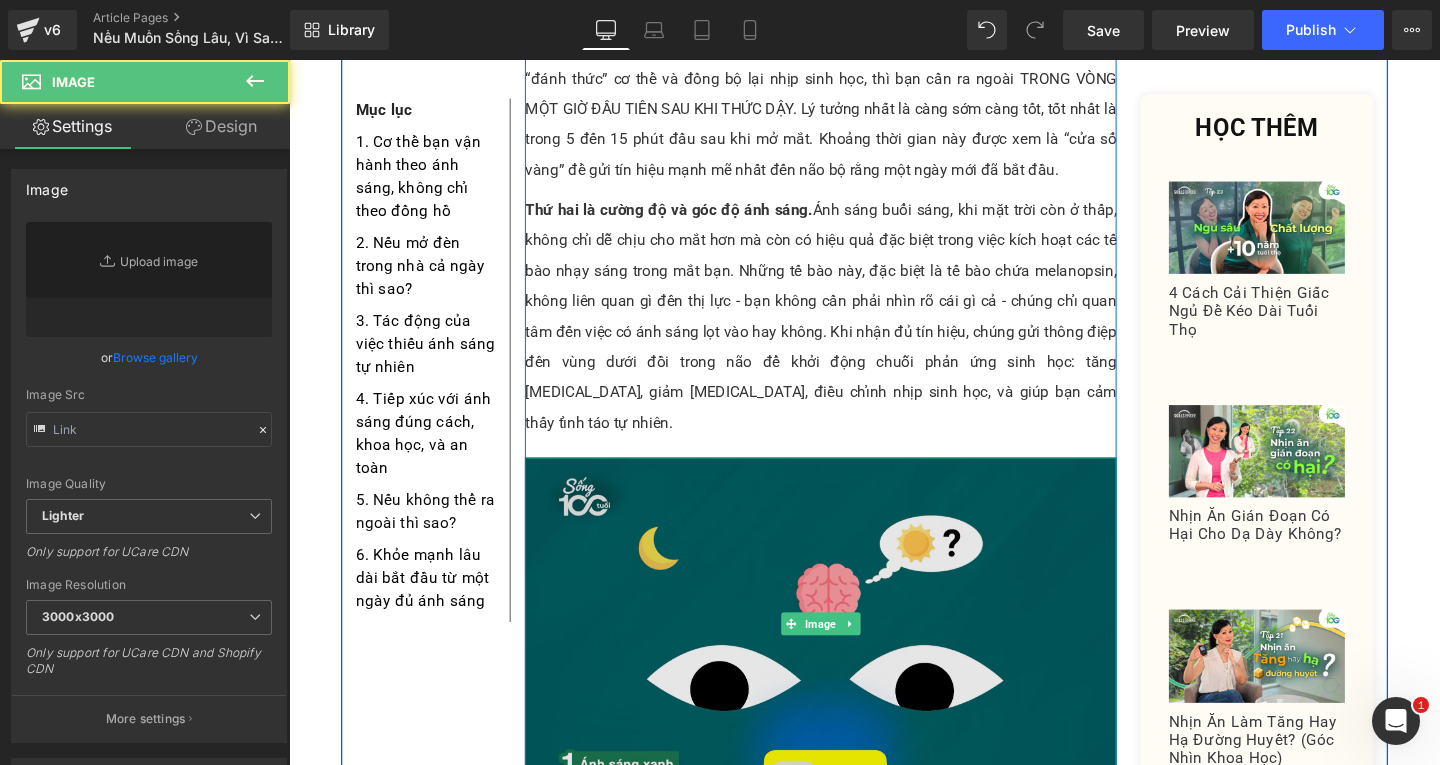 type on "[URL][DOMAIN_NAME]" 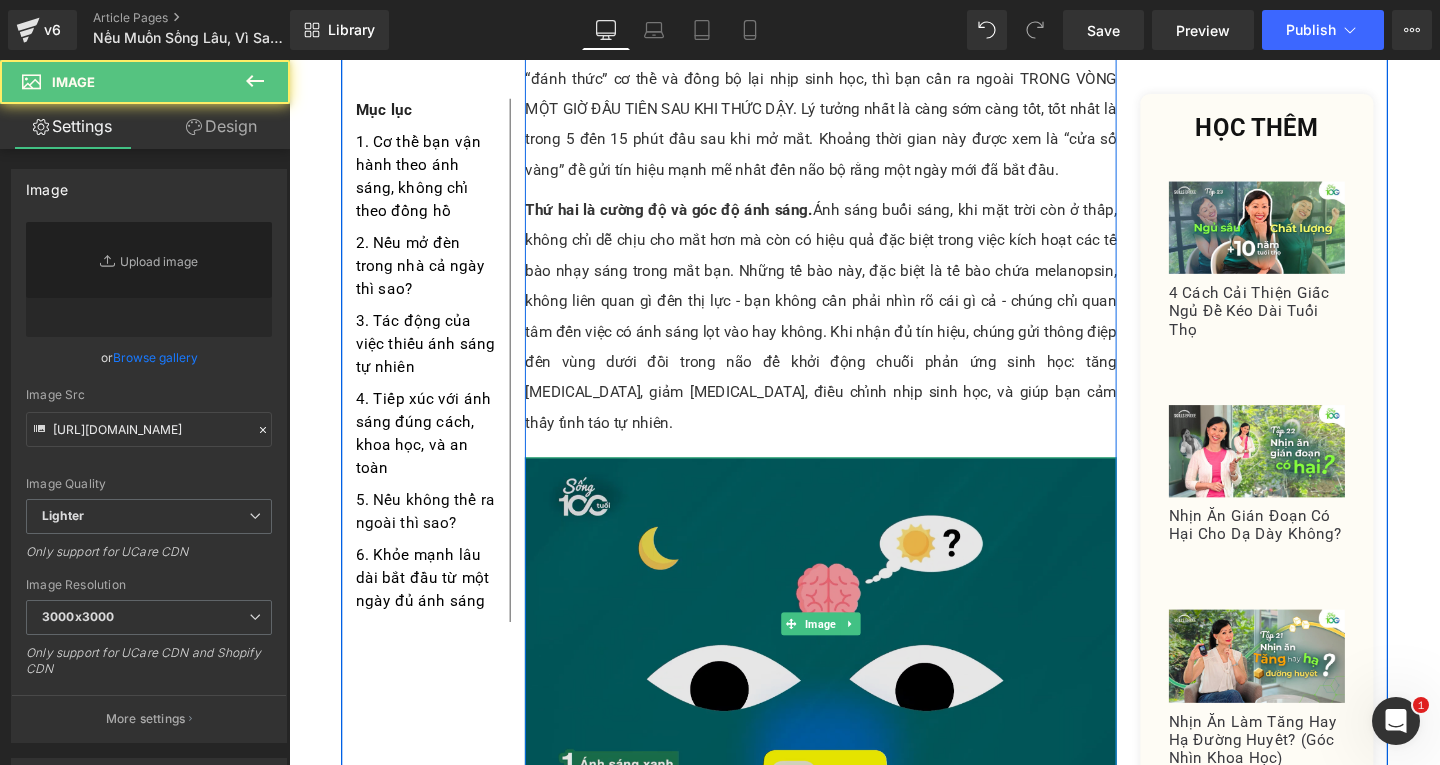 click at bounding box center [848, 652] 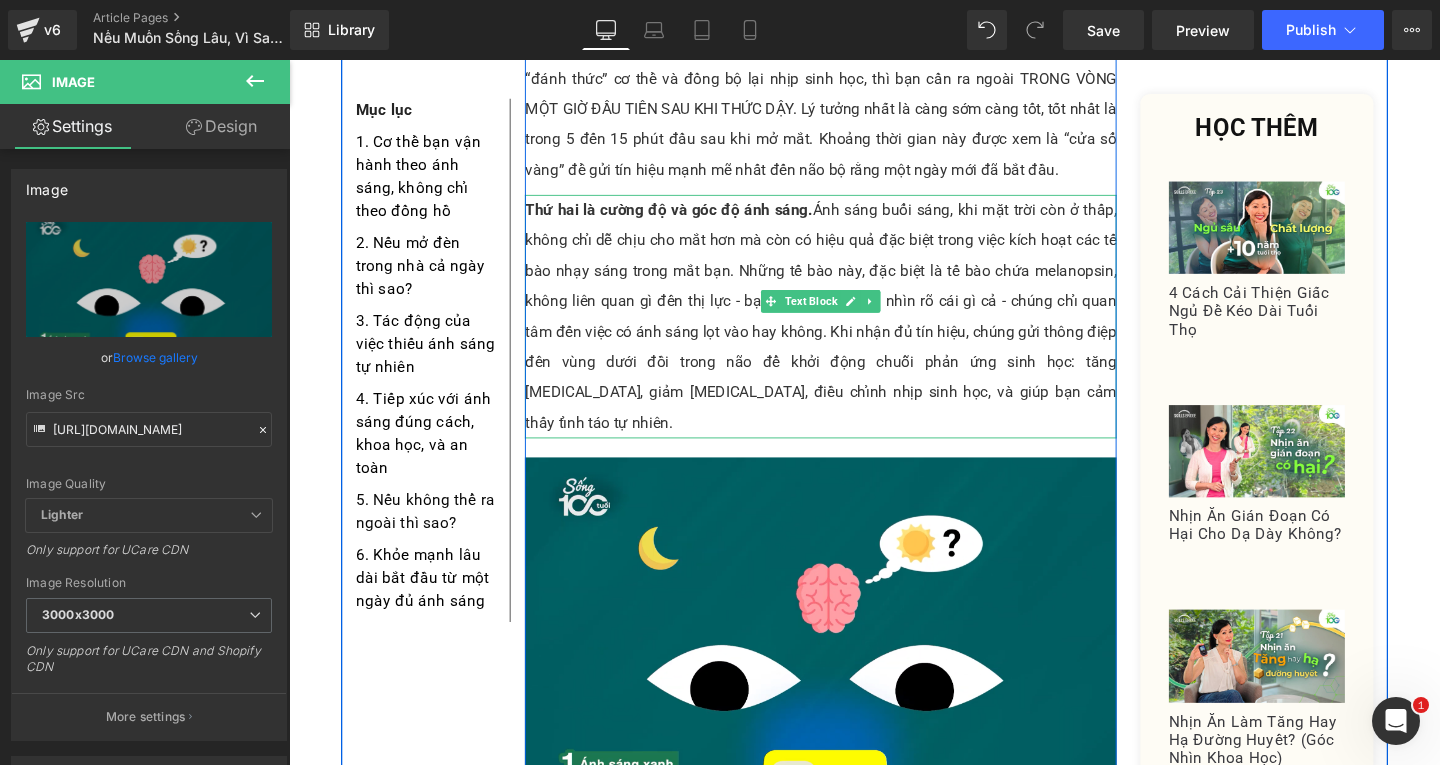 drag, startPoint x: 1015, startPoint y: 180, endPoint x: 967, endPoint y: 175, distance: 48.259712 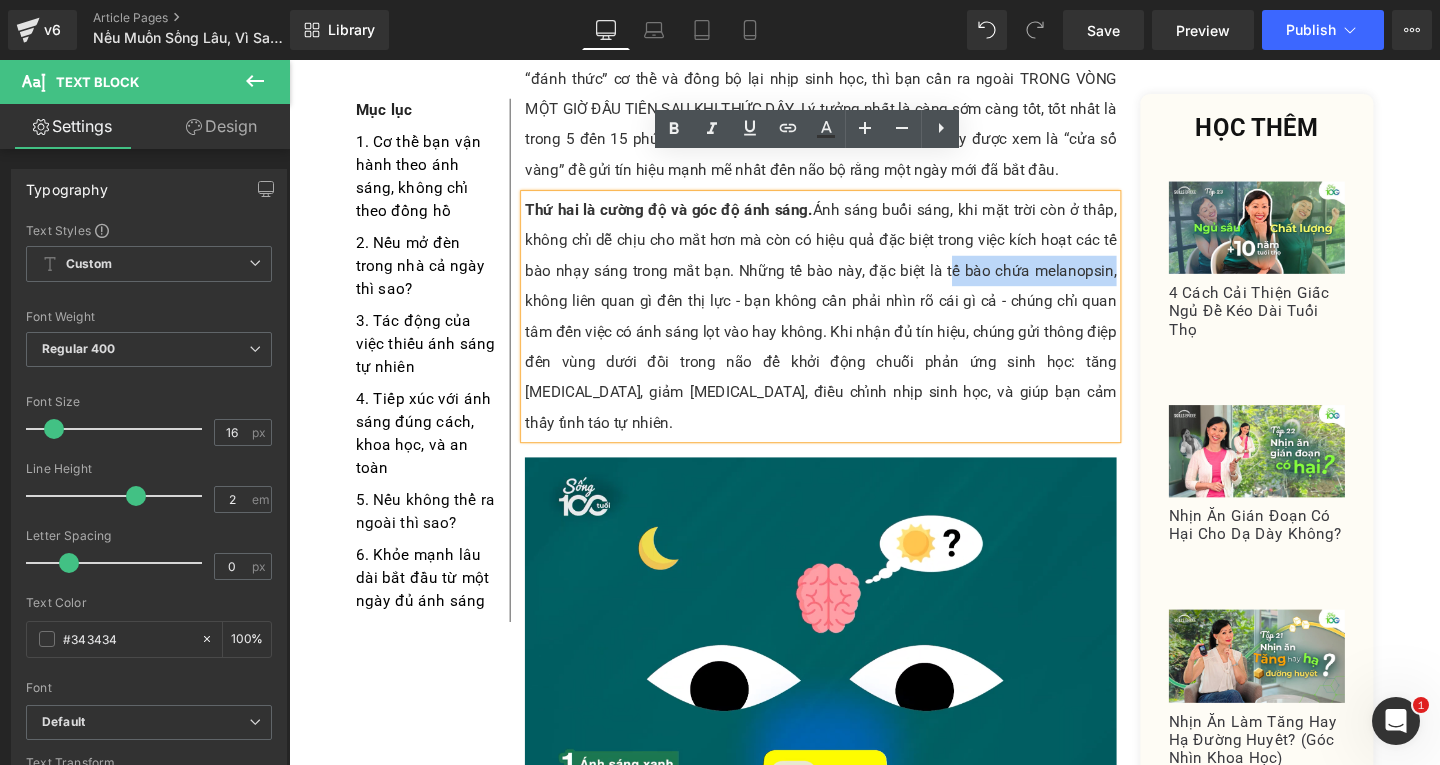drag, startPoint x: 974, startPoint y: 174, endPoint x: 1146, endPoint y: 174, distance: 172 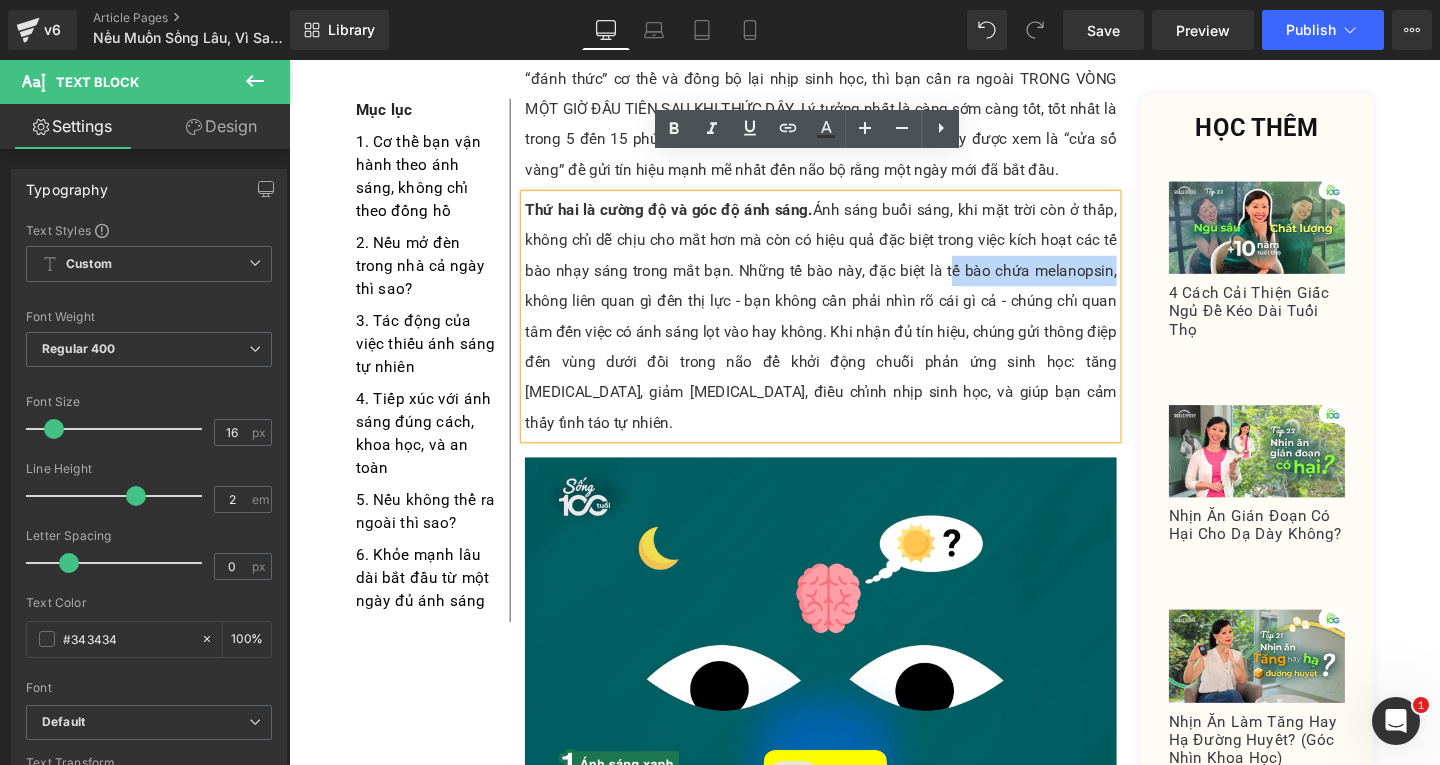 click on "Thứ hai là cường độ và góc độ ánh sáng.  Ánh sáng buổi sáng, khi mặt trời còn ở thấp, không chỉ dễ chịu cho mắt hơn mà còn có hiệu quả đặc biệt trong việc kích hoạt các tế bào nhạy sáng trong mắt bạn. Những tế bào này, đặc biệt là tế bào chứa melanopsin, không liên quan gì đến thị lực - bạn không cần phải nhìn rõ cái gì cả - chúng chỉ quan tâm đến việc có ánh sáng lọt vào hay không. Khi nhận đủ tín hiệu, chúng gửi thông điệp đến vùng dưới đồi trong não để khởi động chuỗi phản ứng sinh học: tăng [MEDICAL_DATA], giảm [MEDICAL_DATA], điều chỉnh nhịp sinh học, và giúp bạn cảm thấy tỉnh táo tự nhiên." at bounding box center [848, 330] 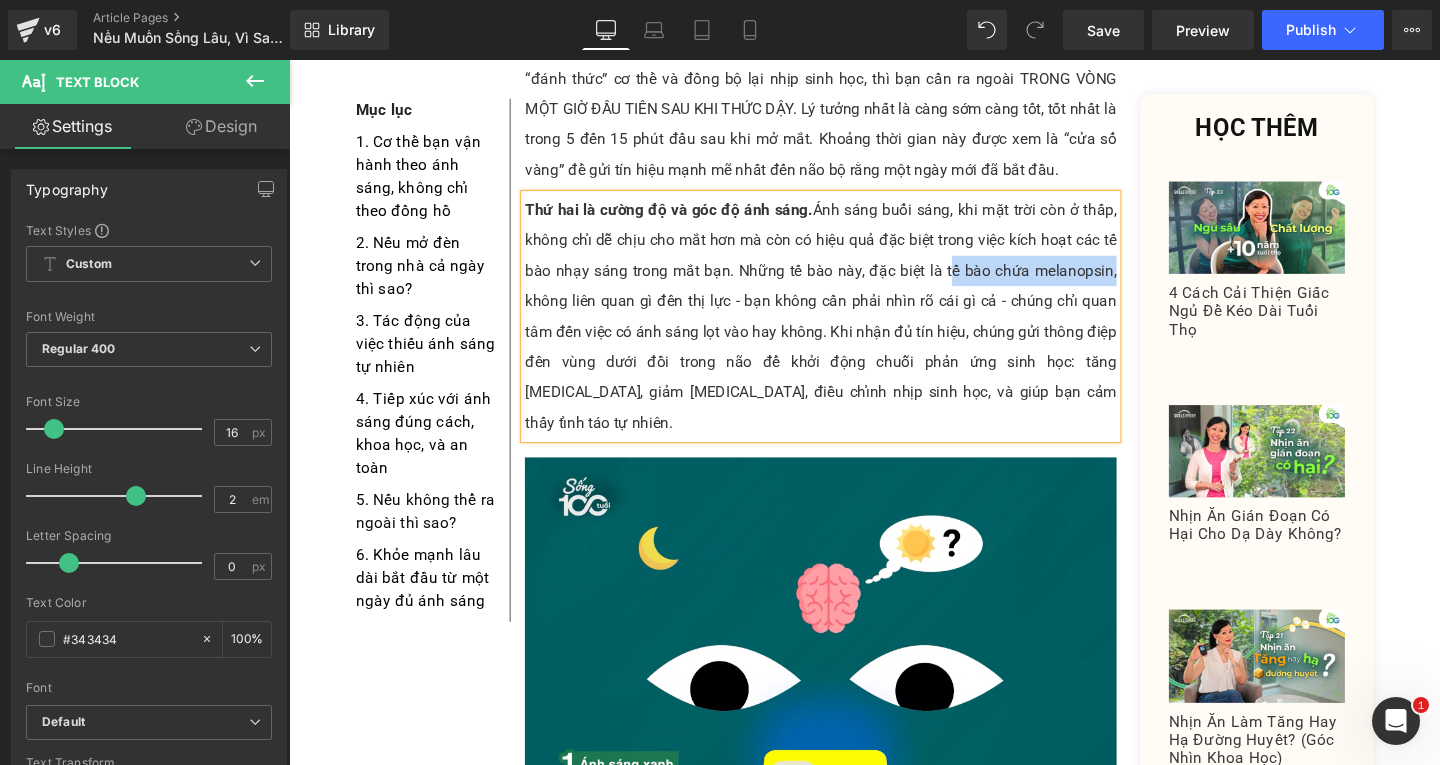 drag, startPoint x: 867, startPoint y: 701, endPoint x: 930, endPoint y: 702, distance: 63.007935 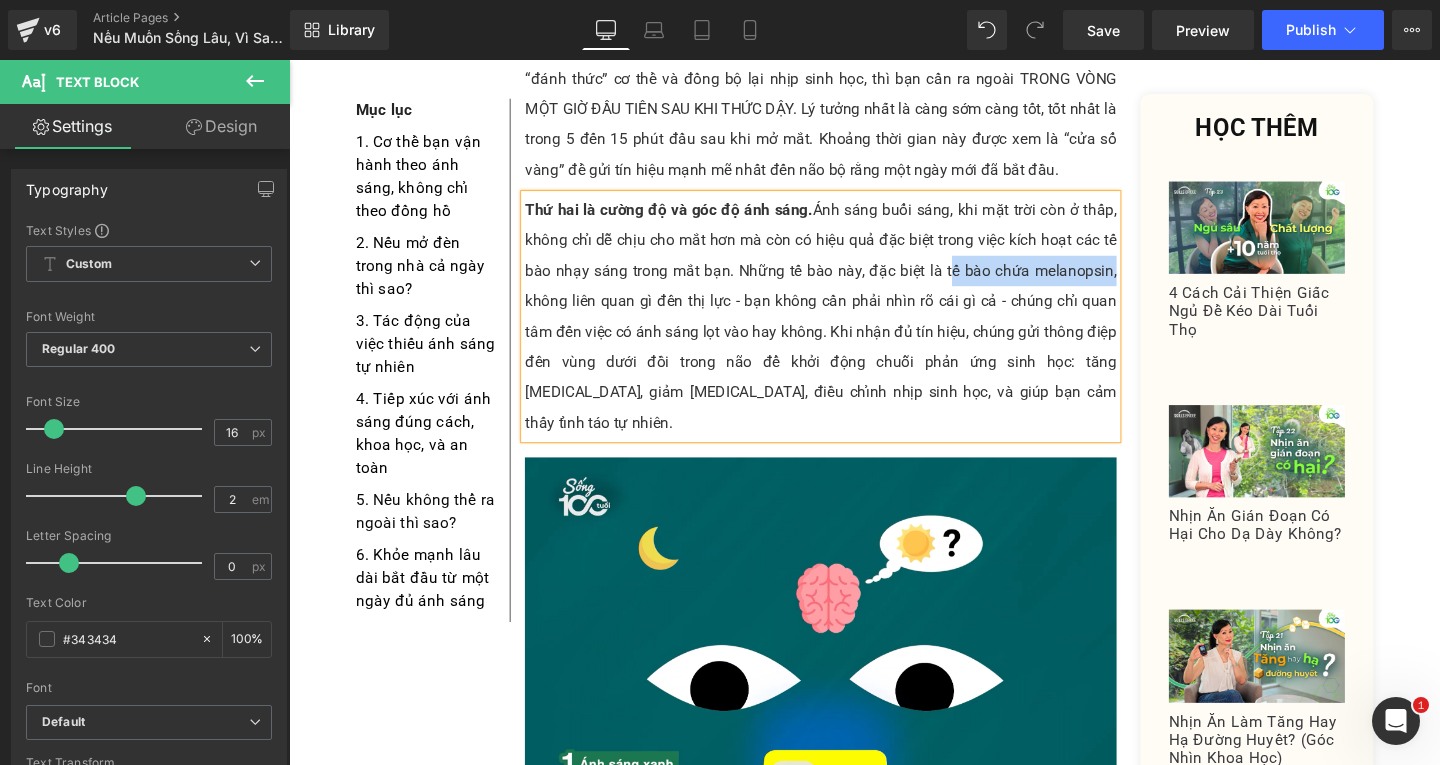 click 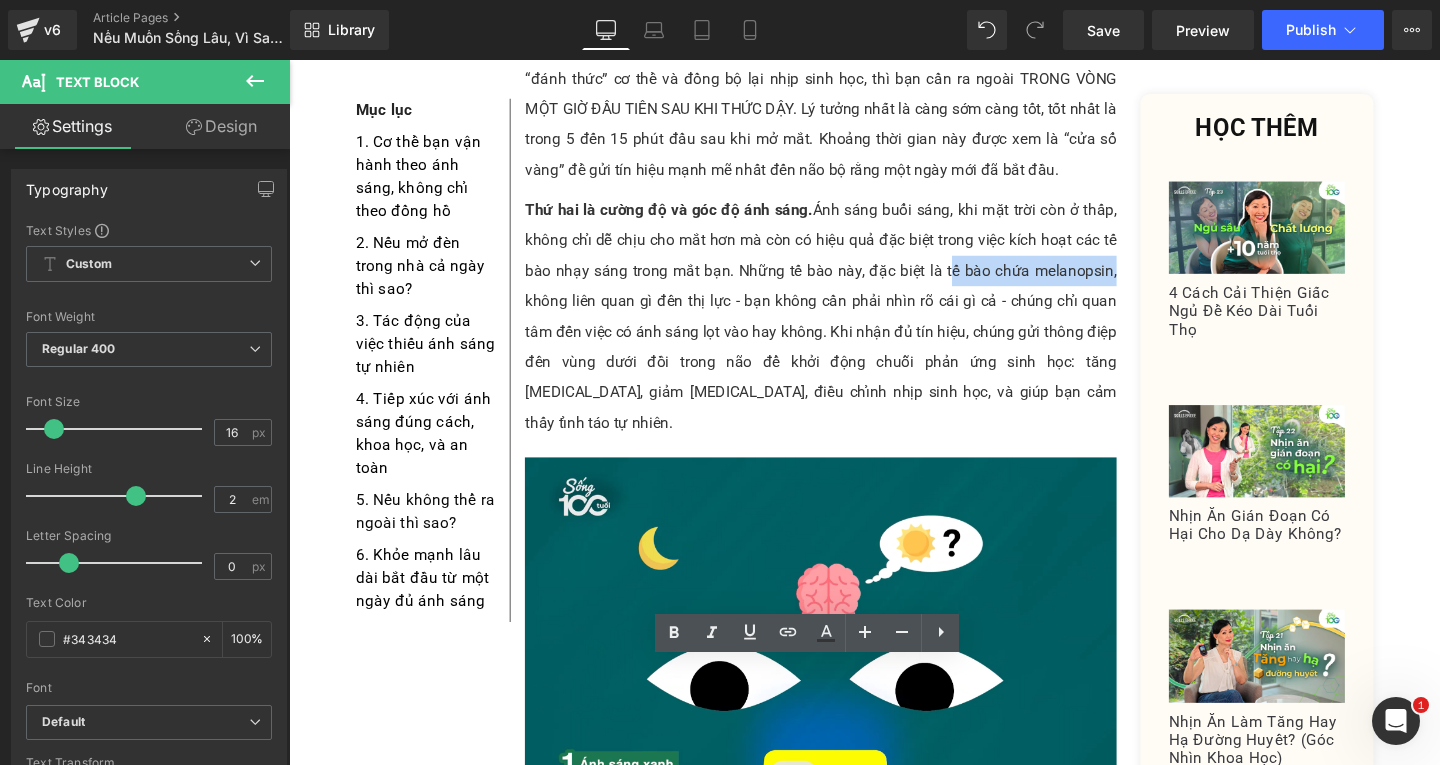 click on "Ánh sáng xanh là một trong những nguyên nhân gây mất ngủ" at bounding box center (848, 845) 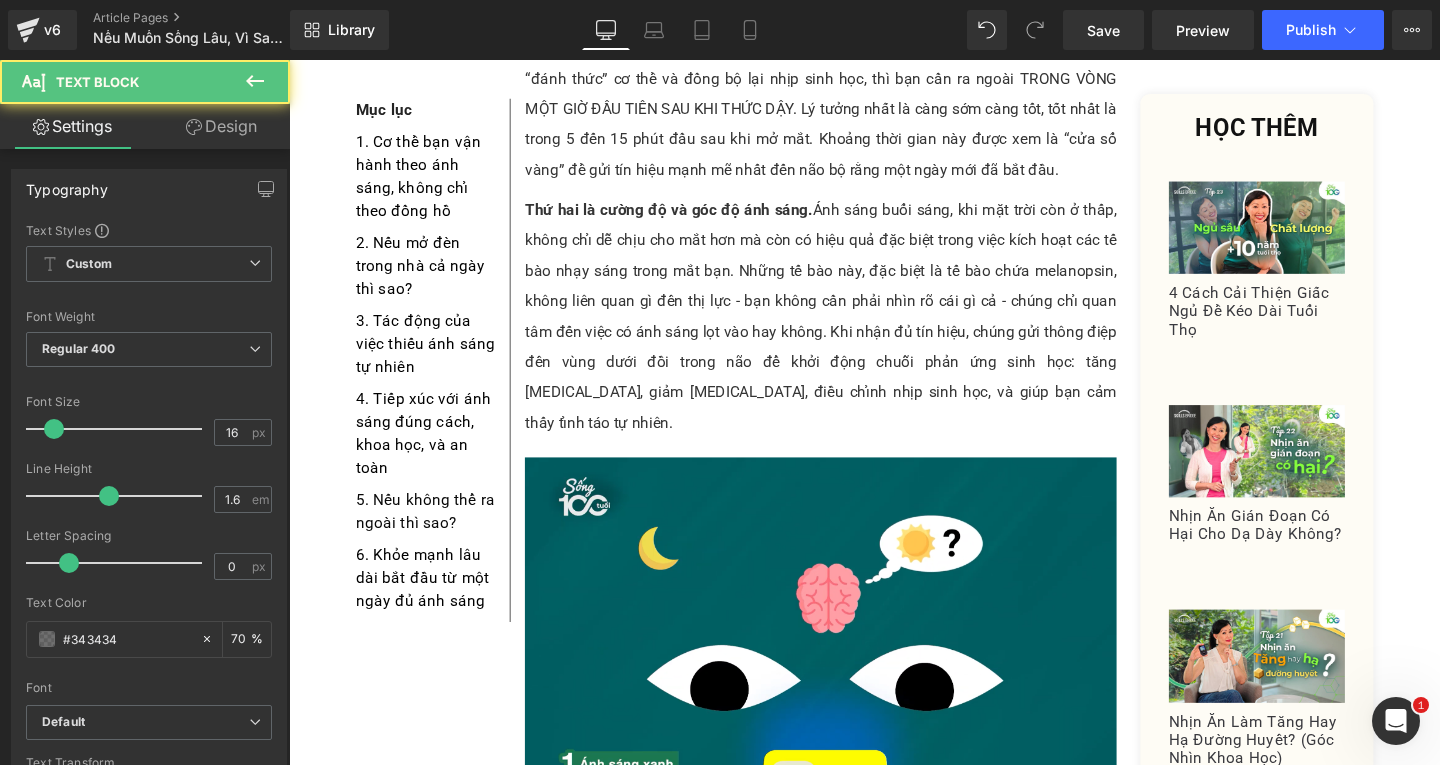 paste 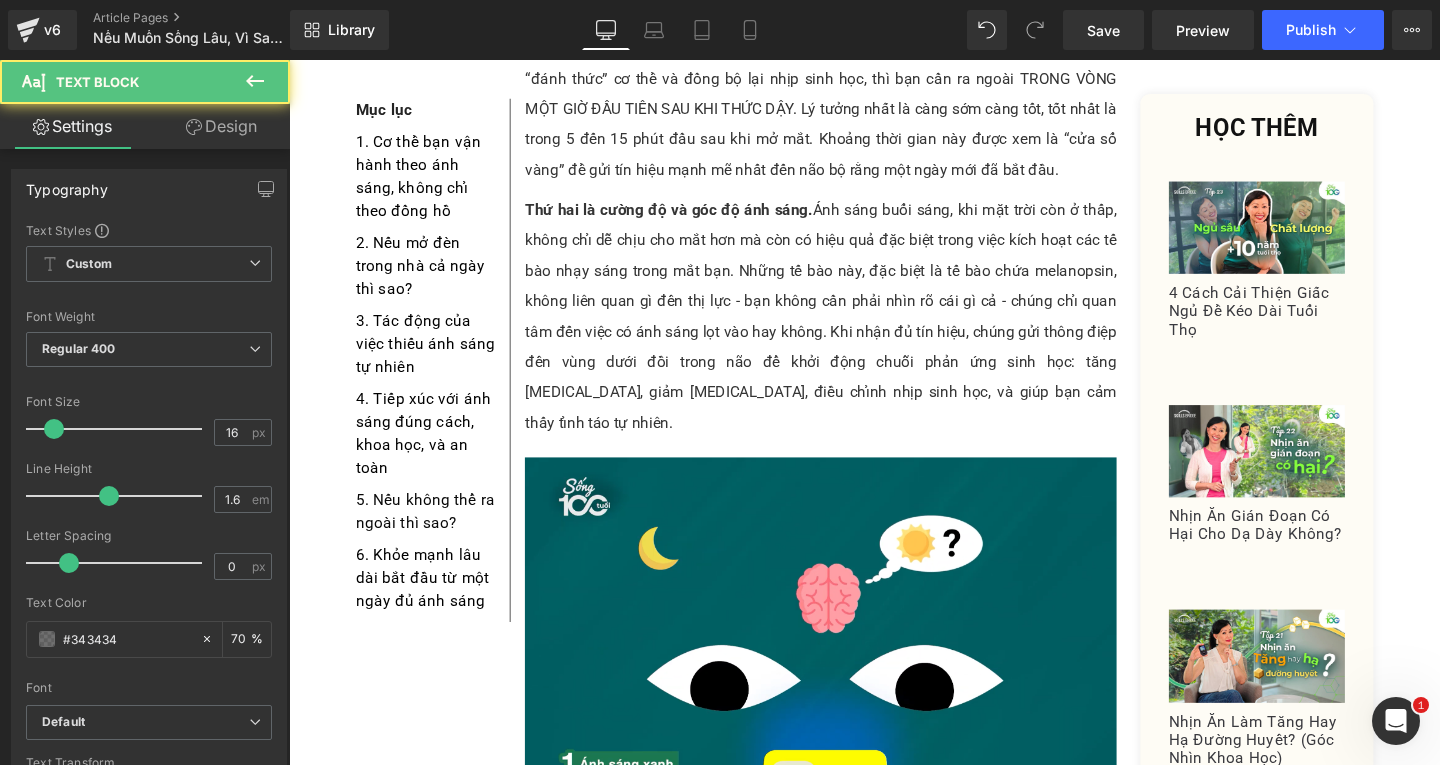 type 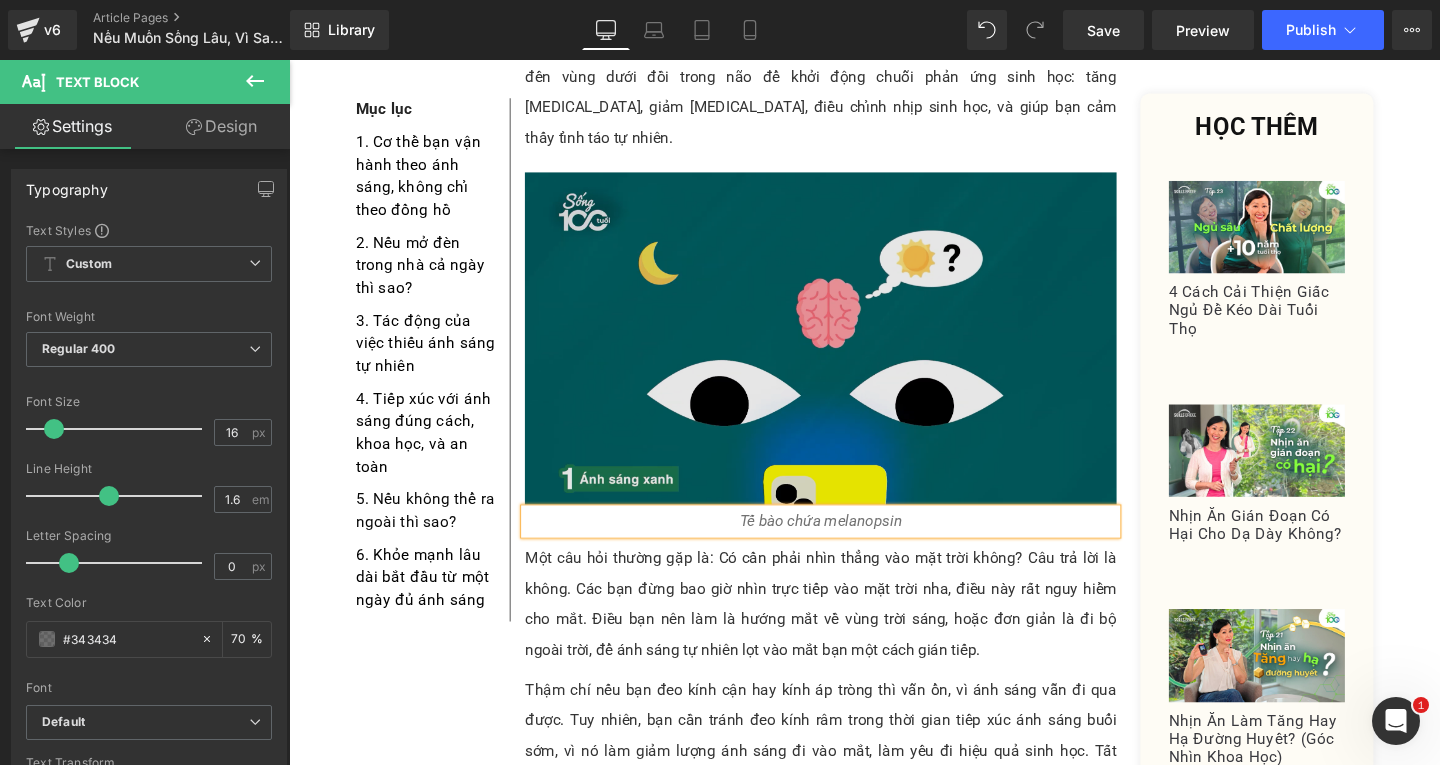 scroll, scrollTop: 5562, scrollLeft: 0, axis: vertical 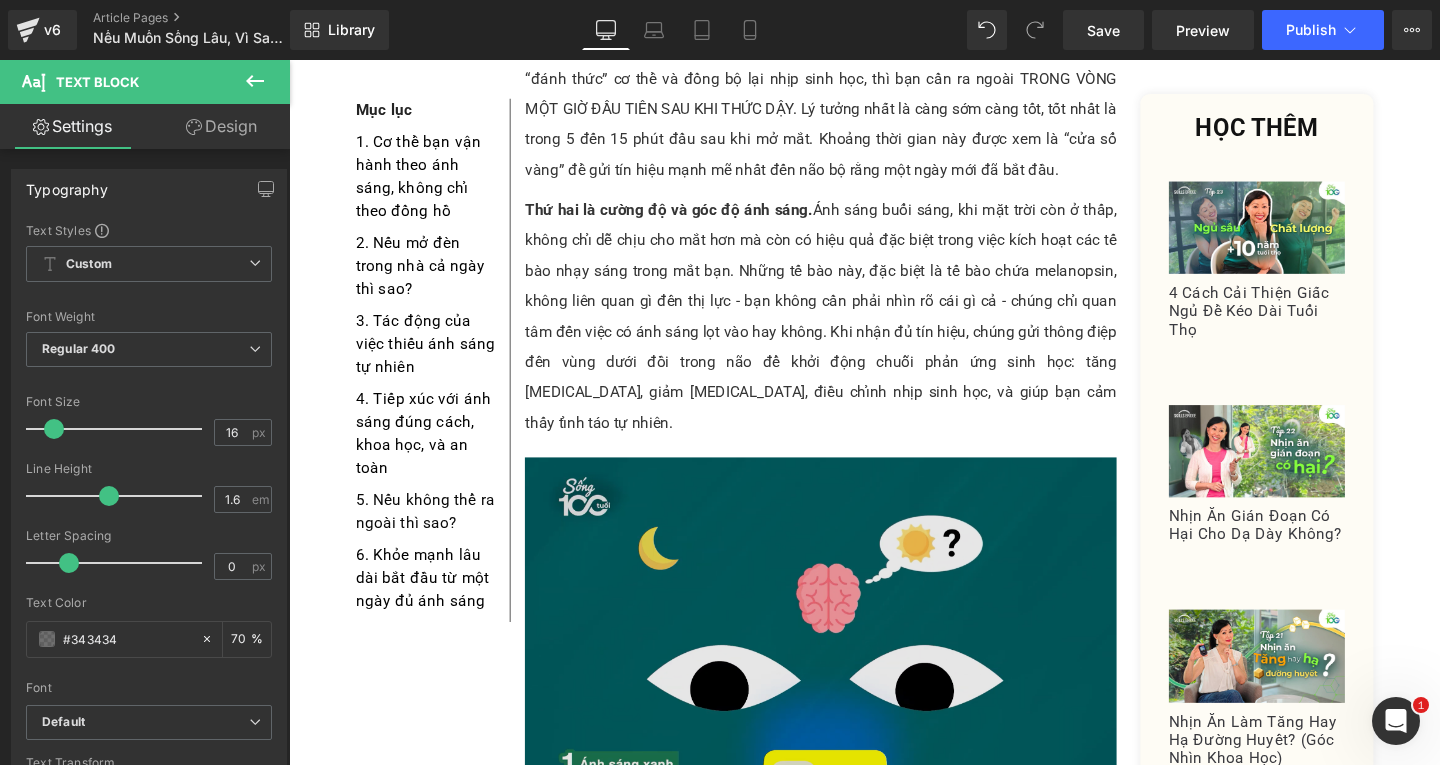click at bounding box center (848, 652) 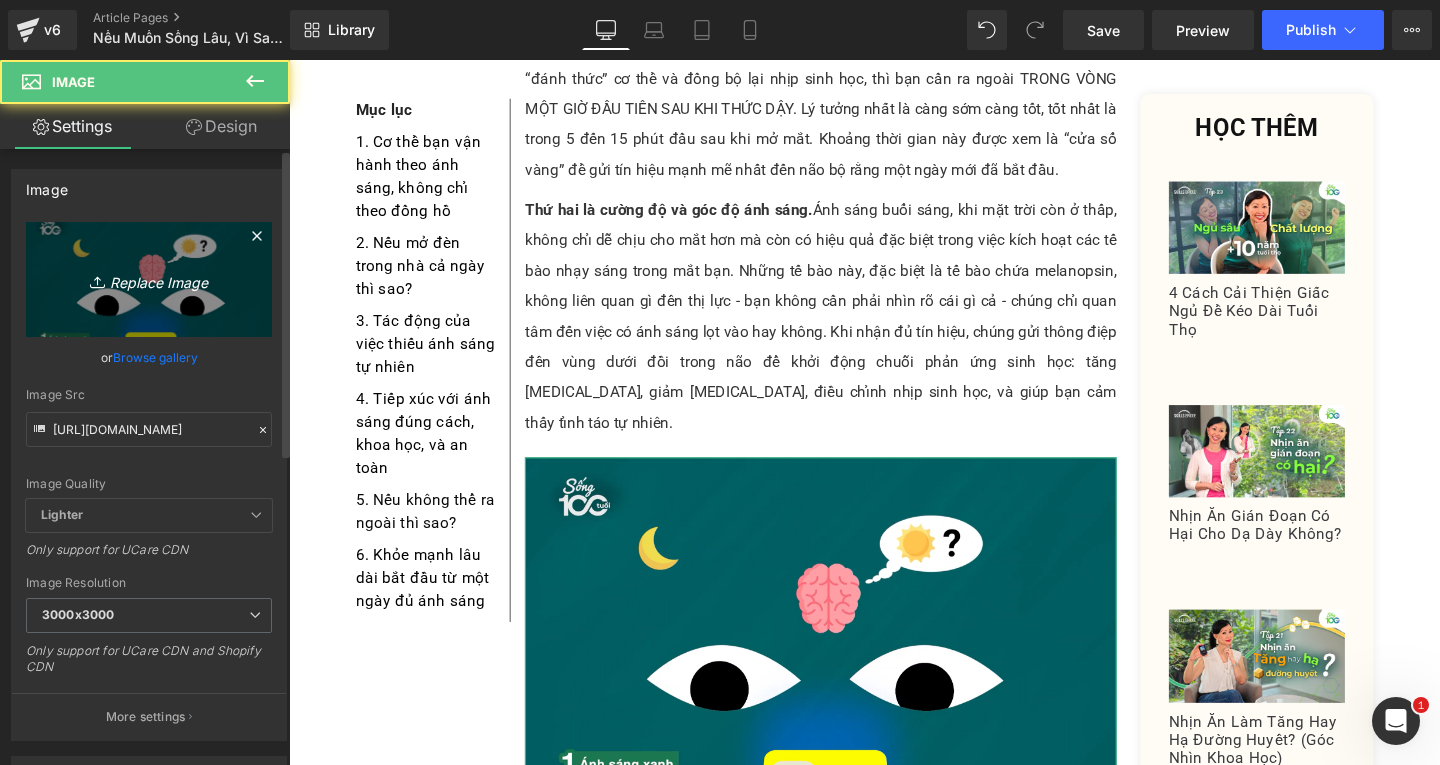 click on "Replace Image" at bounding box center [149, 279] 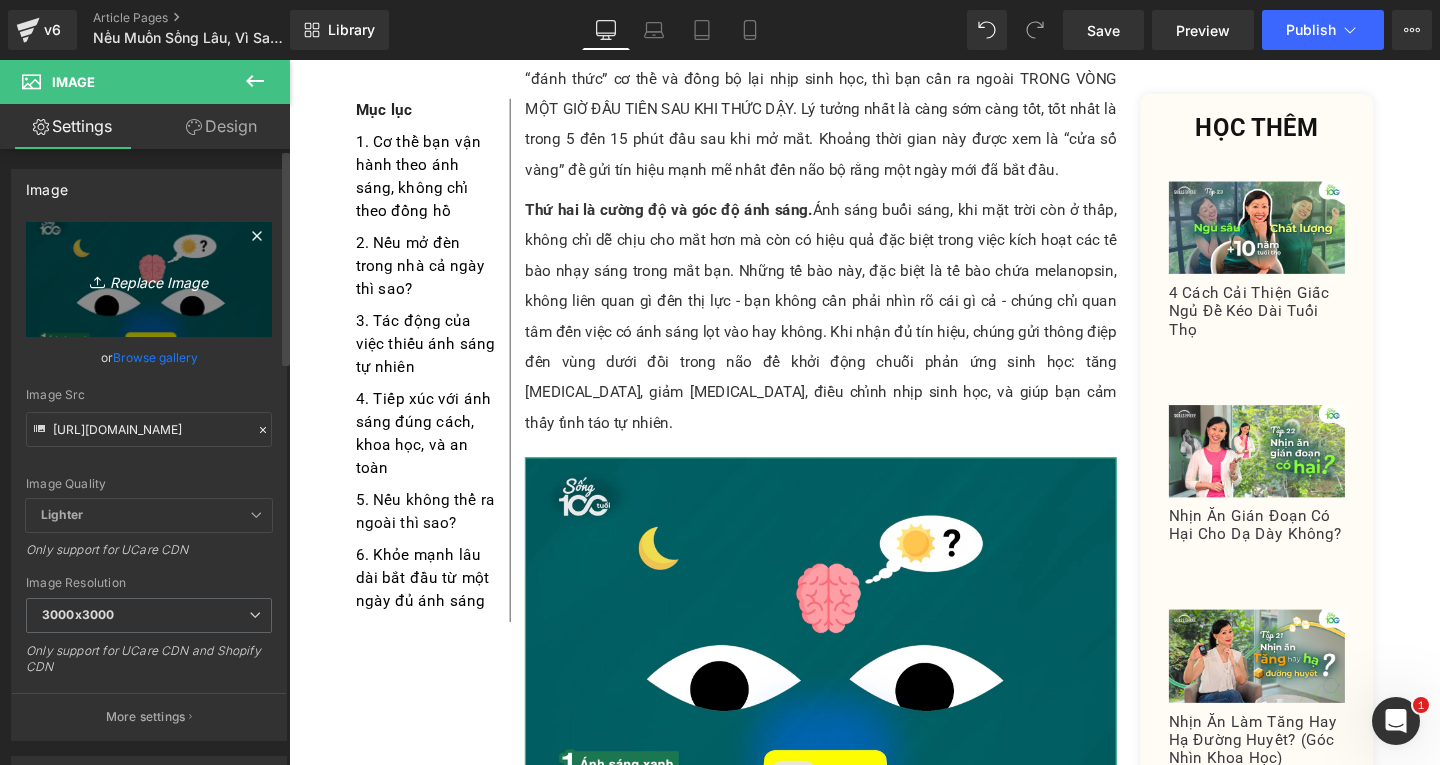 type on "C:\fakepath\Screenshot [DATE] 171641.png" 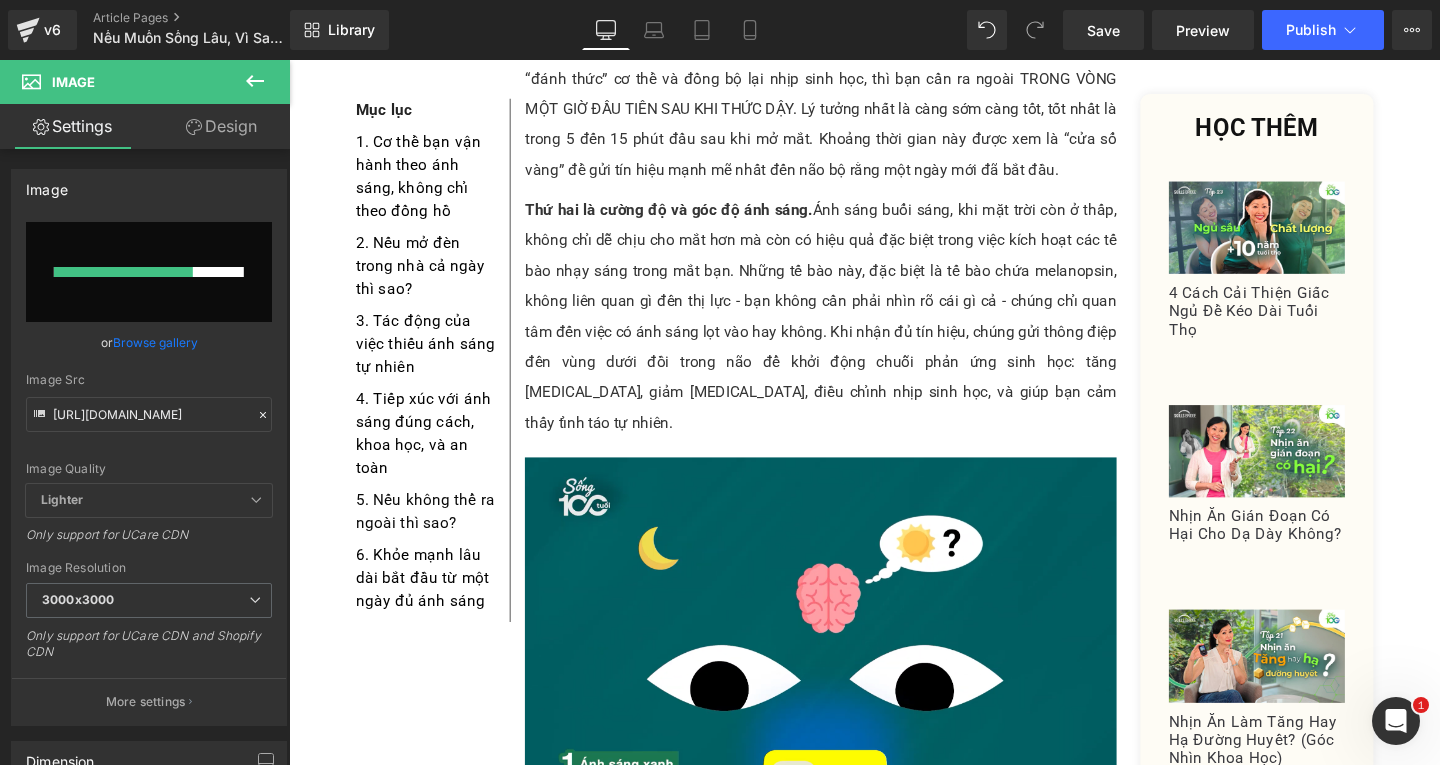 type 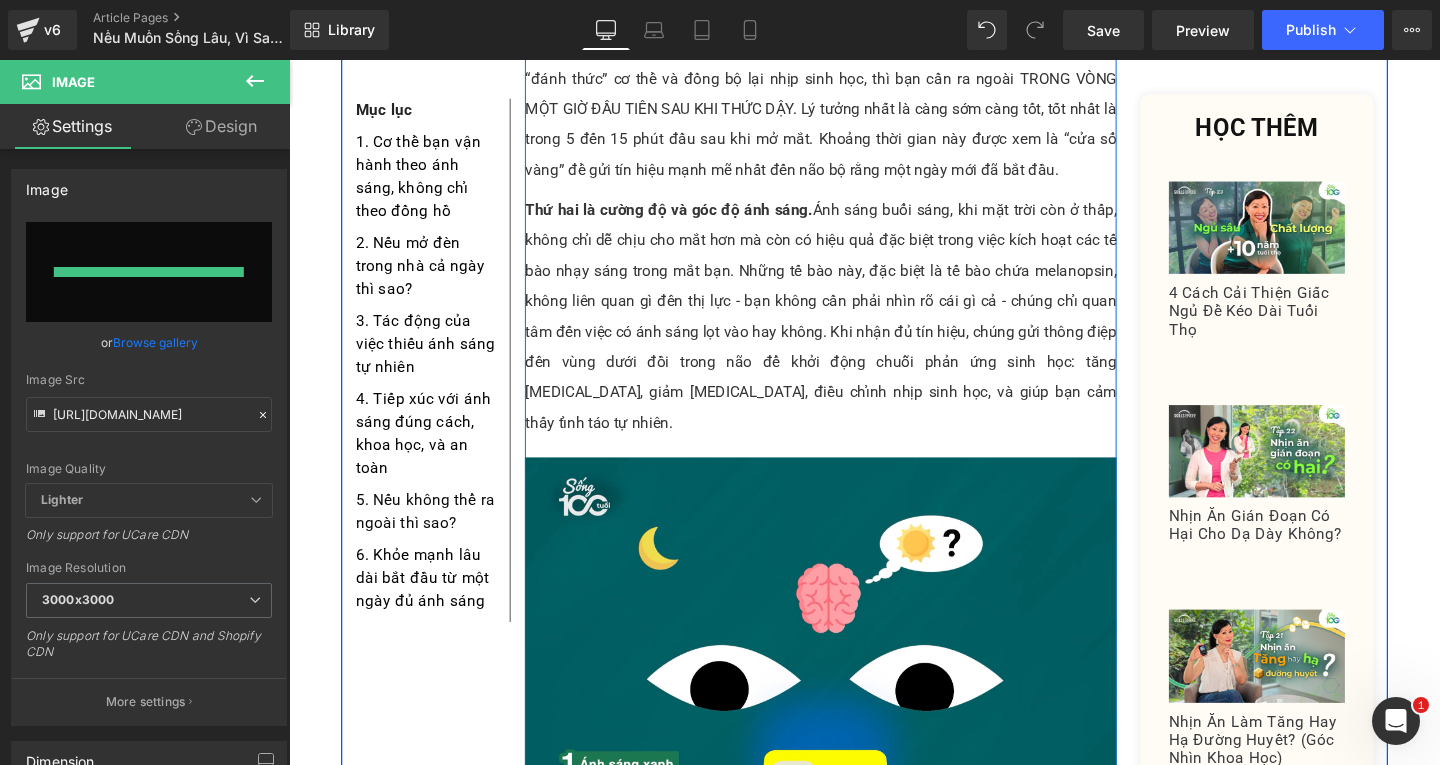 type on "[URL][DOMAIN_NAME]" 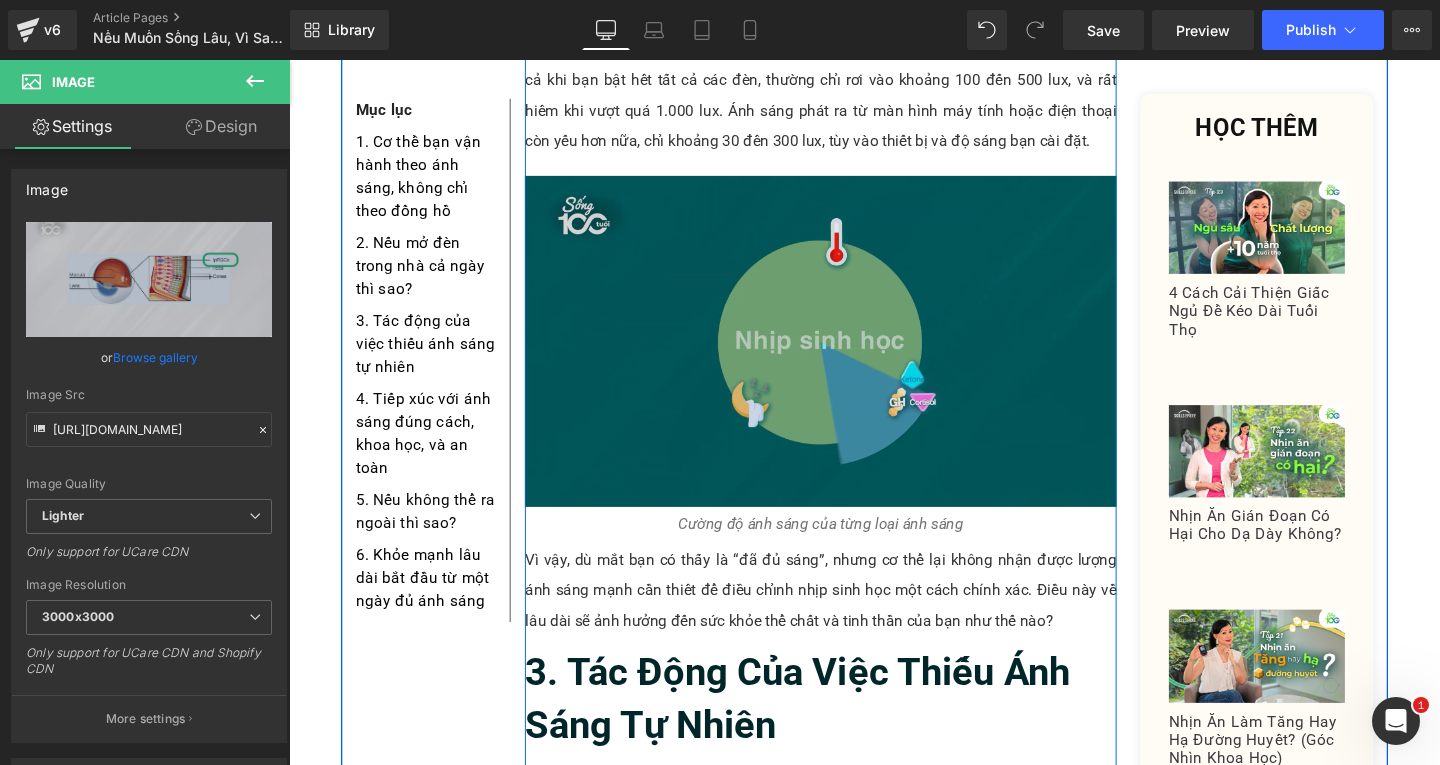 scroll, scrollTop: 3762, scrollLeft: 0, axis: vertical 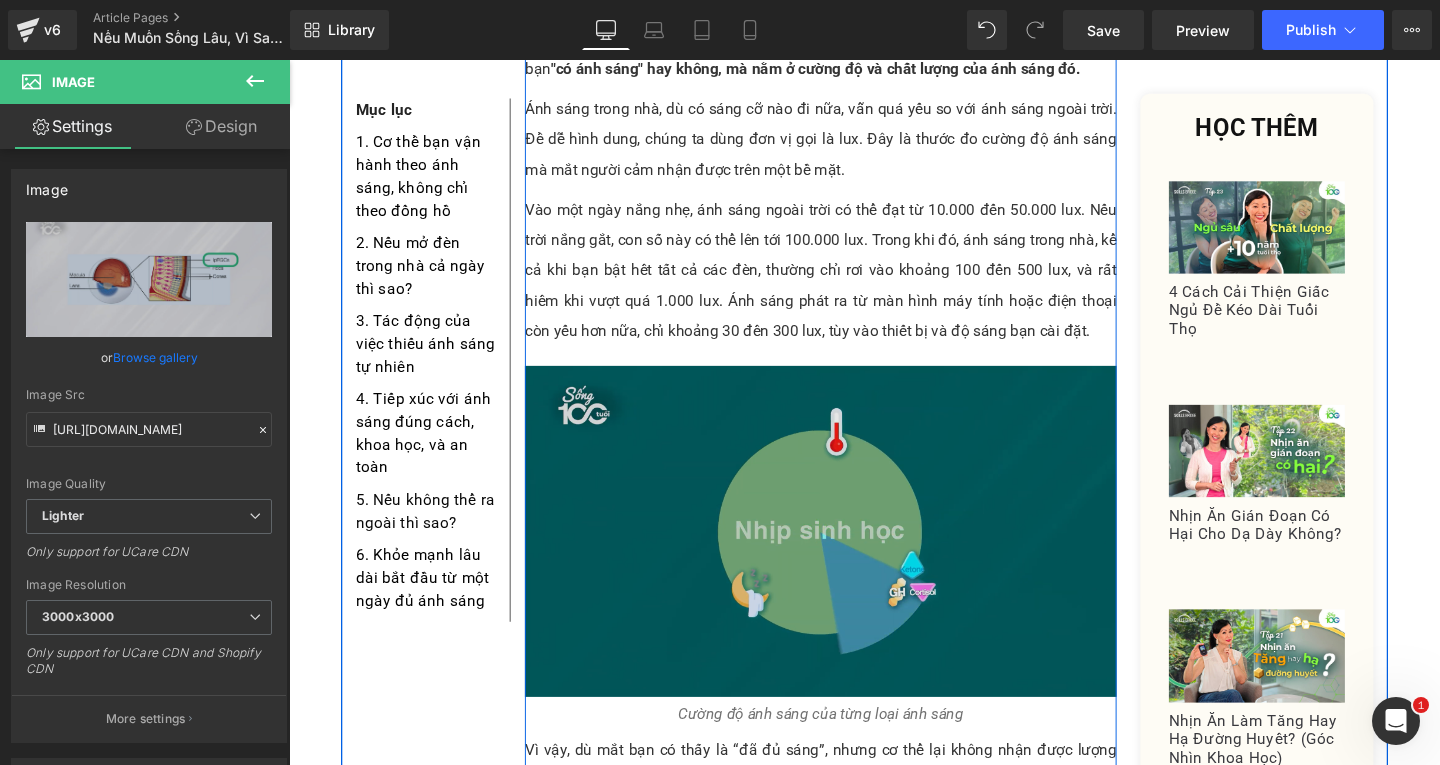 click at bounding box center [848, 556] 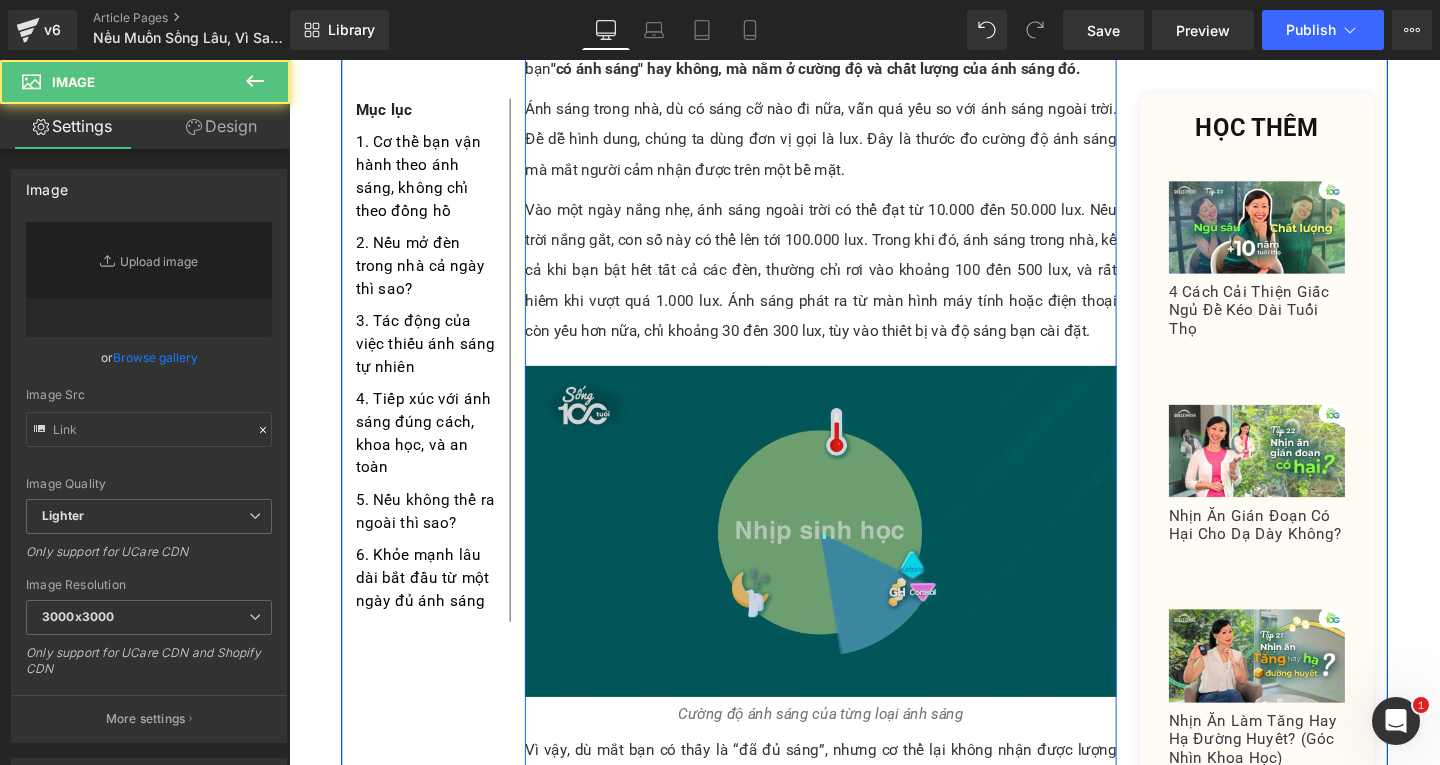 type on "[URL][DOMAIN_NAME]" 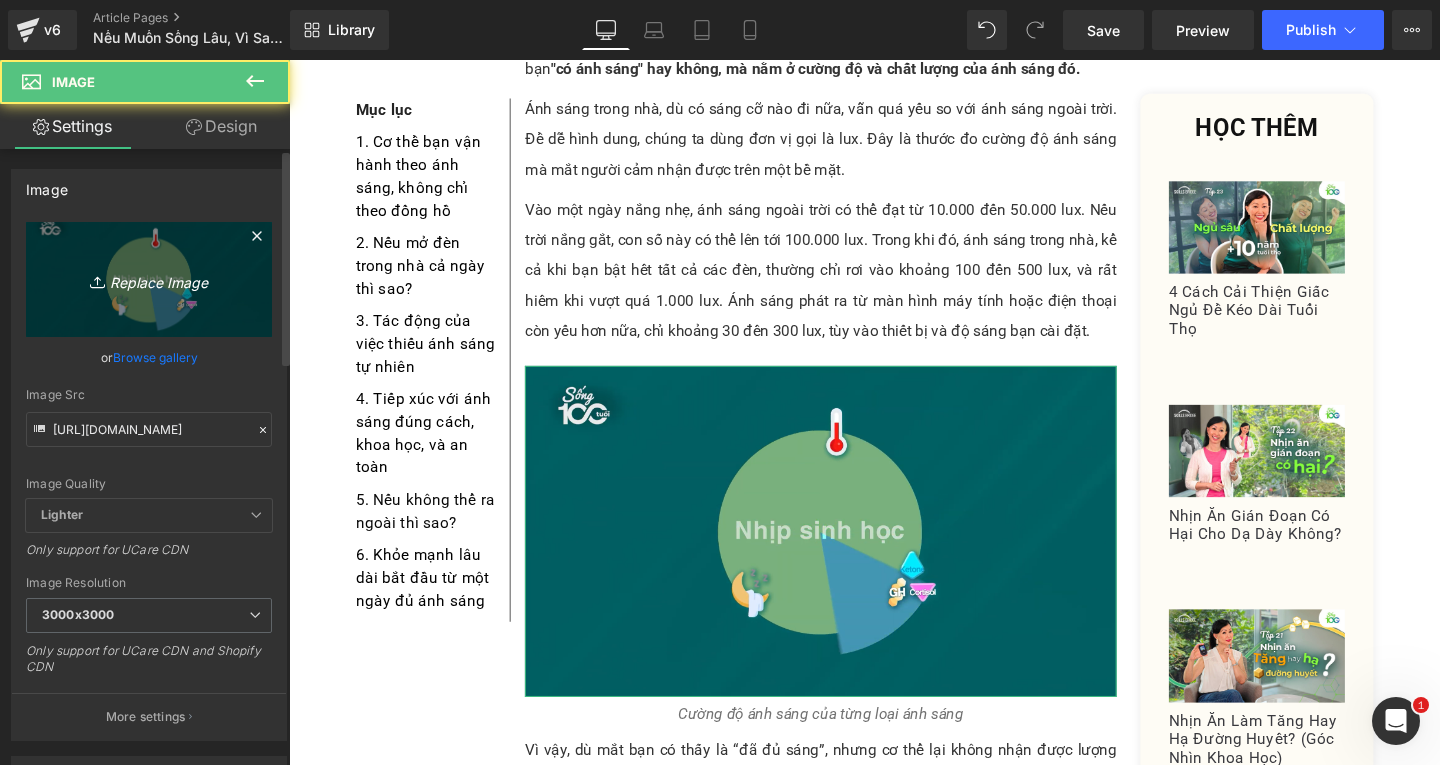 click on "Replace Image" at bounding box center (149, 279) 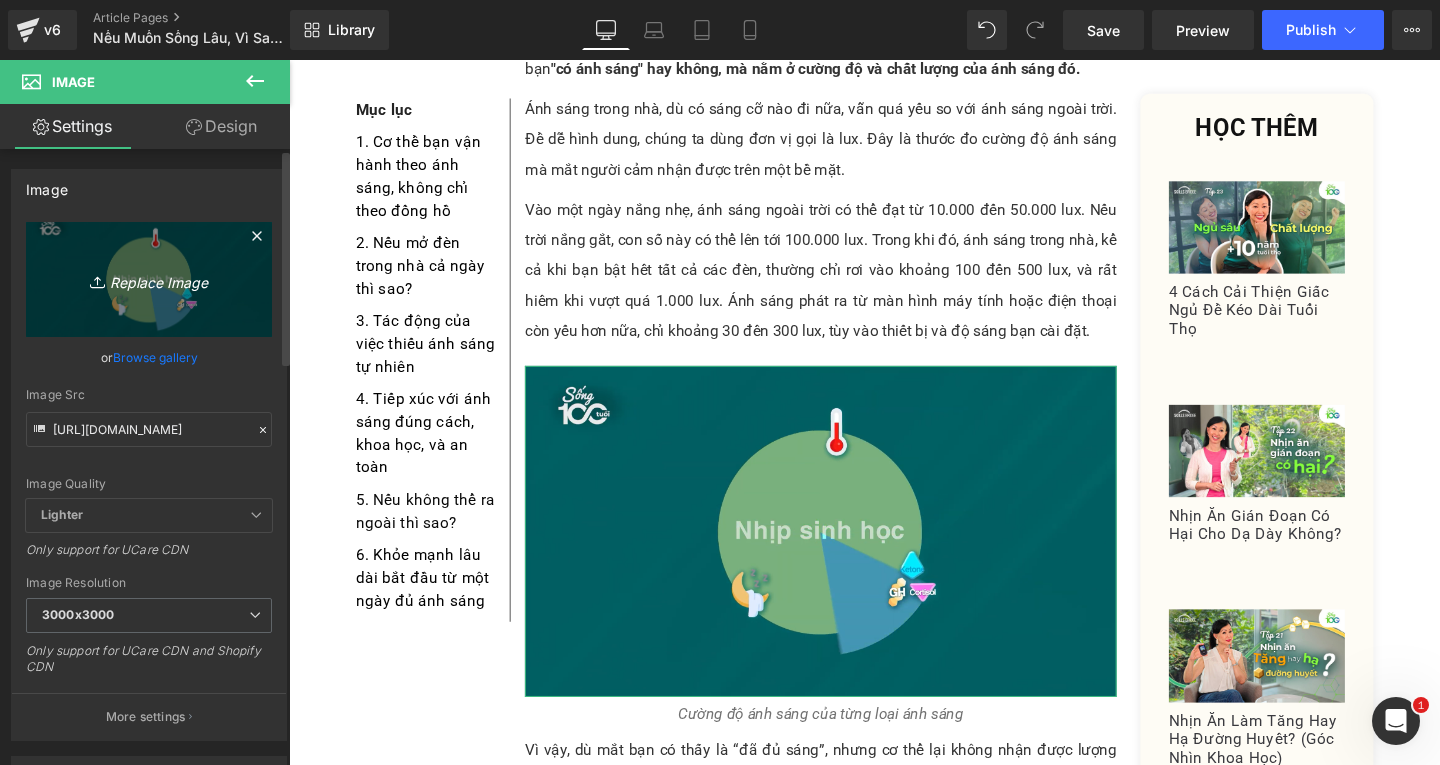 type on "C:\fakepath\Screenshot [DATE] 171305.png" 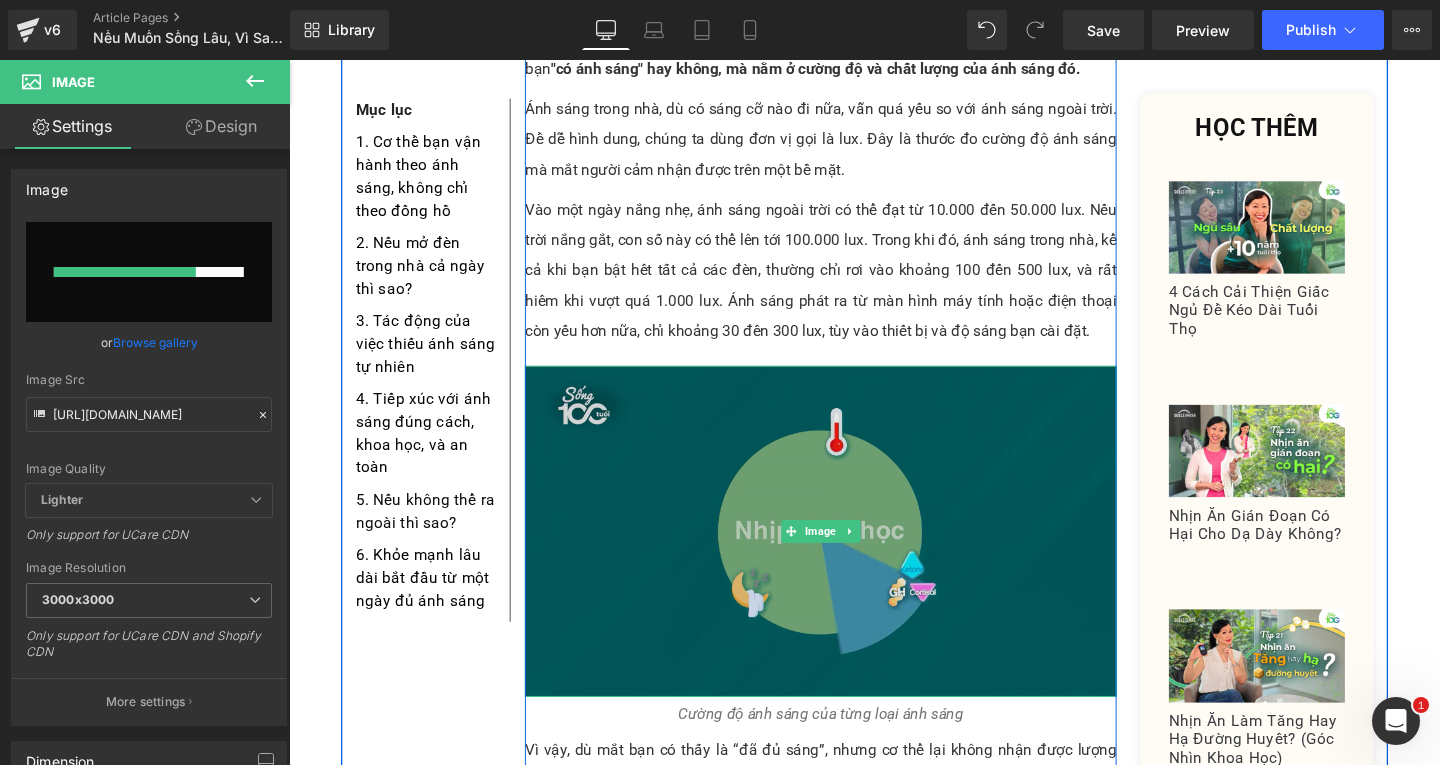 type 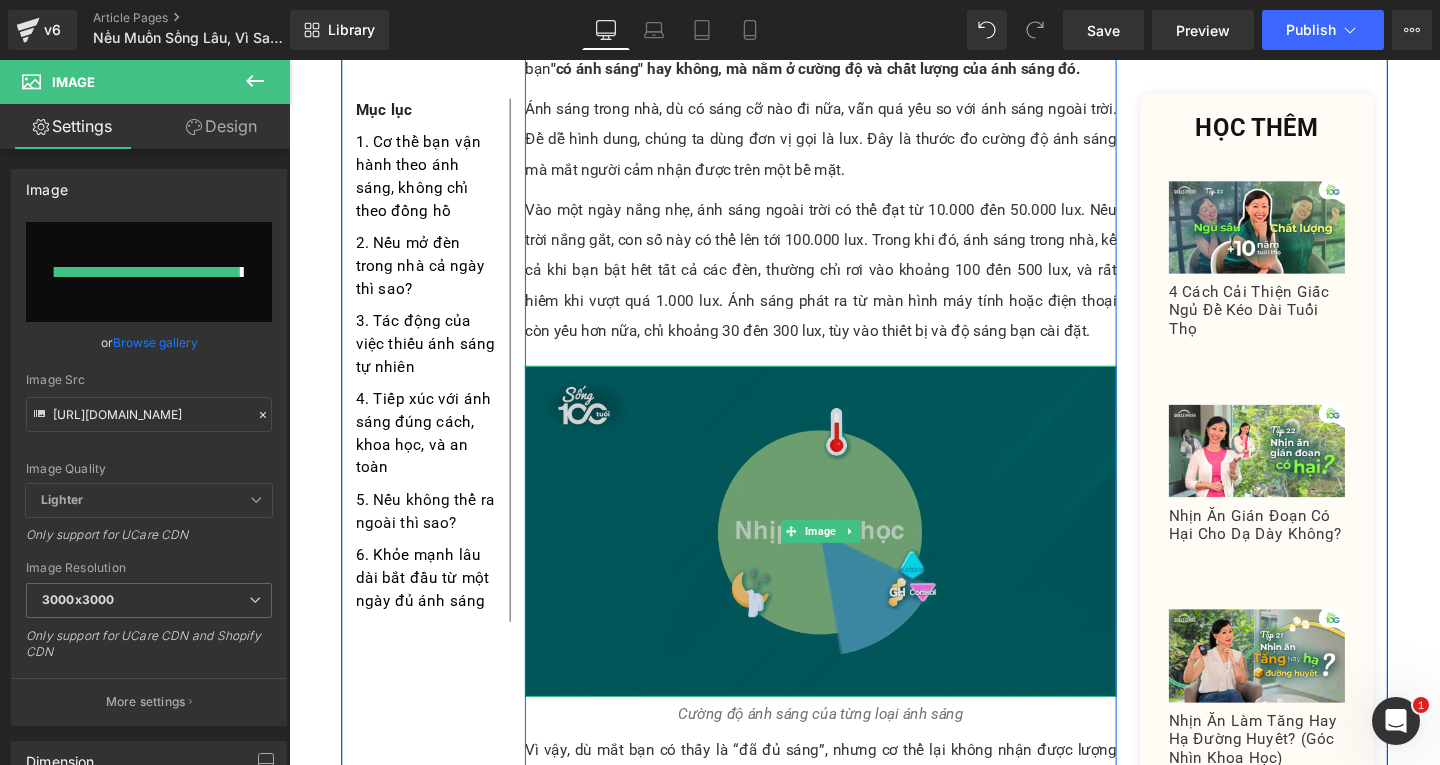 type on "[URL][DOMAIN_NAME]" 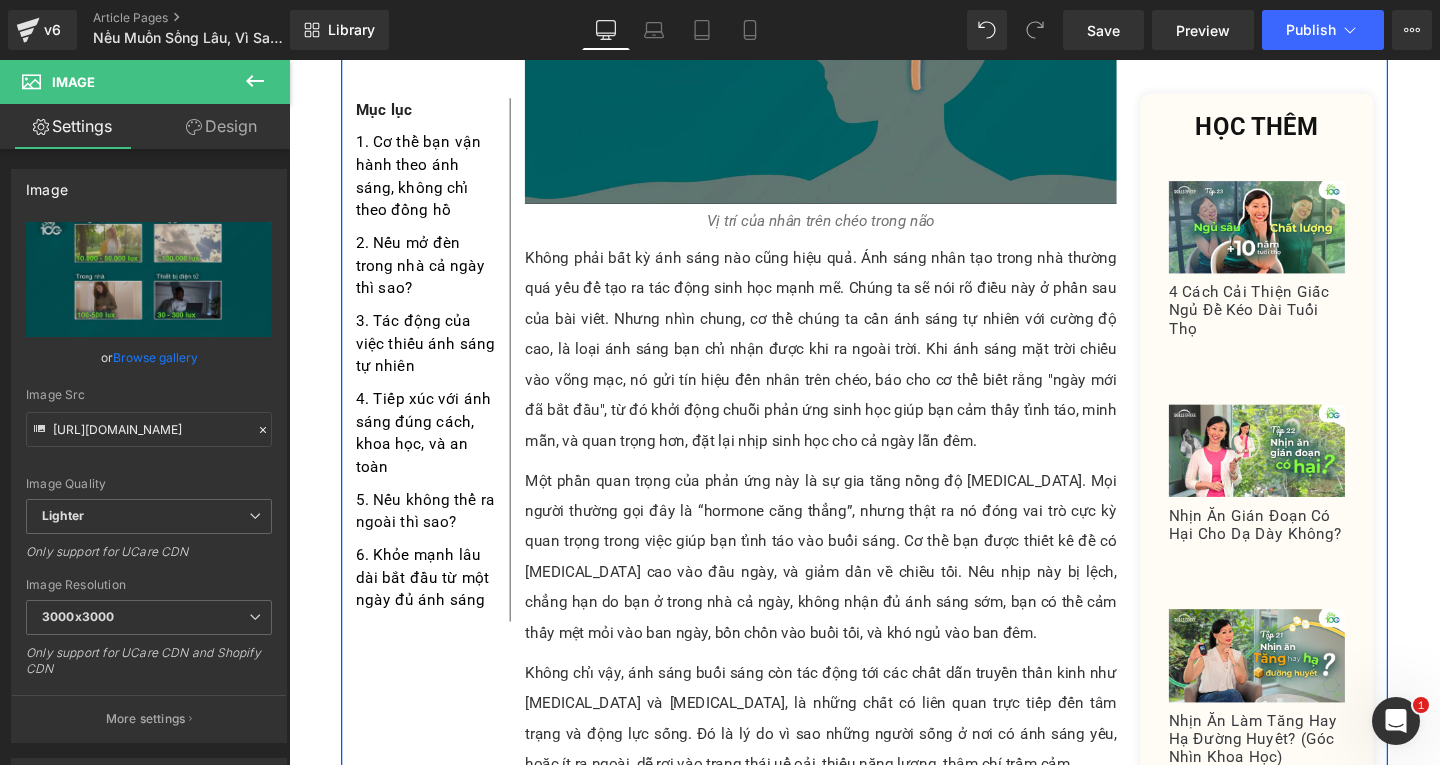scroll, scrollTop: 2362, scrollLeft: 0, axis: vertical 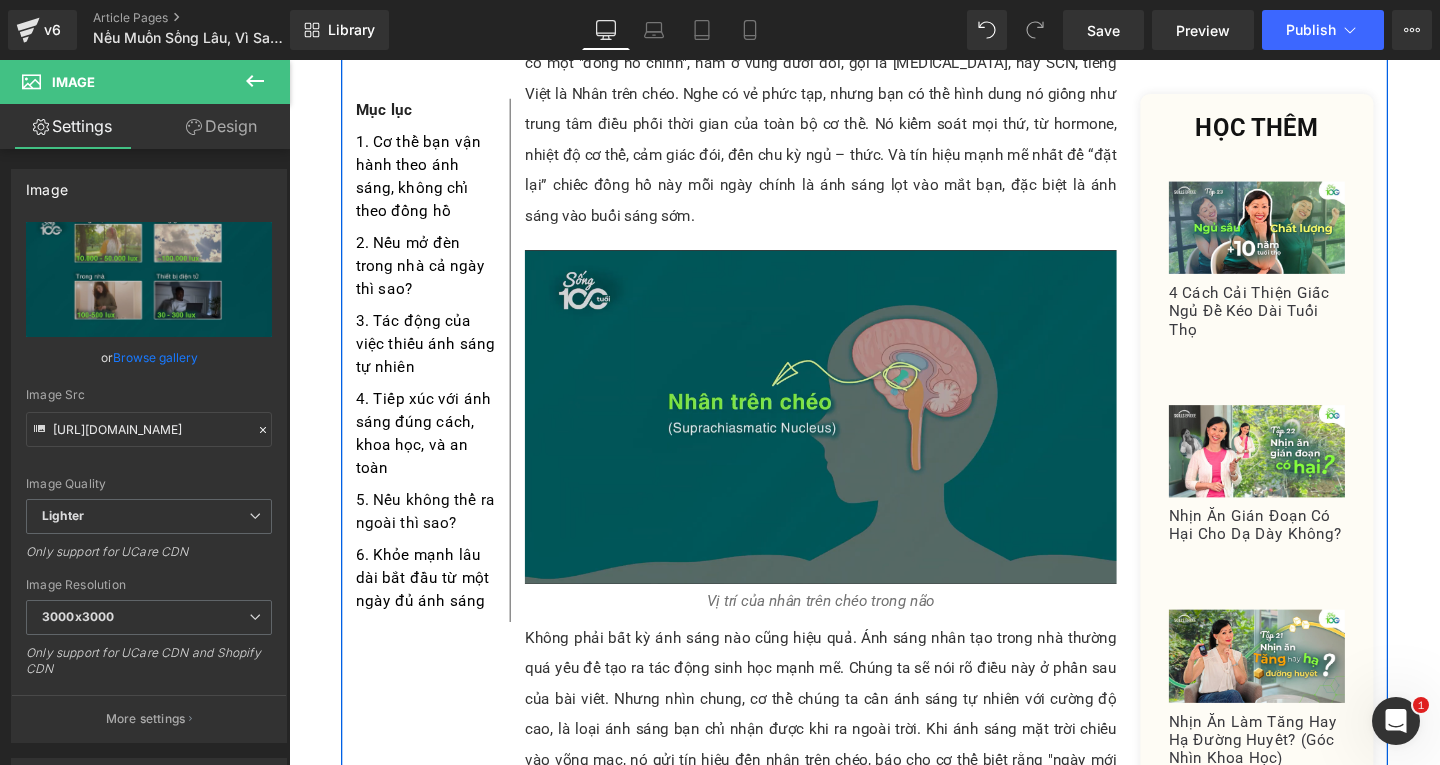 click at bounding box center (848, 435) 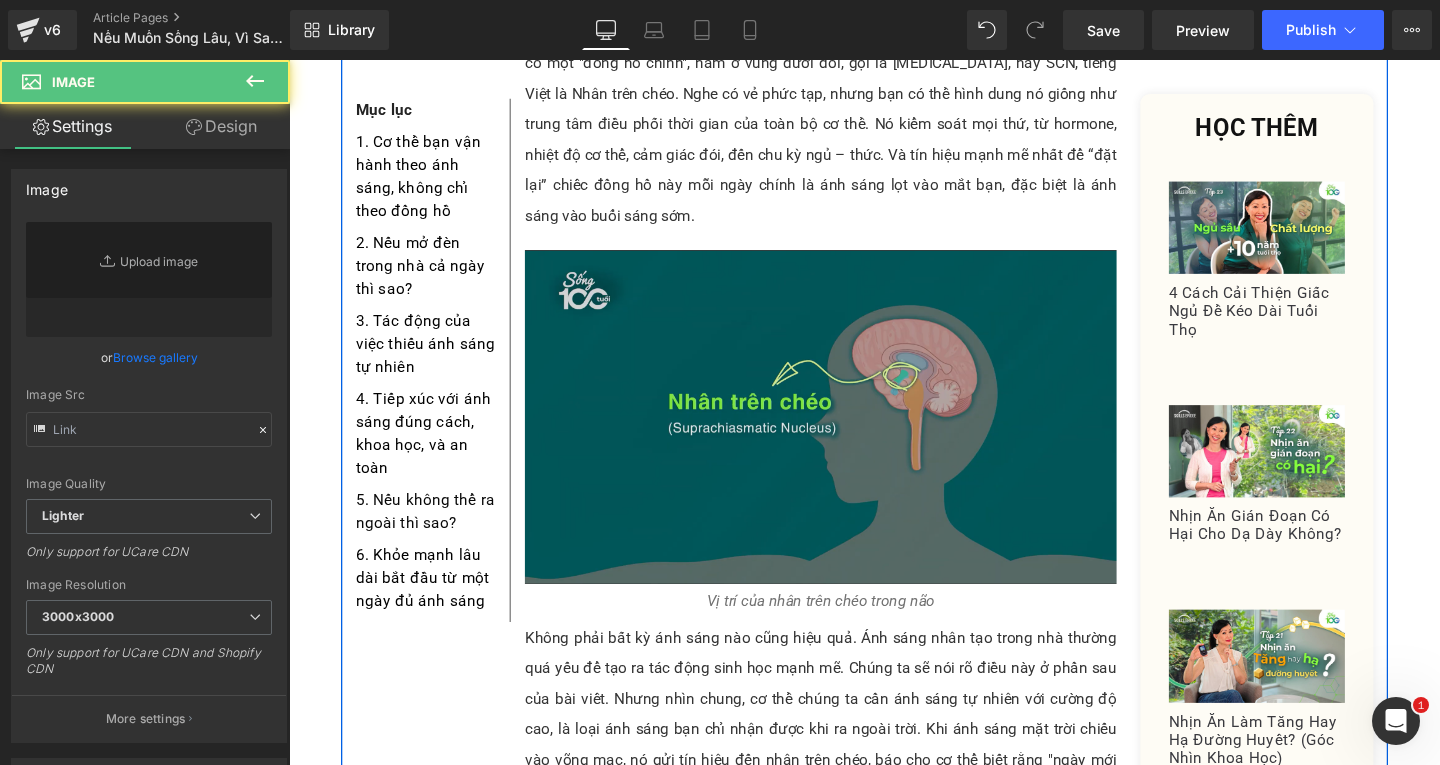 type on "[URL][DOMAIN_NAME]" 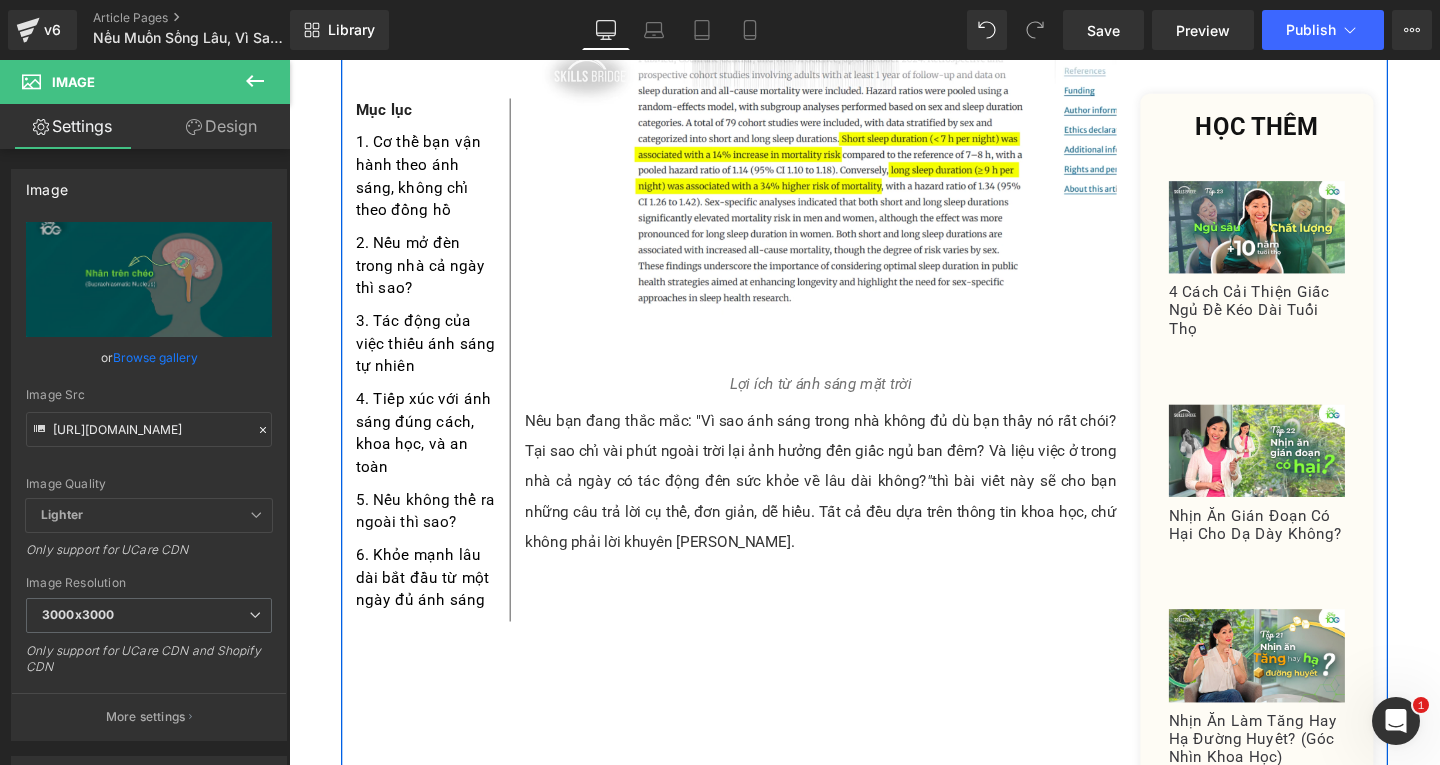 scroll, scrollTop: 862, scrollLeft: 0, axis: vertical 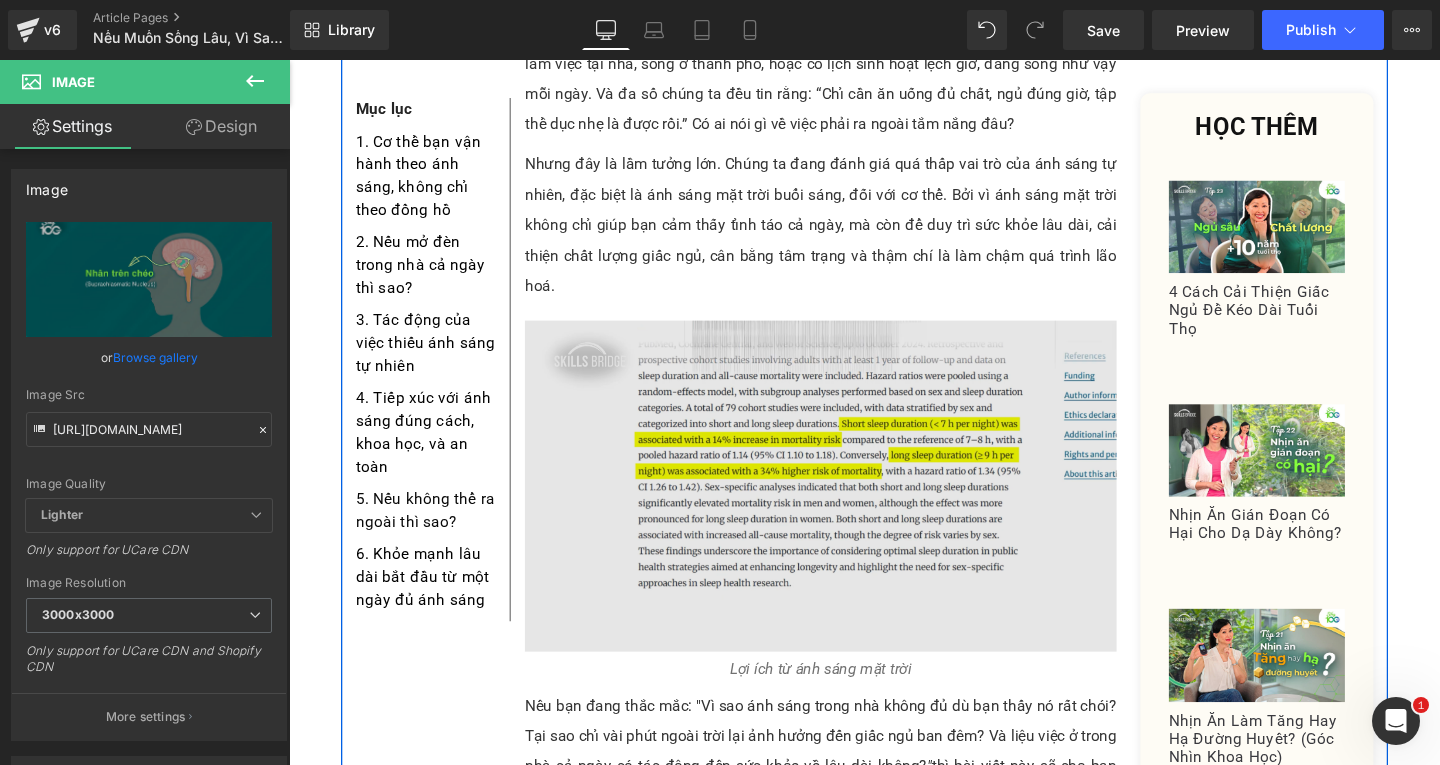 click at bounding box center [848, 508] 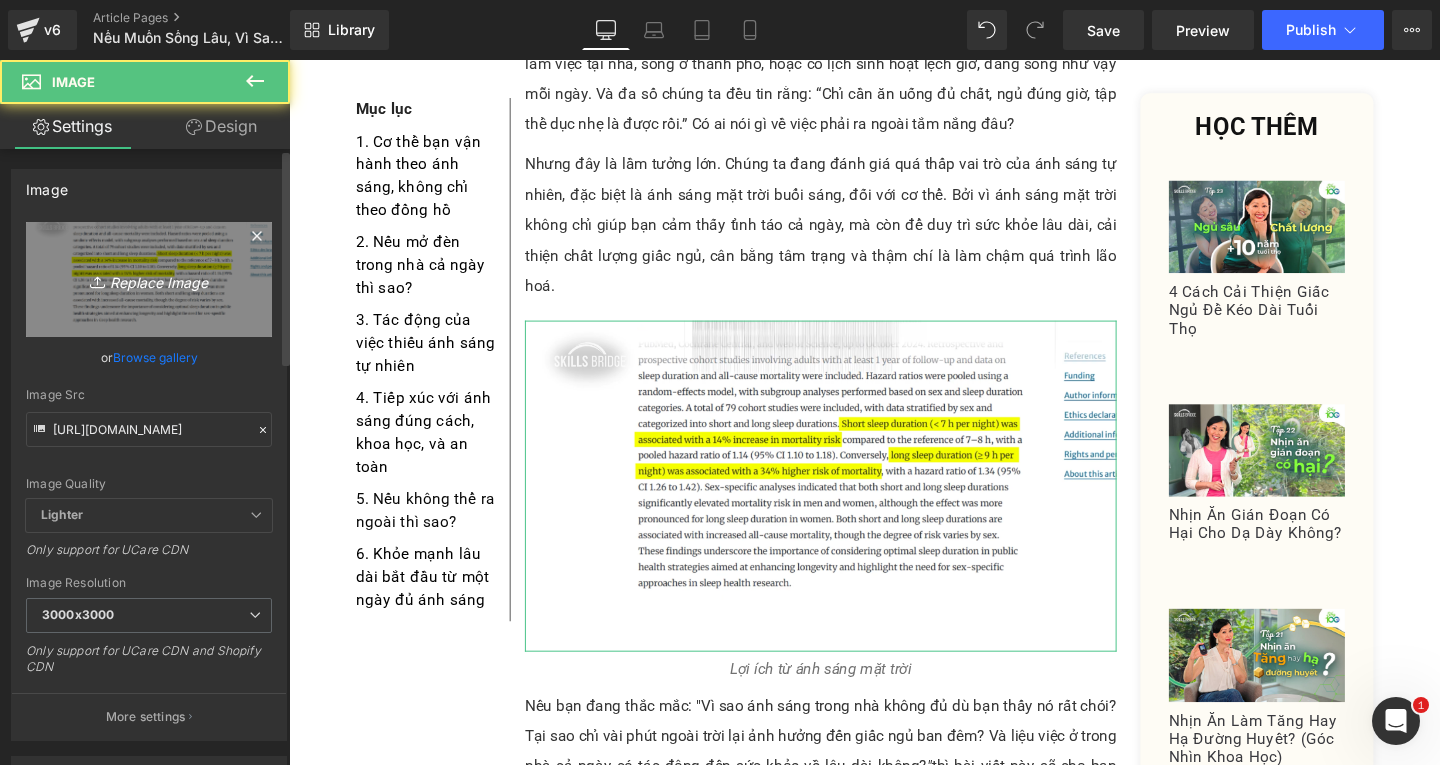 click on "Replace Image" at bounding box center (149, 279) 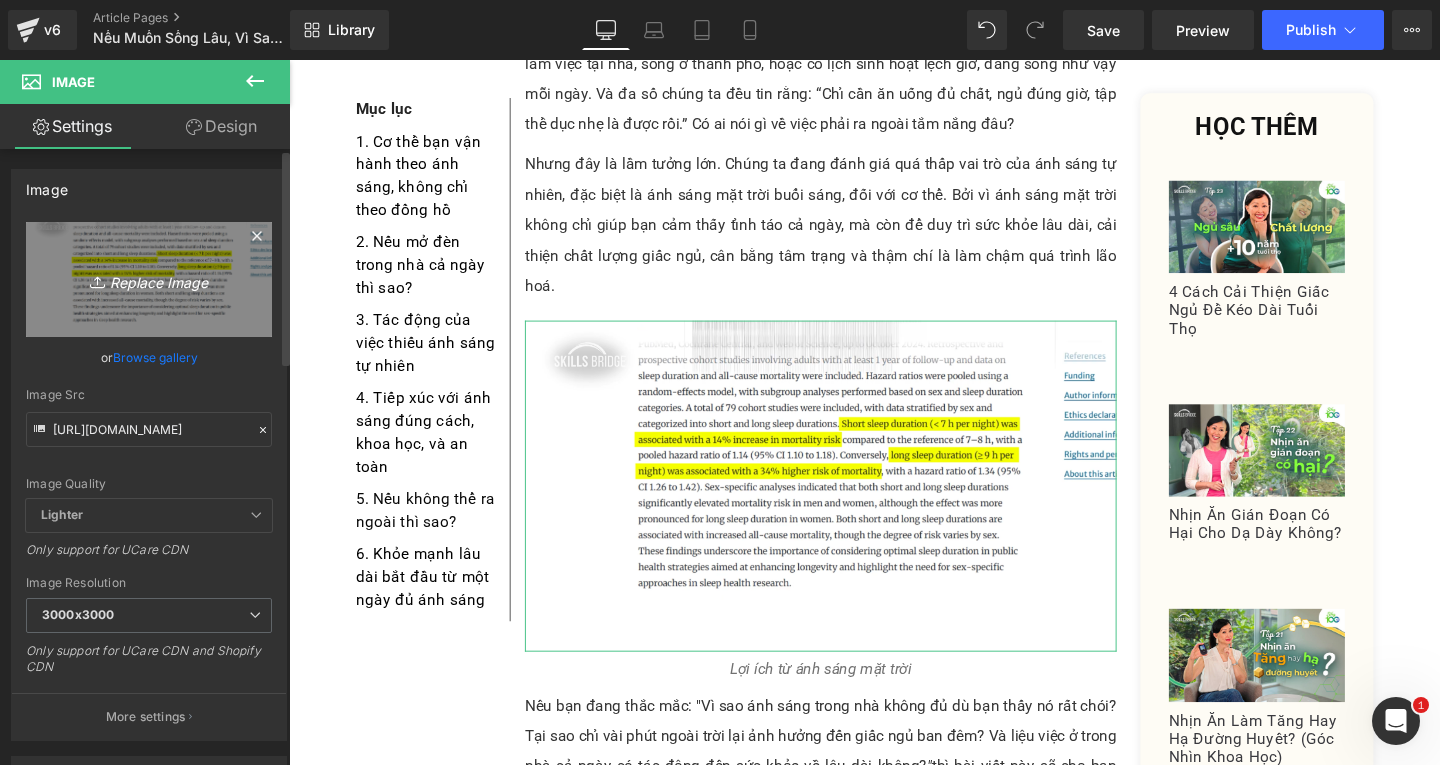 type on "C:\fakepath\Screenshot [DATE] 170912.png" 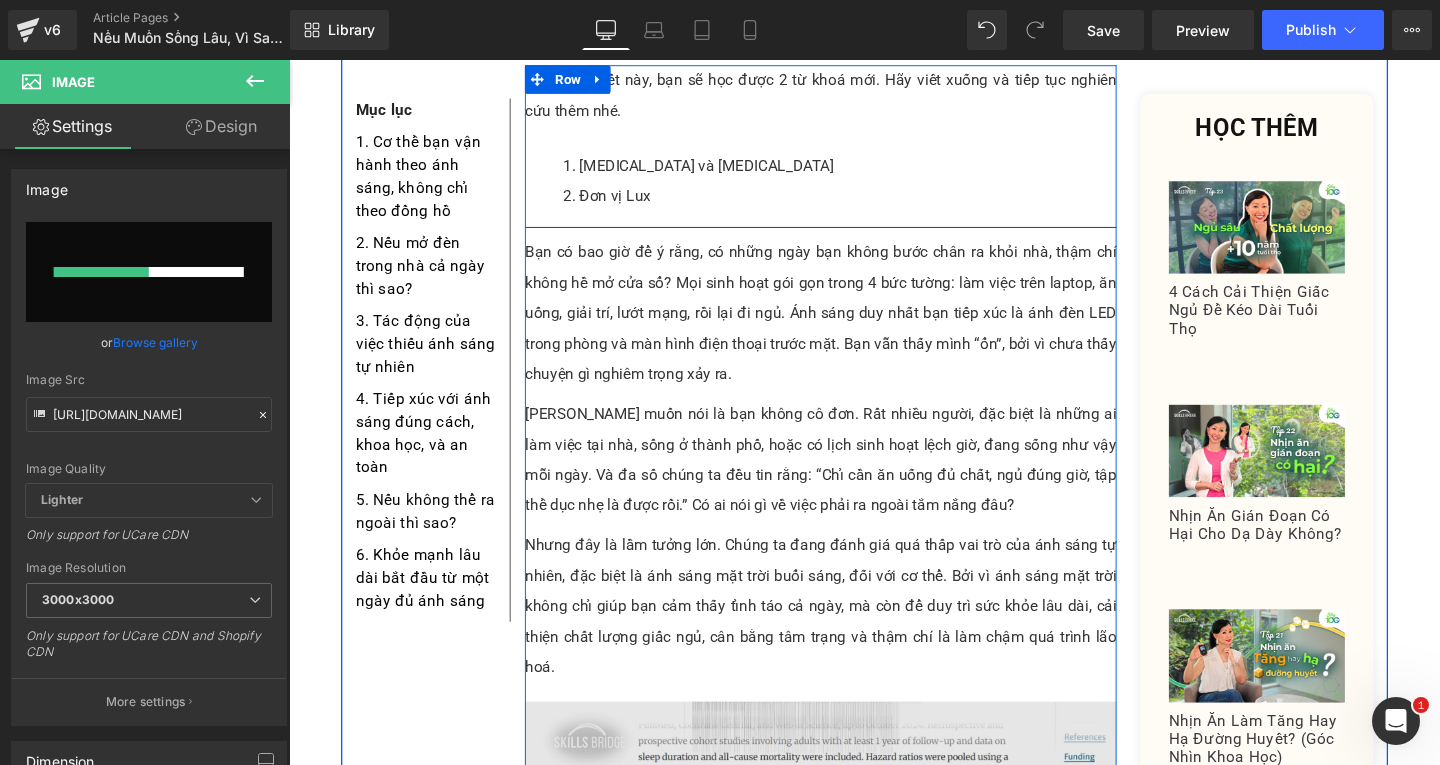 scroll, scrollTop: 0, scrollLeft: 0, axis: both 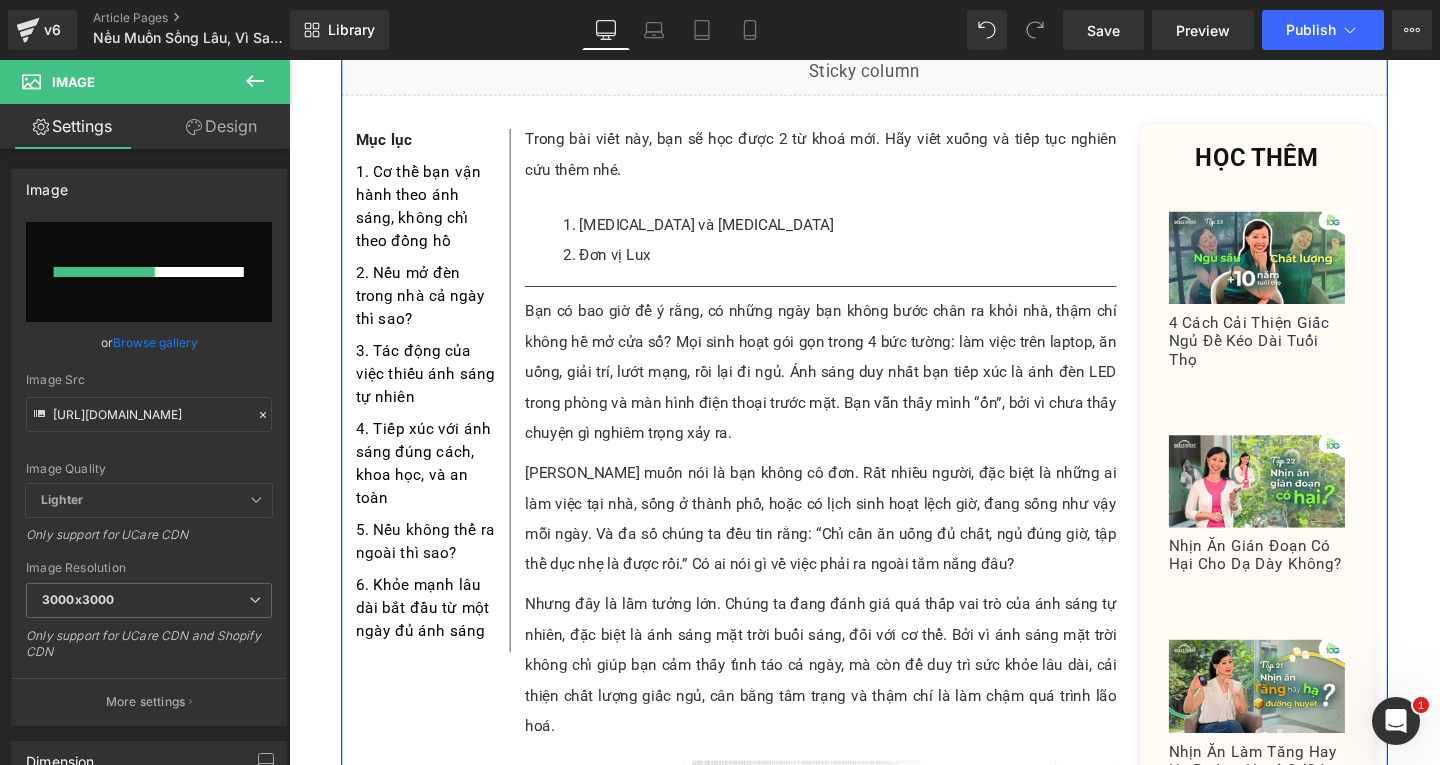 type 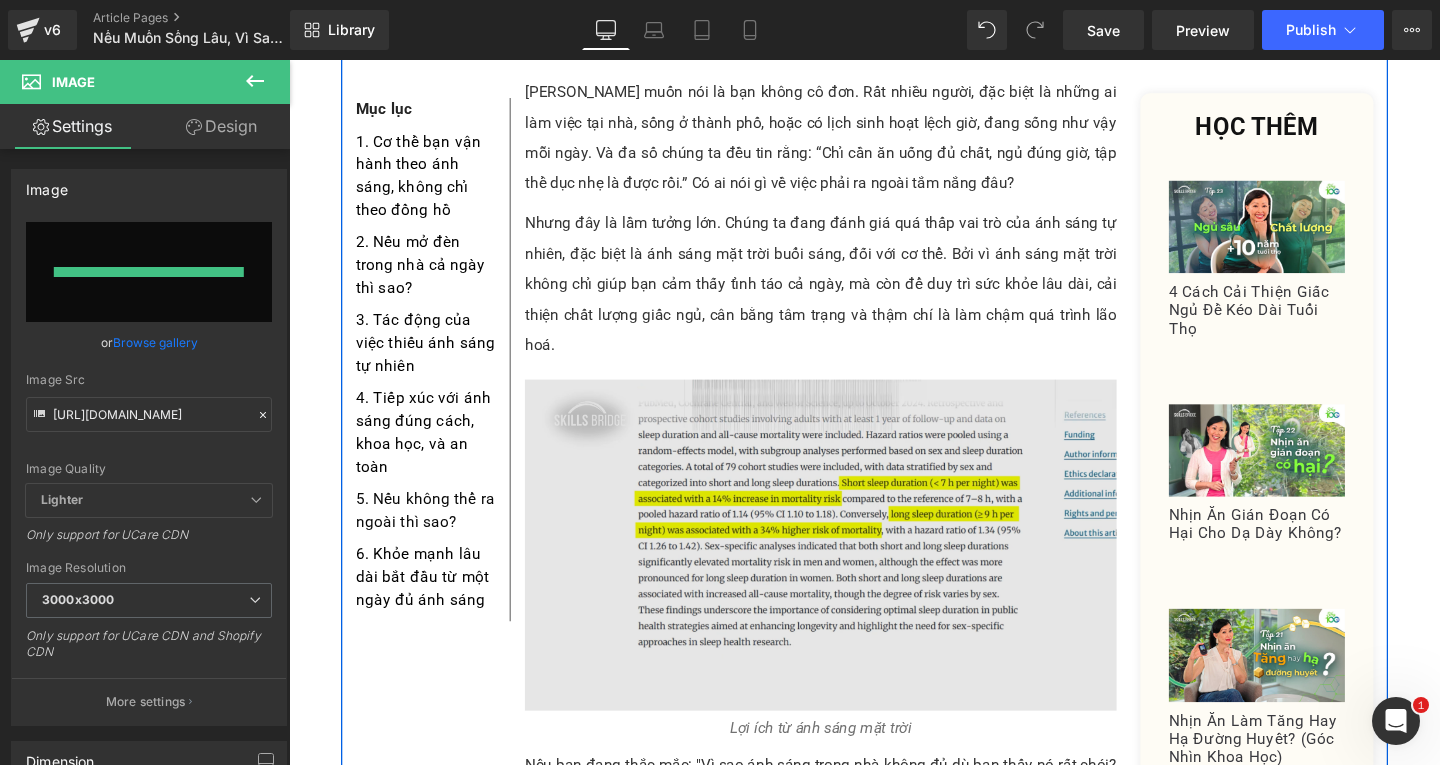 type on "[URL][DOMAIN_NAME]" 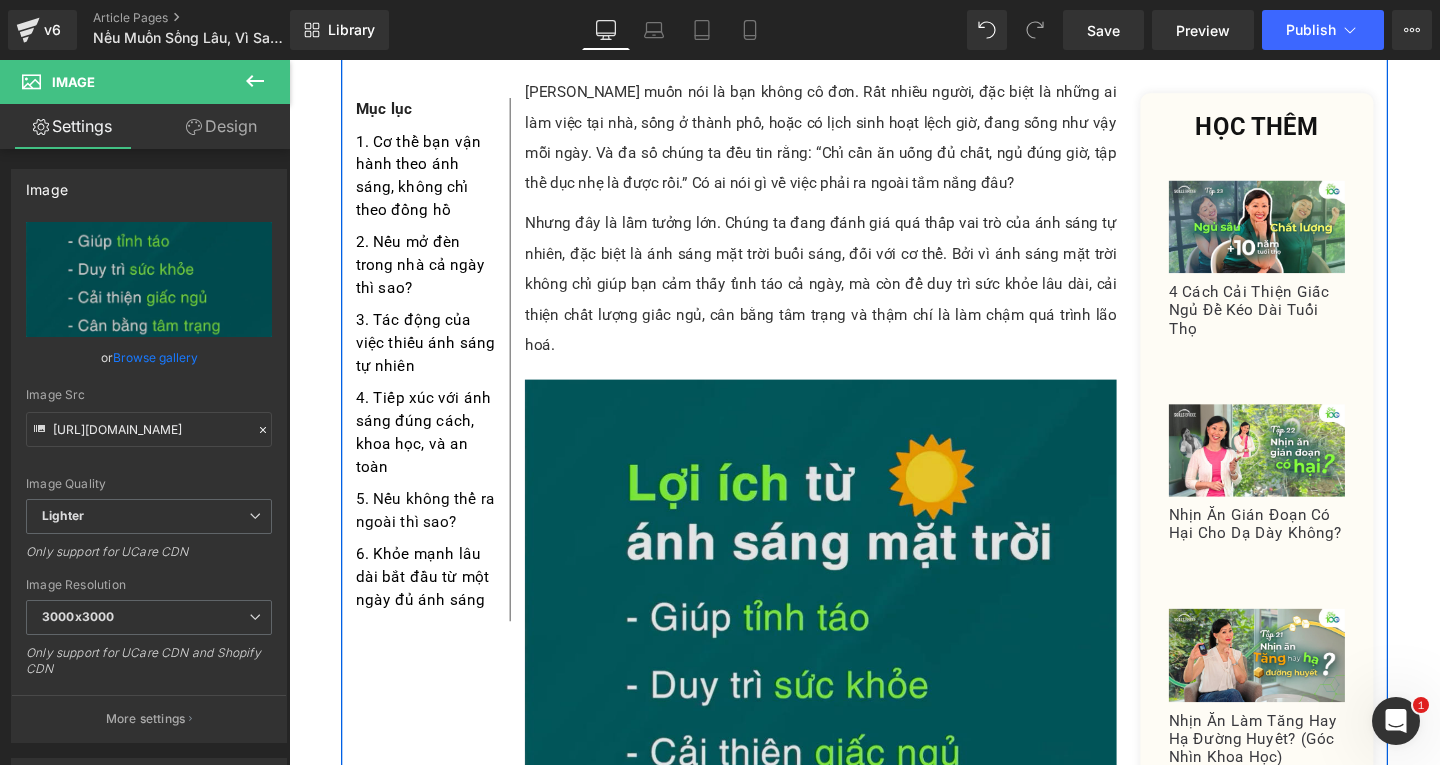scroll, scrollTop: 1100, scrollLeft: 0, axis: vertical 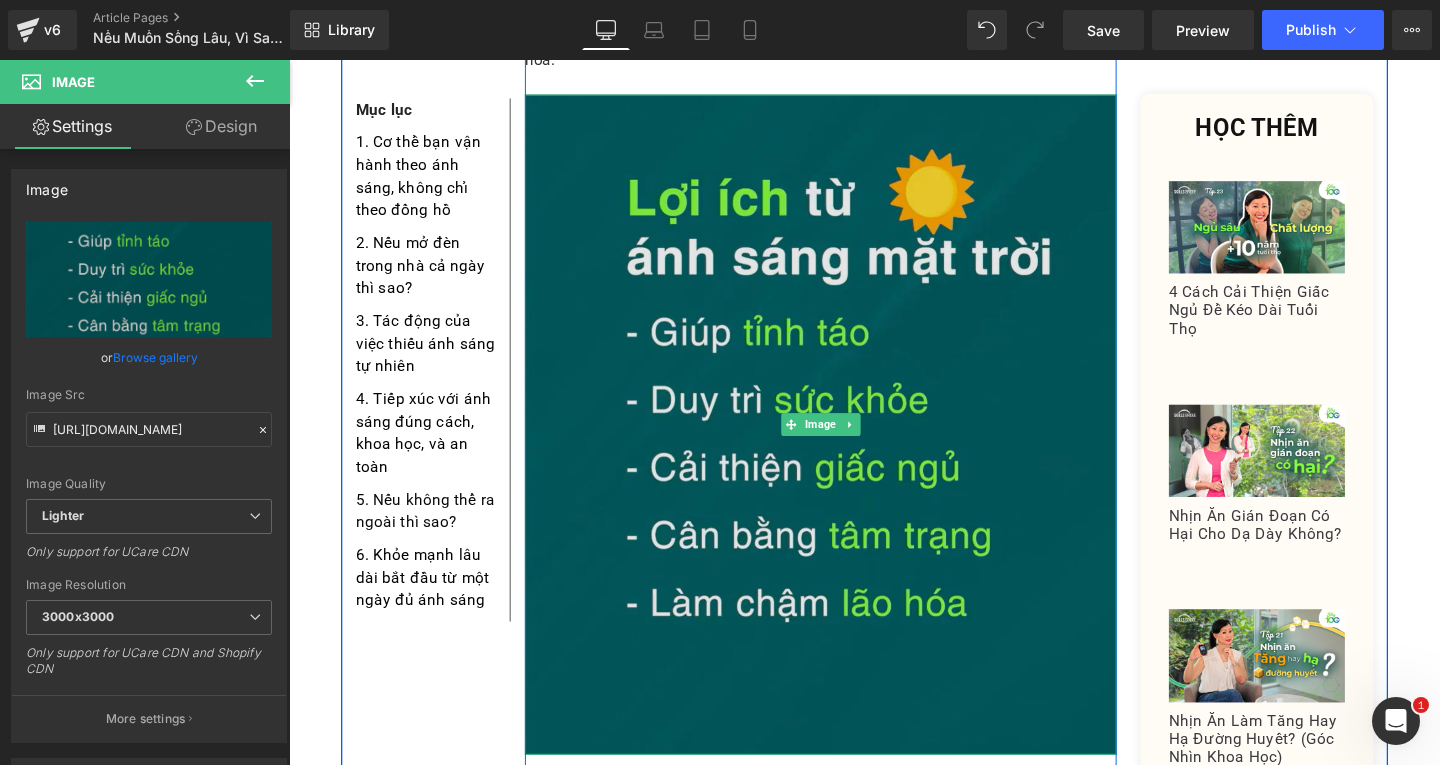 click at bounding box center (848, 443) 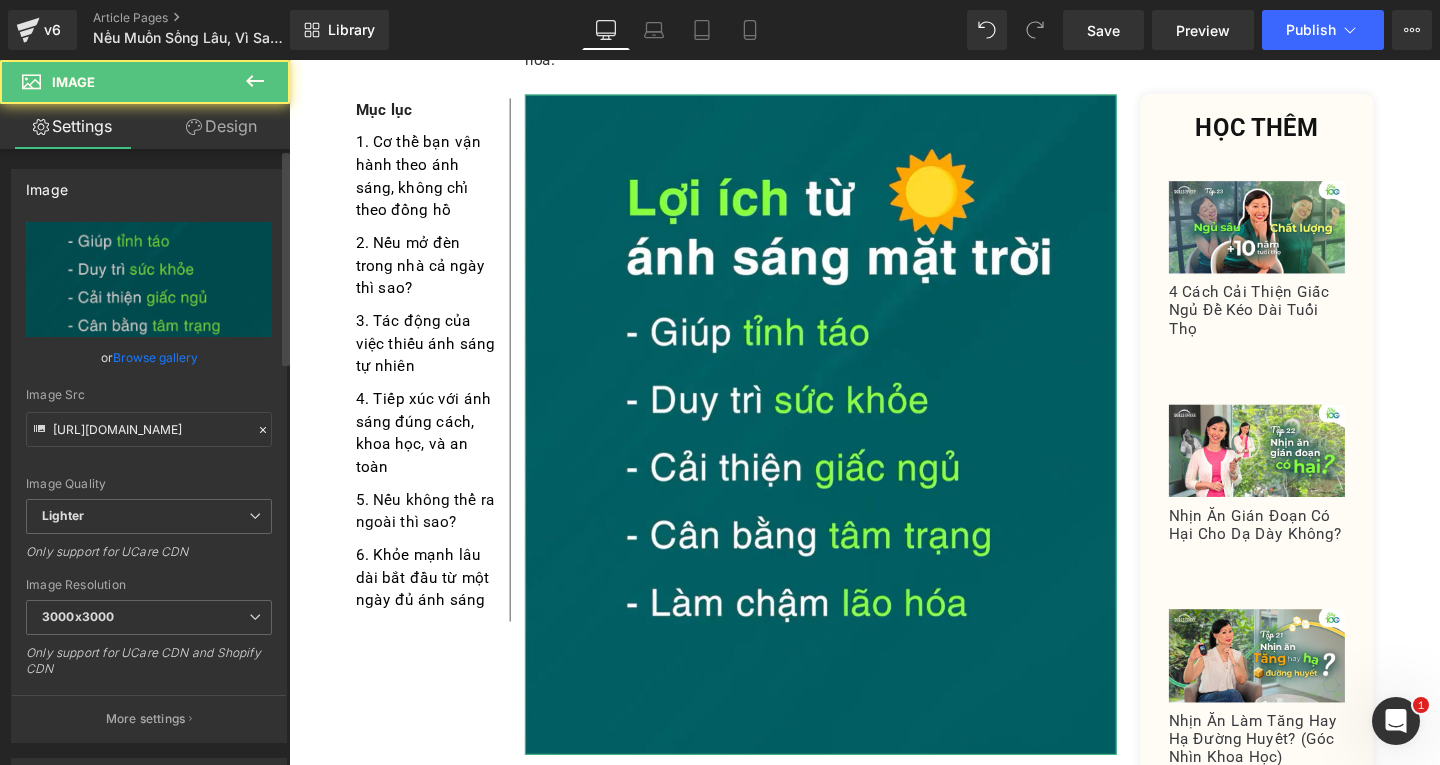scroll, scrollTop: 400, scrollLeft: 0, axis: vertical 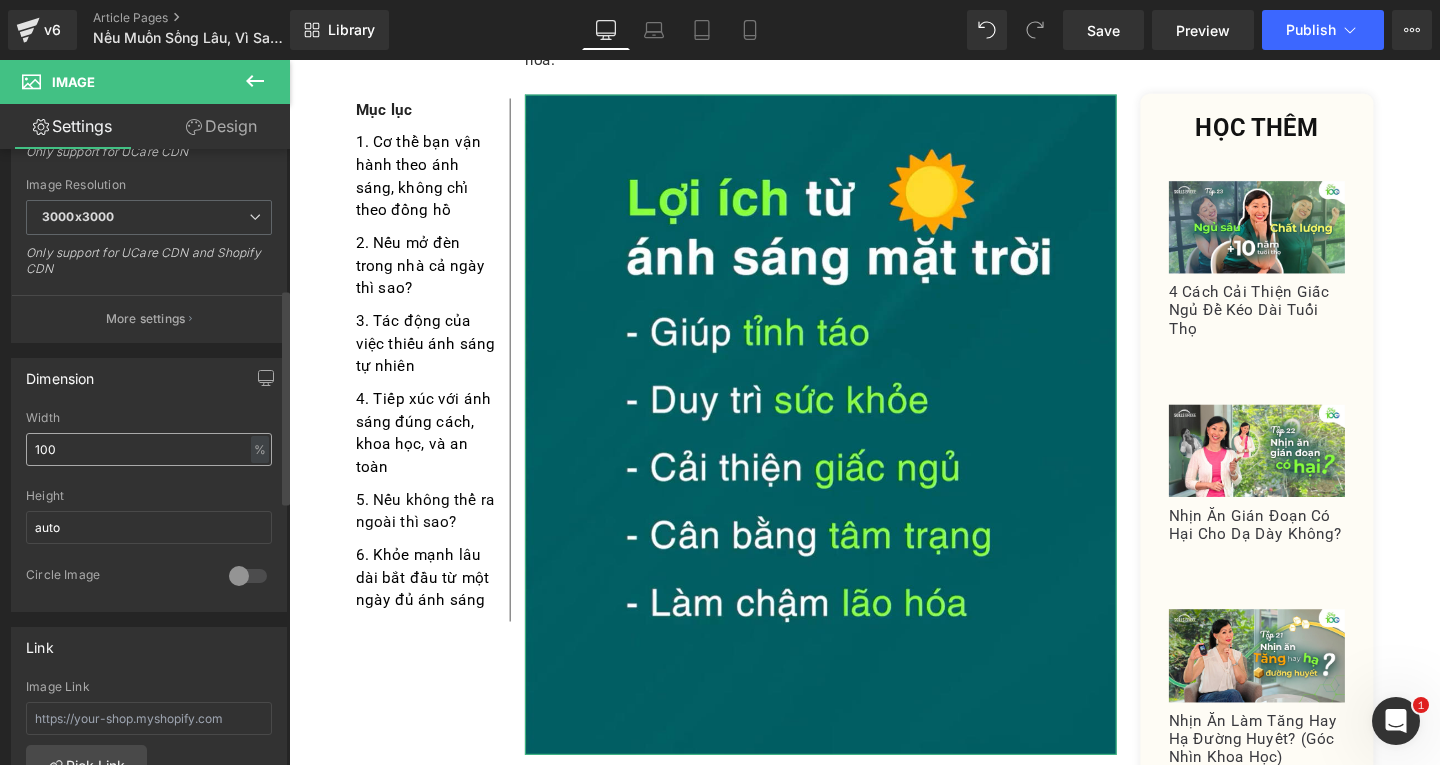 click on "100" at bounding box center (149, 449) 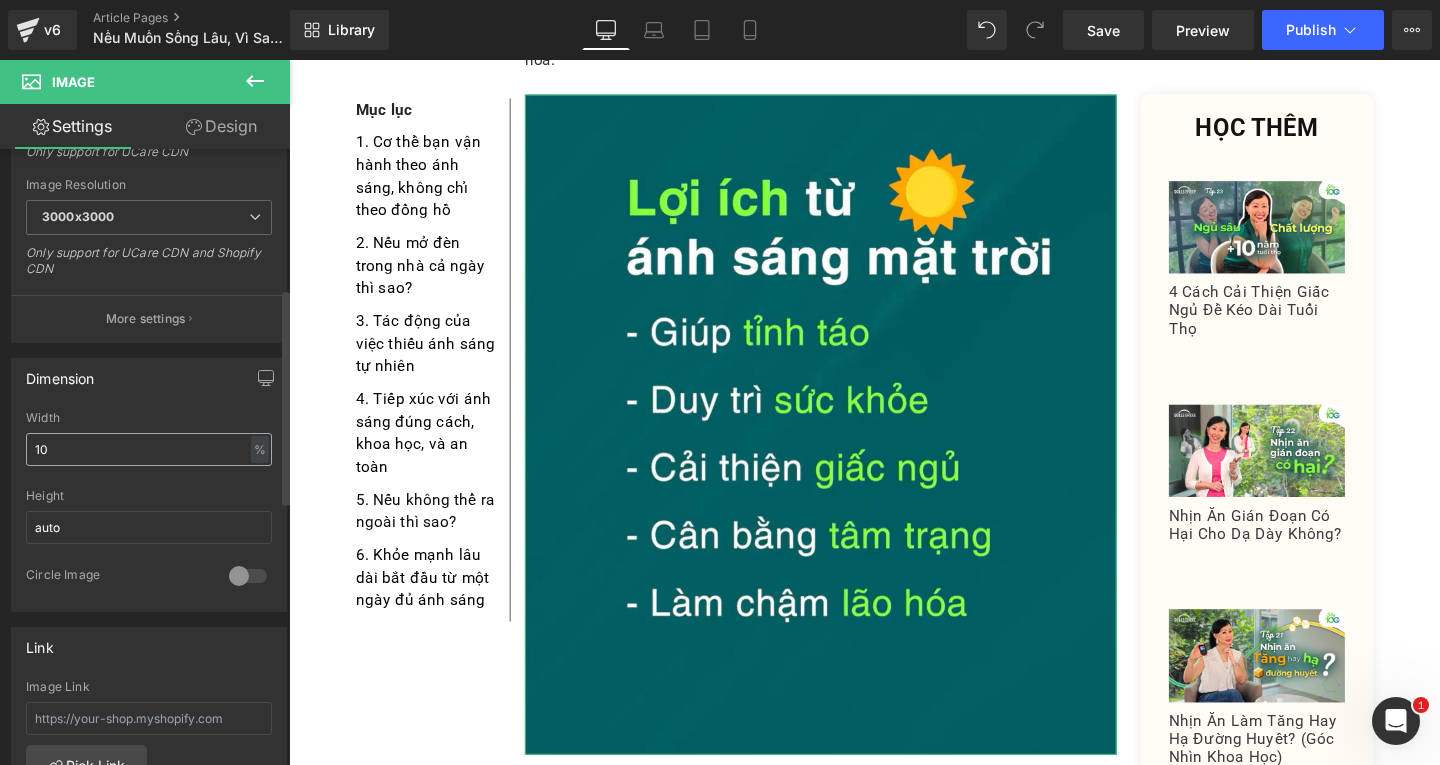 type on "1" 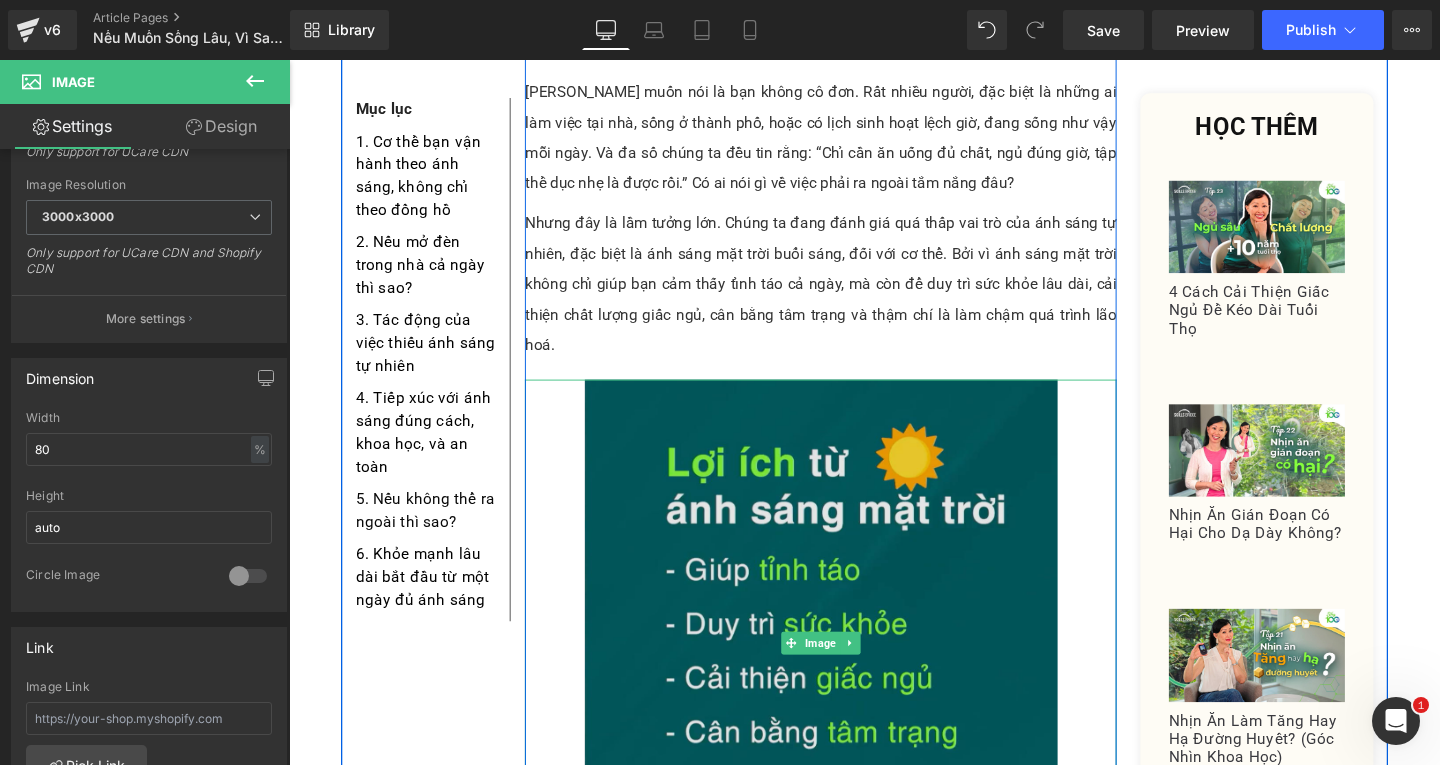 scroll, scrollTop: 1100, scrollLeft: 0, axis: vertical 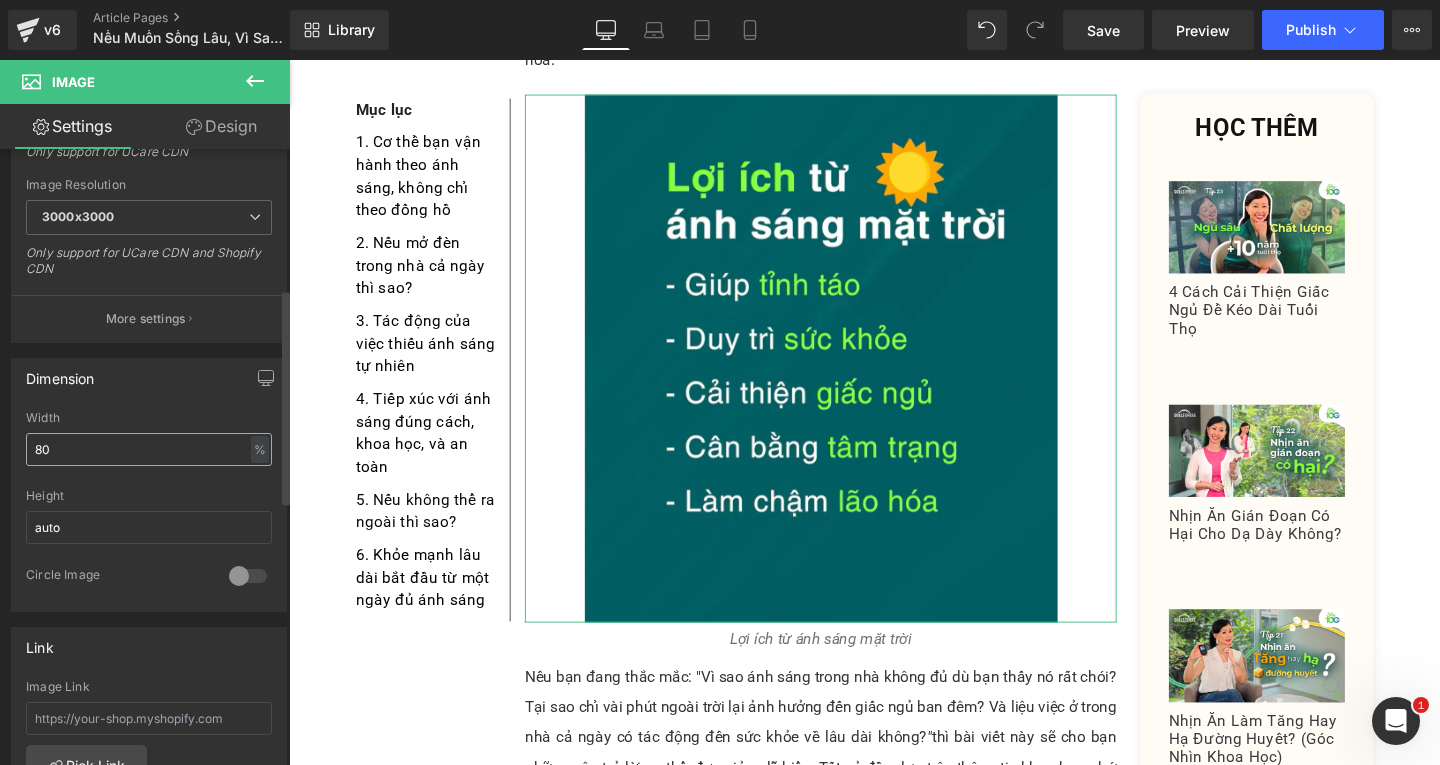 type on "8" 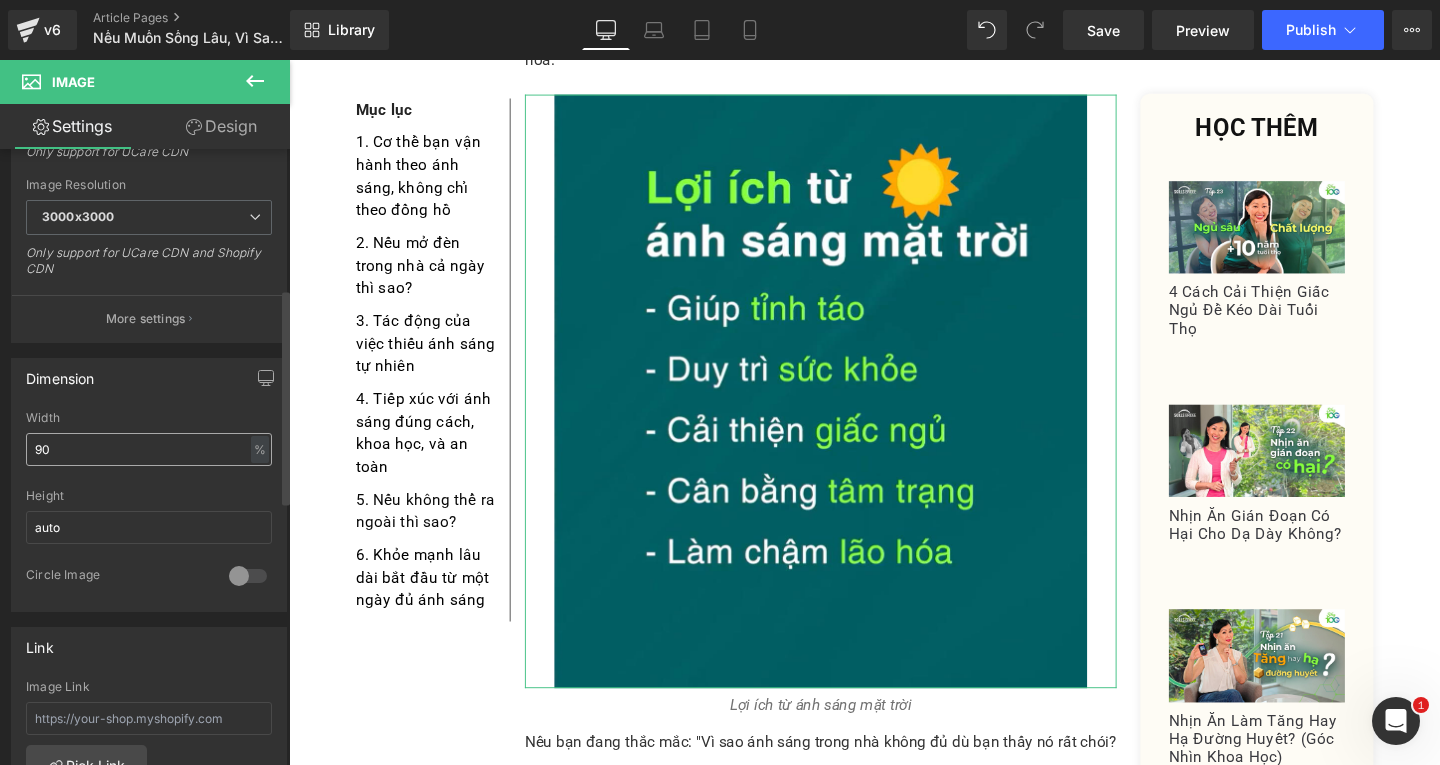 type on "90" 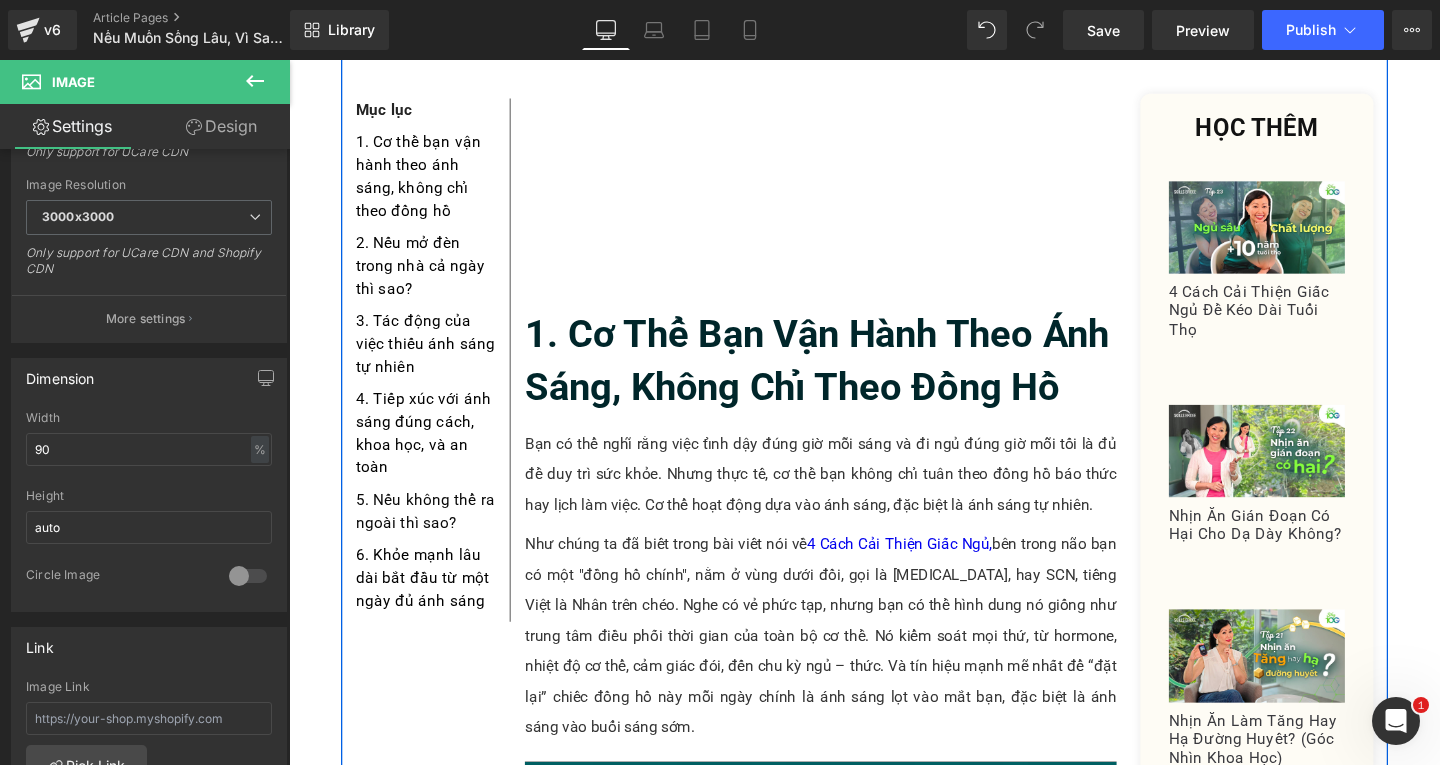 scroll, scrollTop: 1800, scrollLeft: 0, axis: vertical 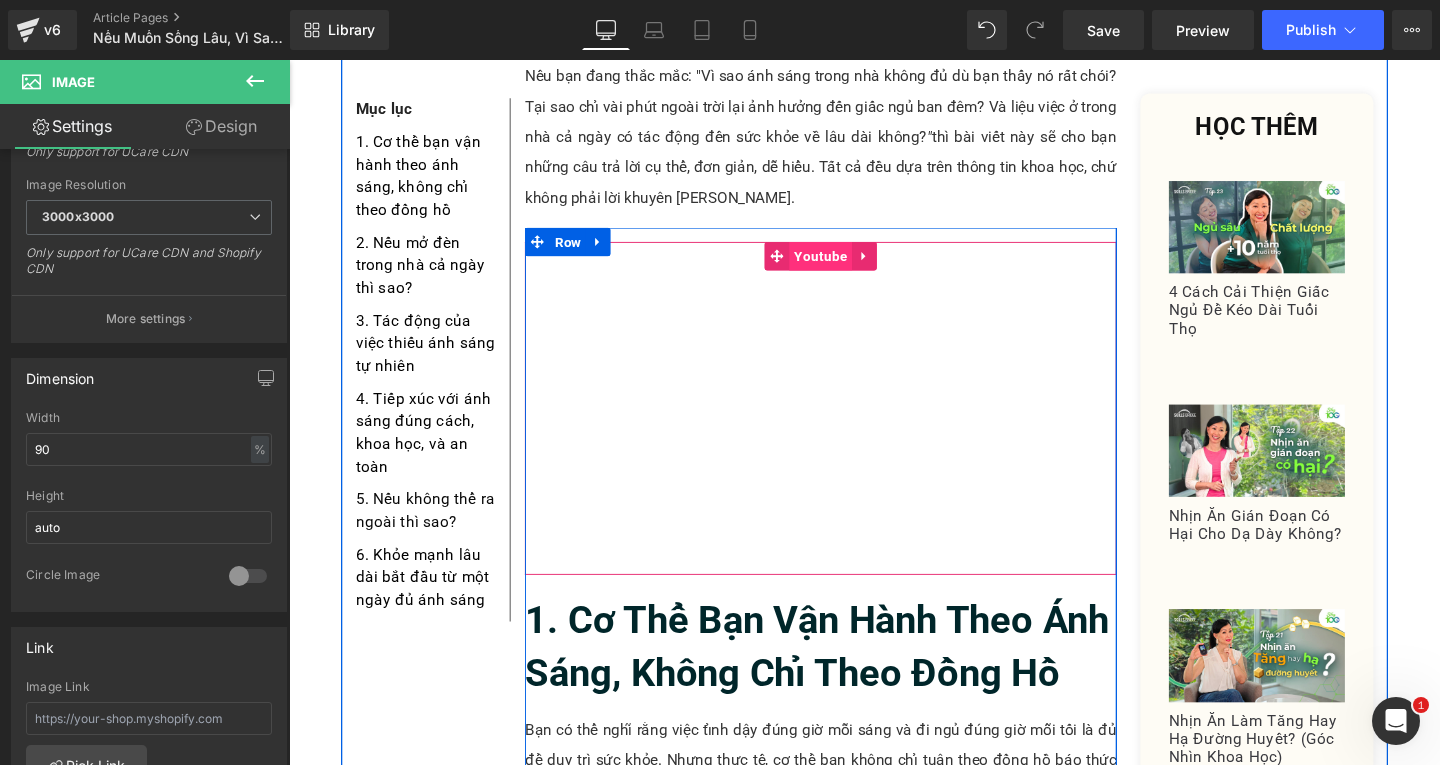 click on "Youtube" at bounding box center (848, 266) 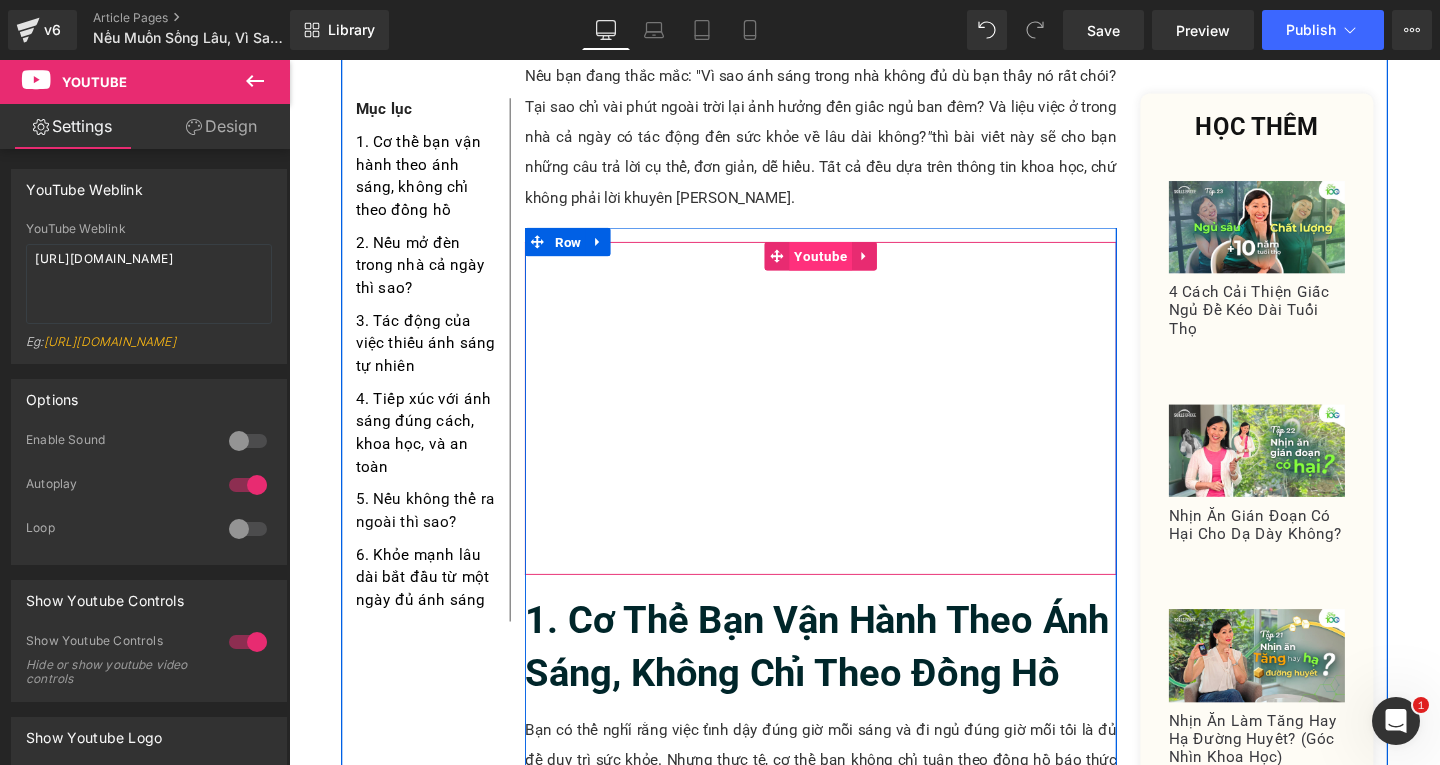 click on "Youtube" at bounding box center [848, 266] 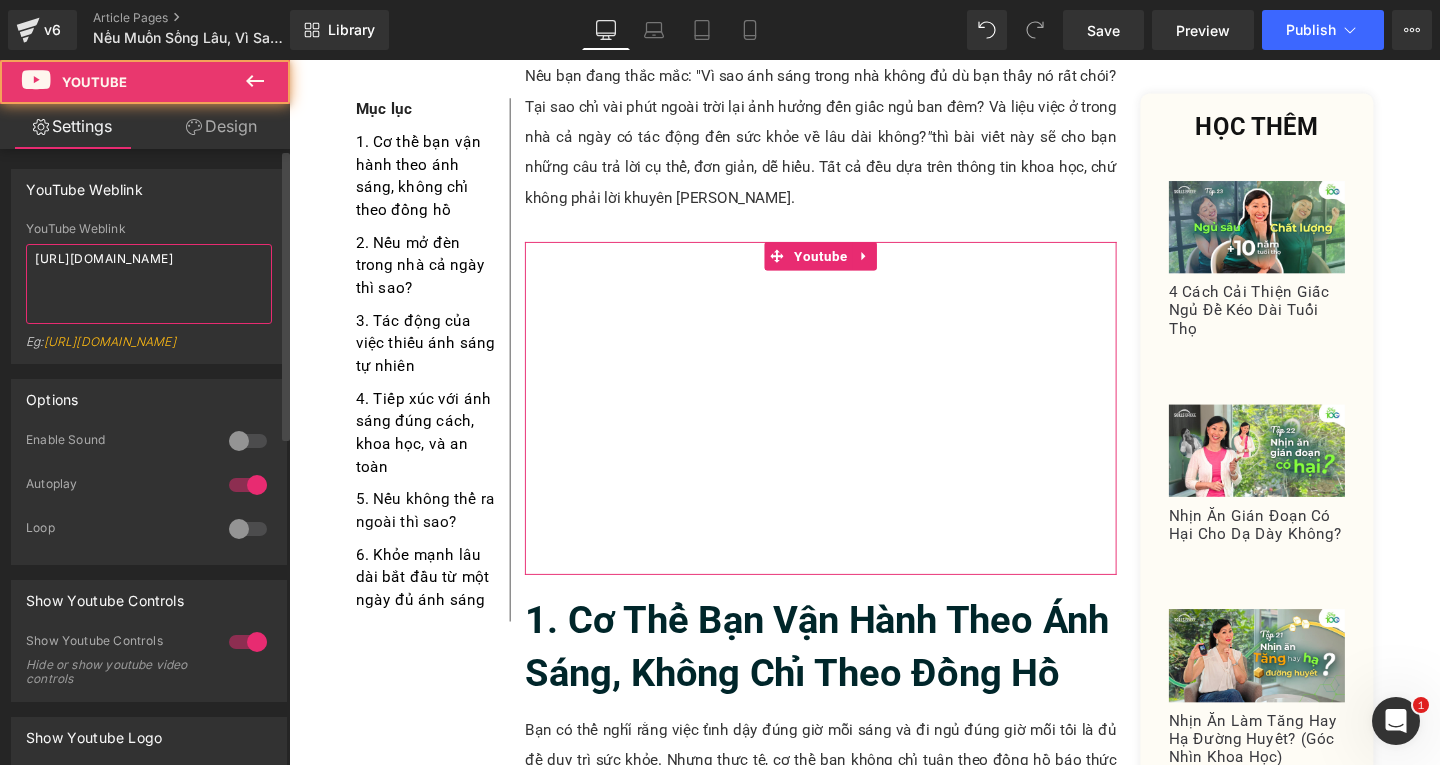 drag, startPoint x: 126, startPoint y: 263, endPoint x: 0, endPoint y: 255, distance: 126.253716 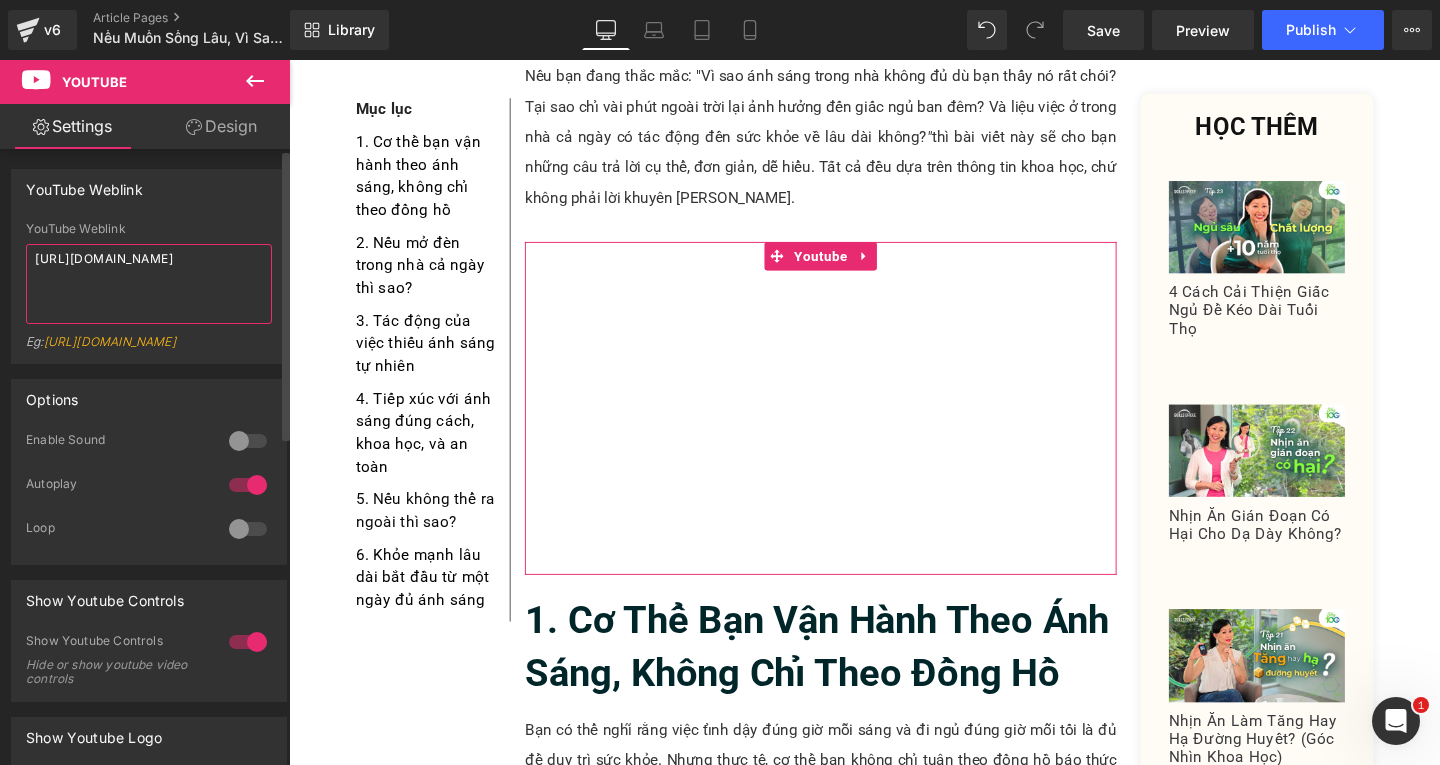 paste on "DJVJ2KB8TT" 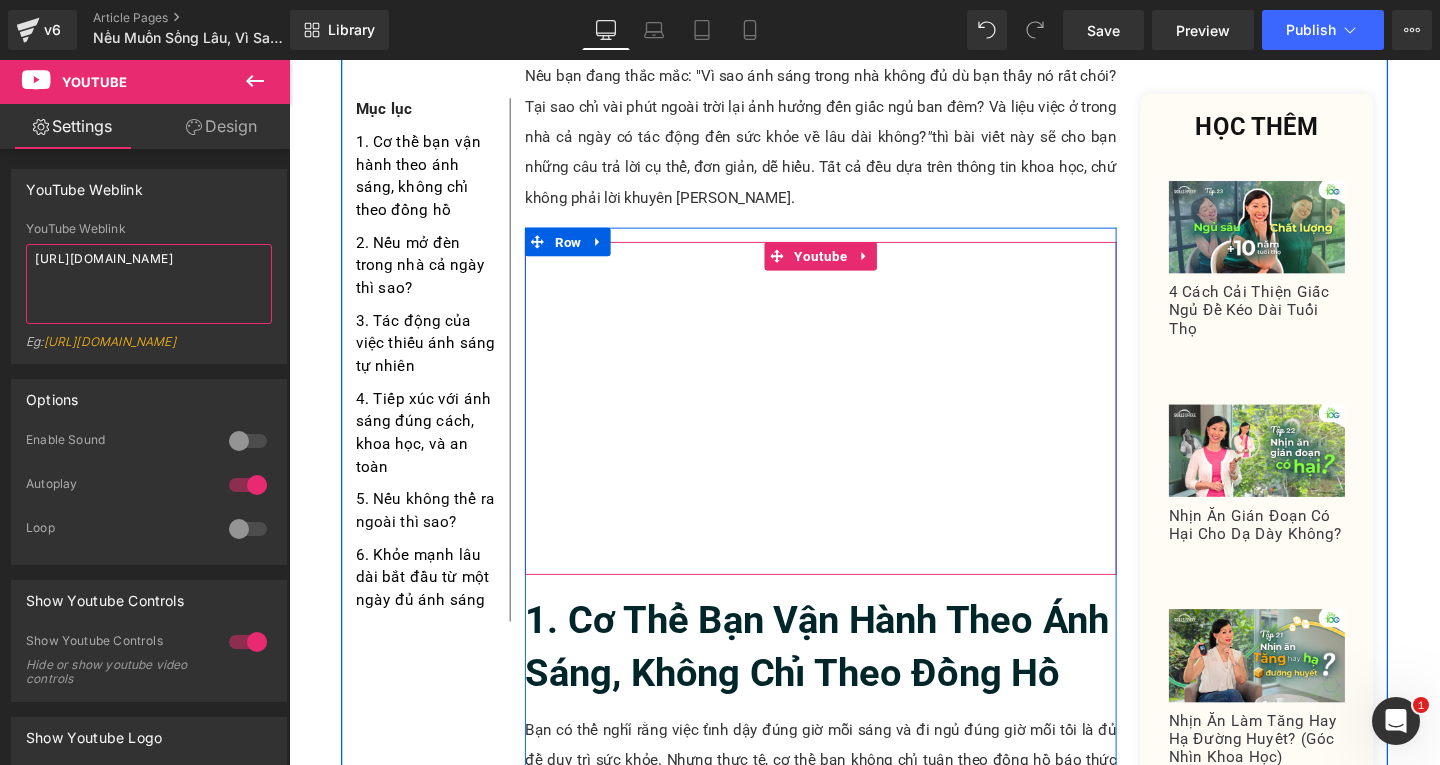 type on "[URL][DOMAIN_NAME]" 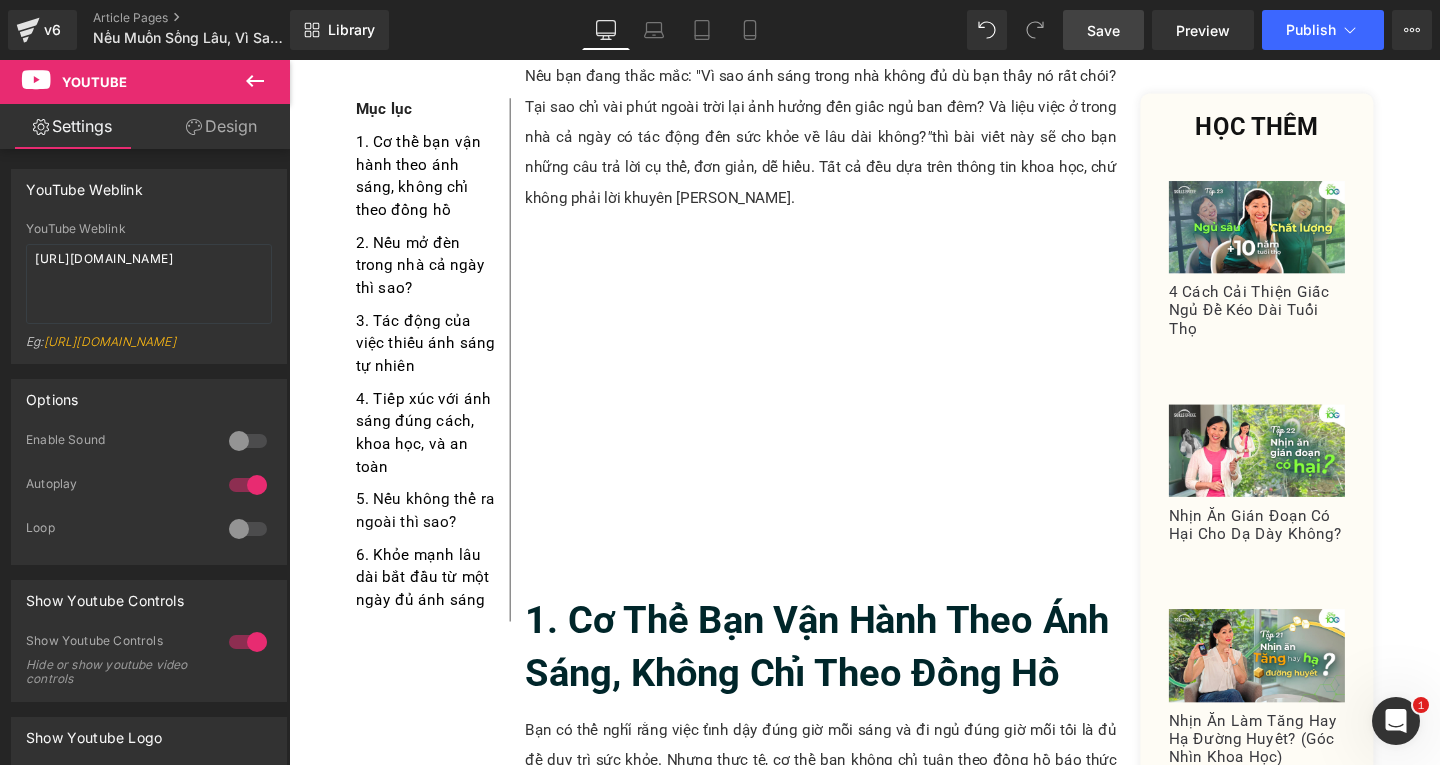 click on "Save" at bounding box center (1103, 30) 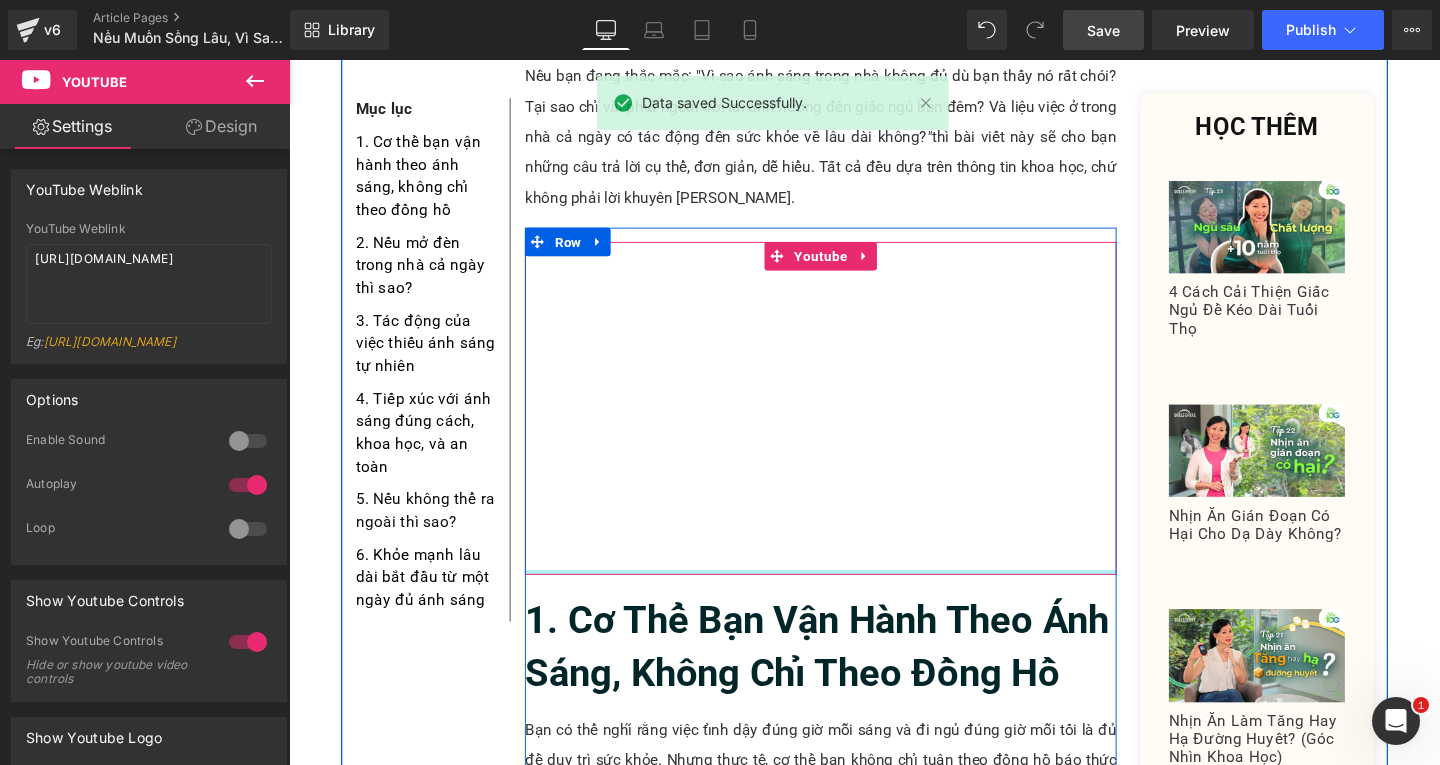 scroll, scrollTop: 1500, scrollLeft: 0, axis: vertical 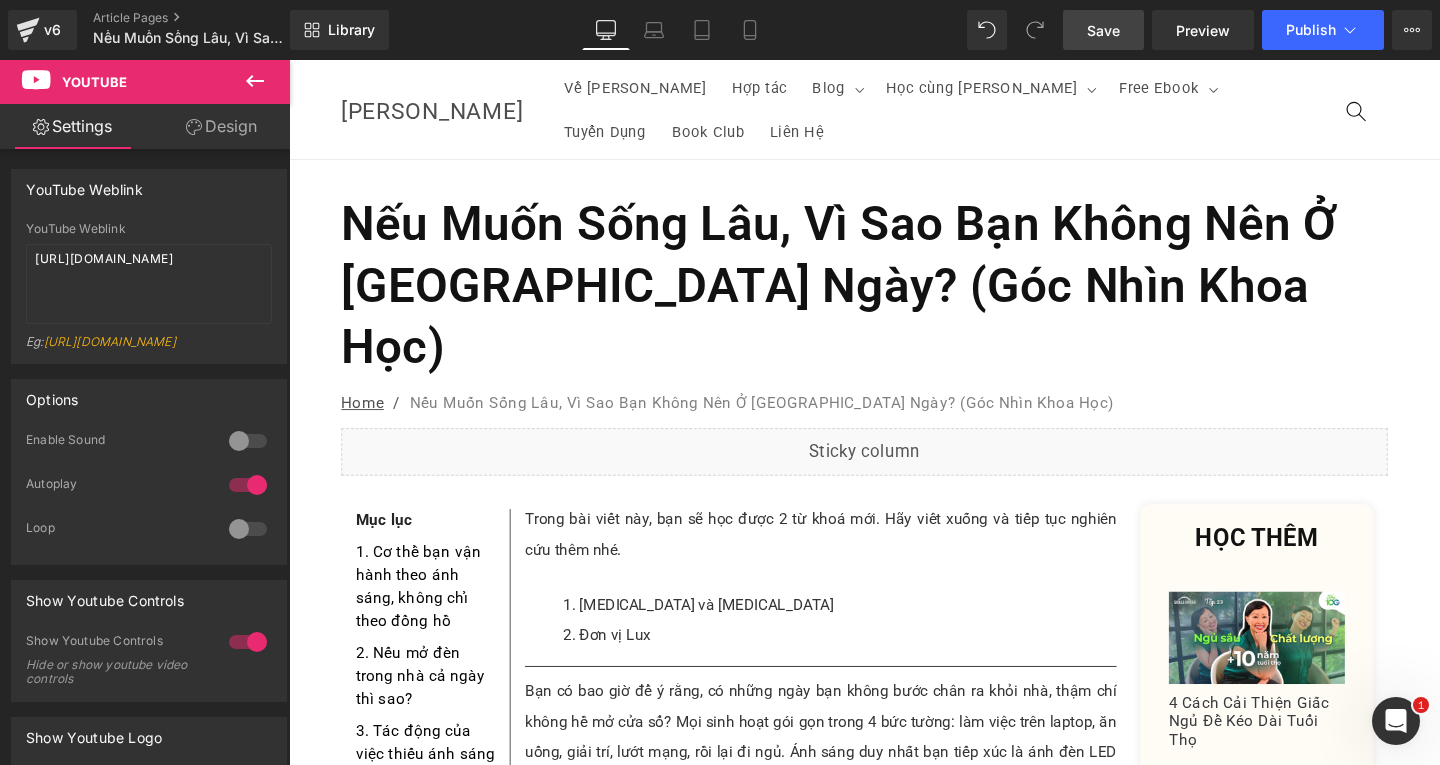 drag, startPoint x: 1491, startPoint y: 203, endPoint x: 1703, endPoint y: 88, distance: 241.18251 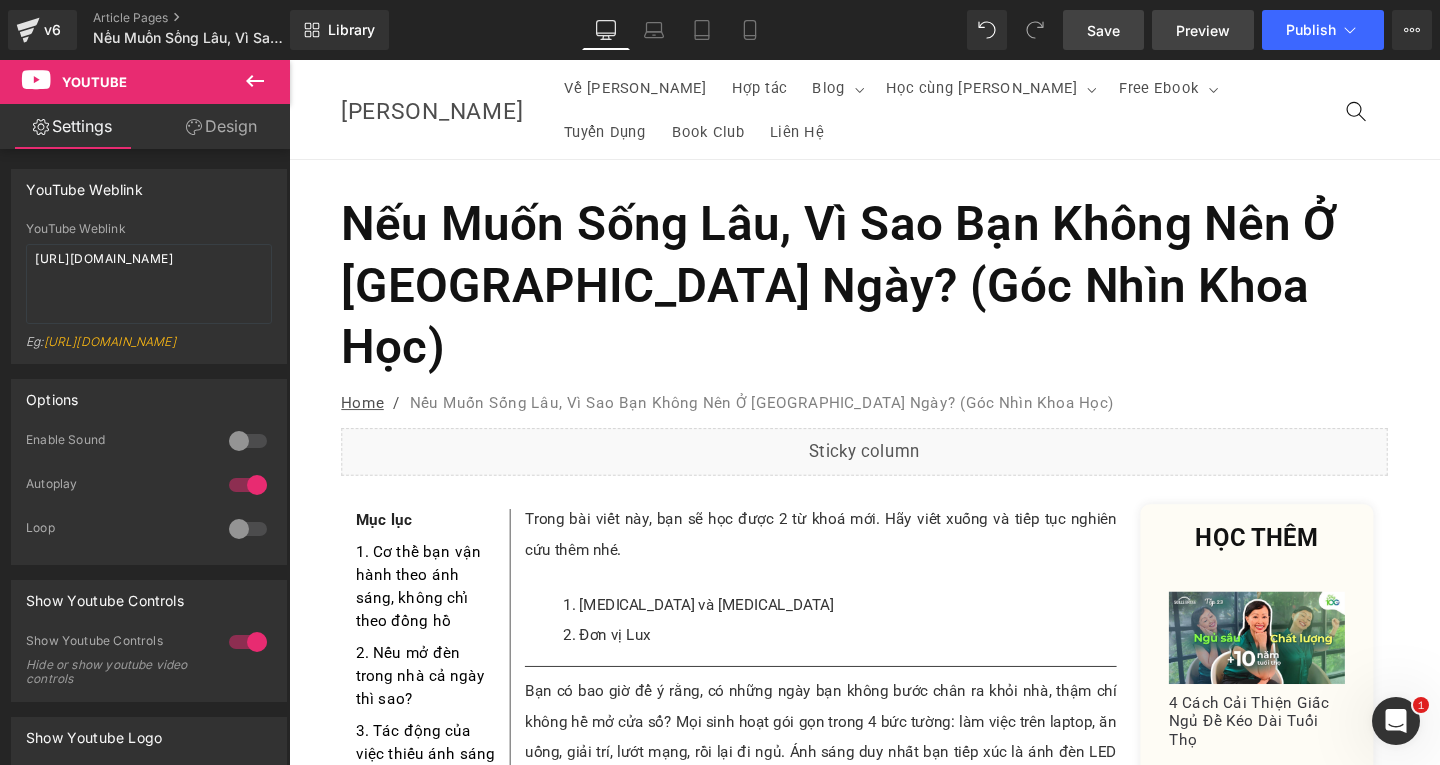 click on "Preview" at bounding box center (1203, 30) 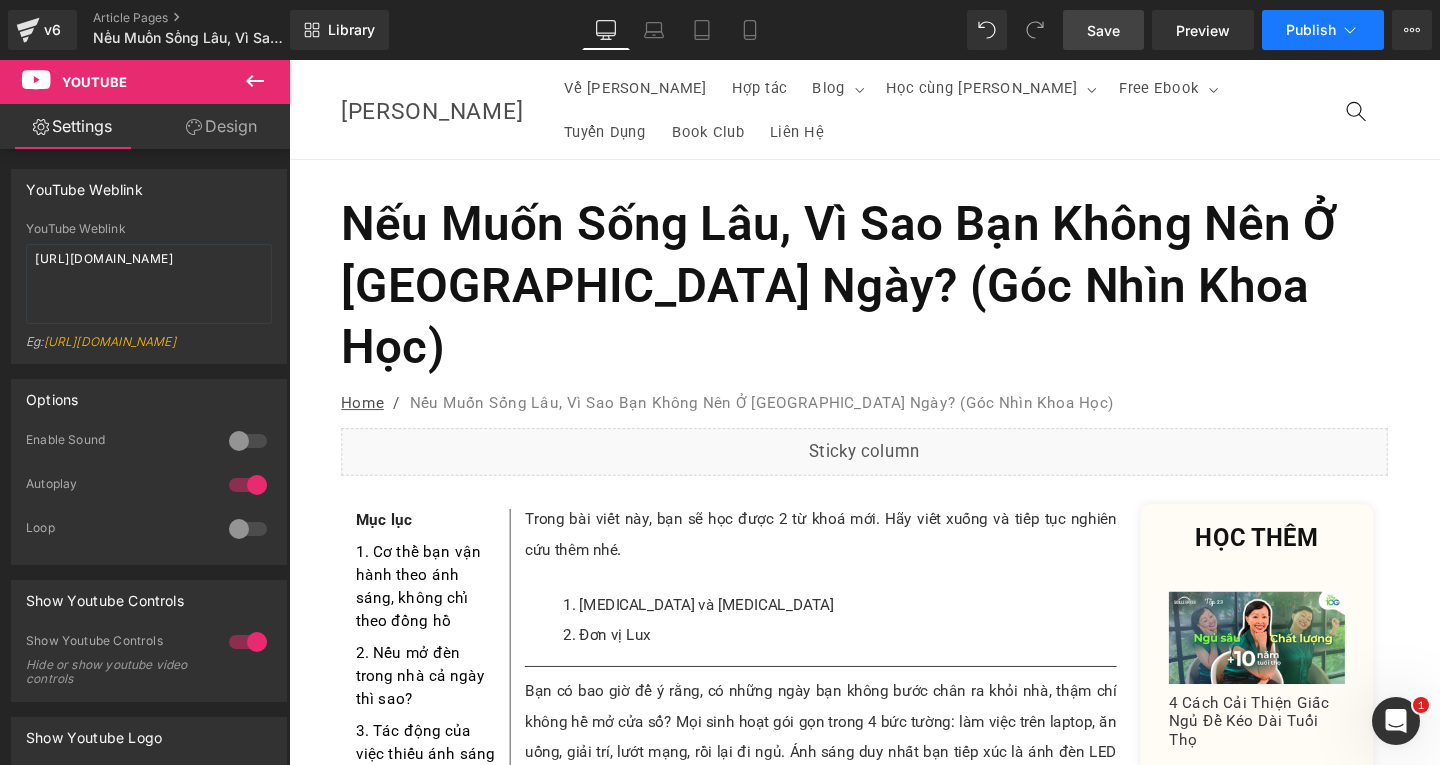 click on "Publish" at bounding box center (1323, 30) 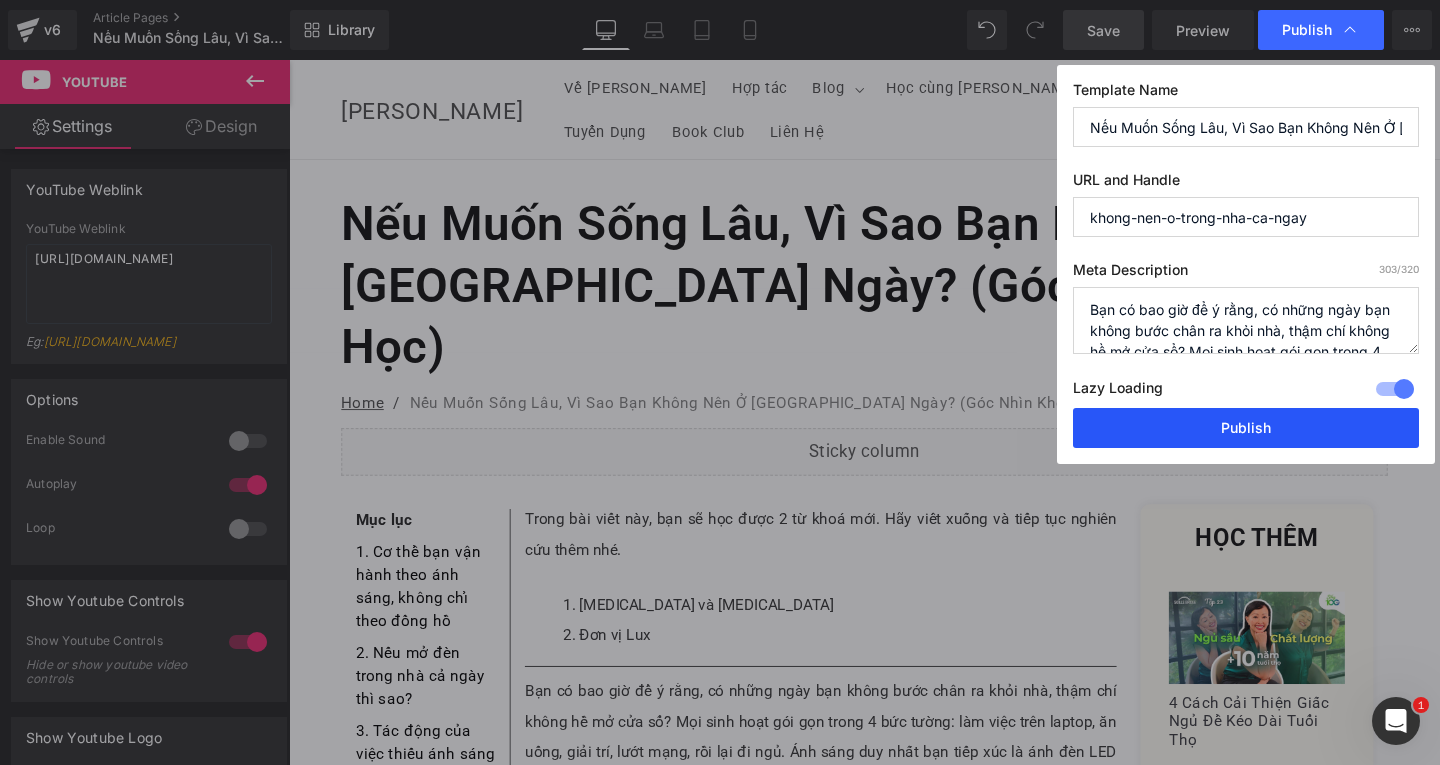 click on "Publish" at bounding box center (1246, 428) 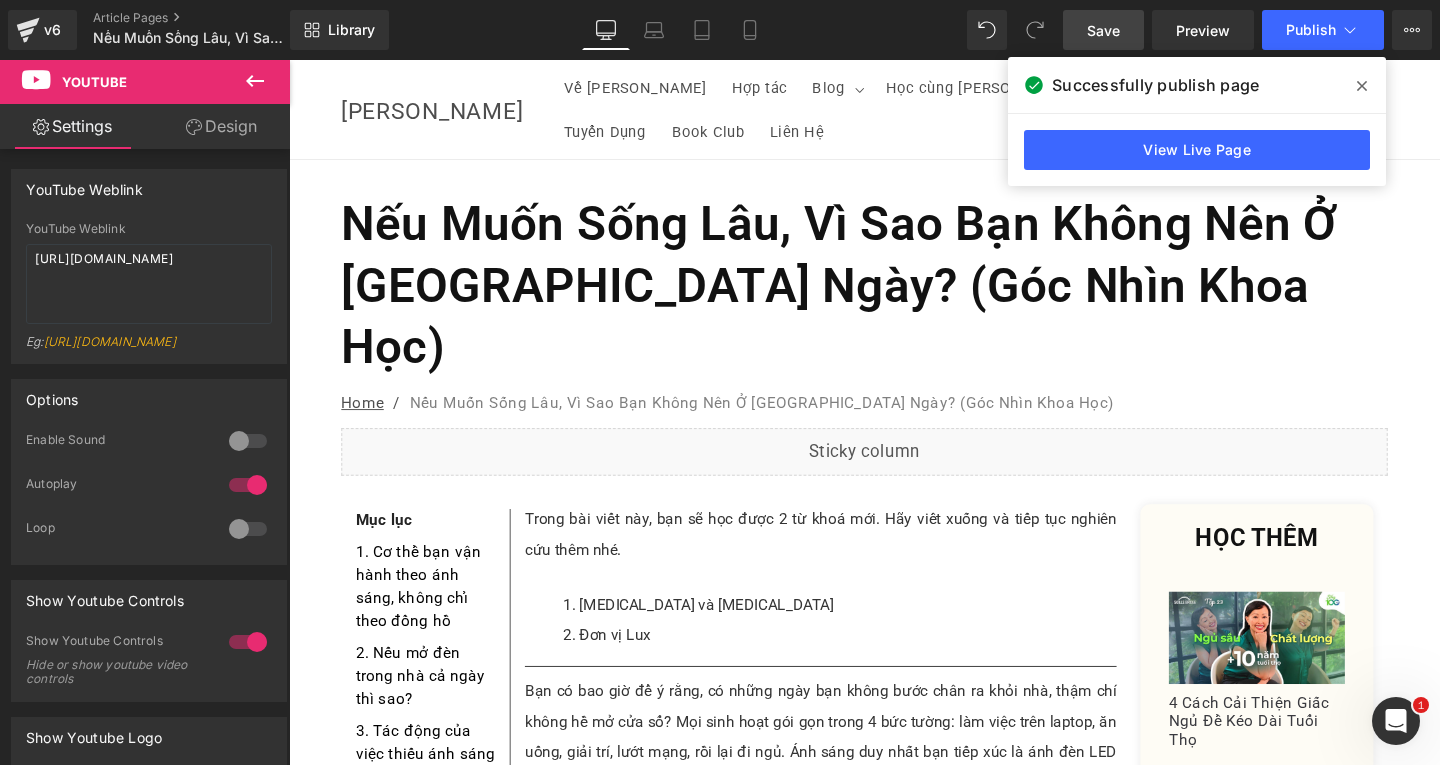 click on "Save" at bounding box center [1103, 30] 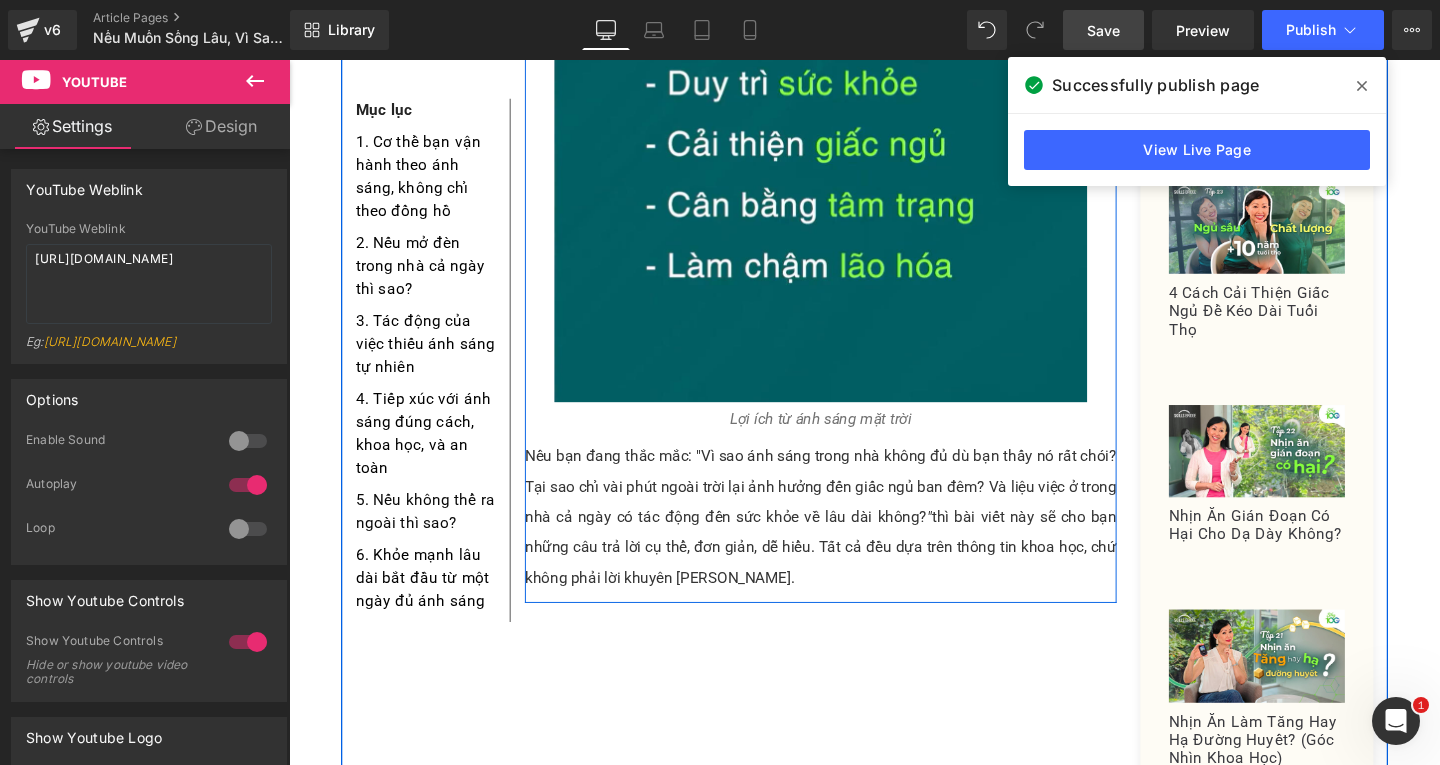 scroll, scrollTop: 1700, scrollLeft: 0, axis: vertical 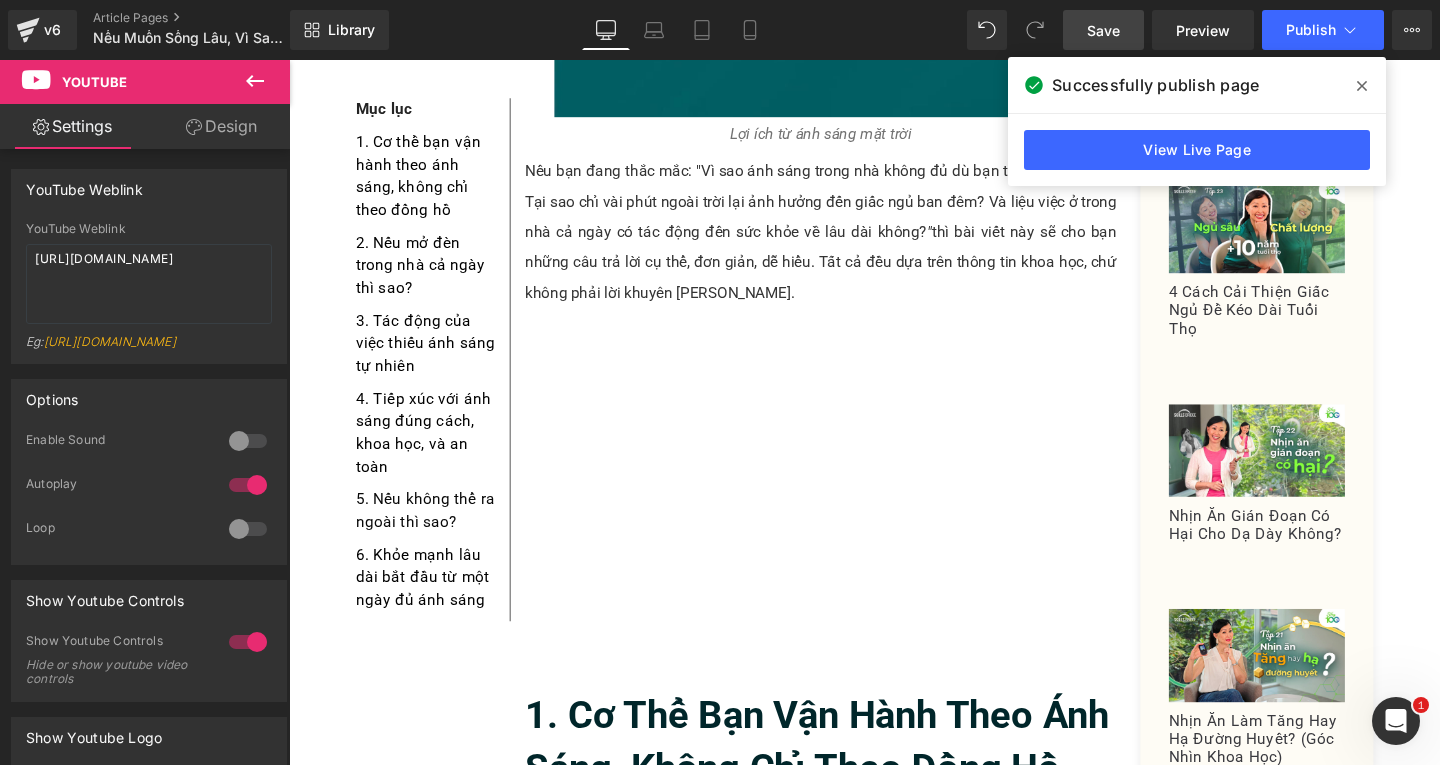 click 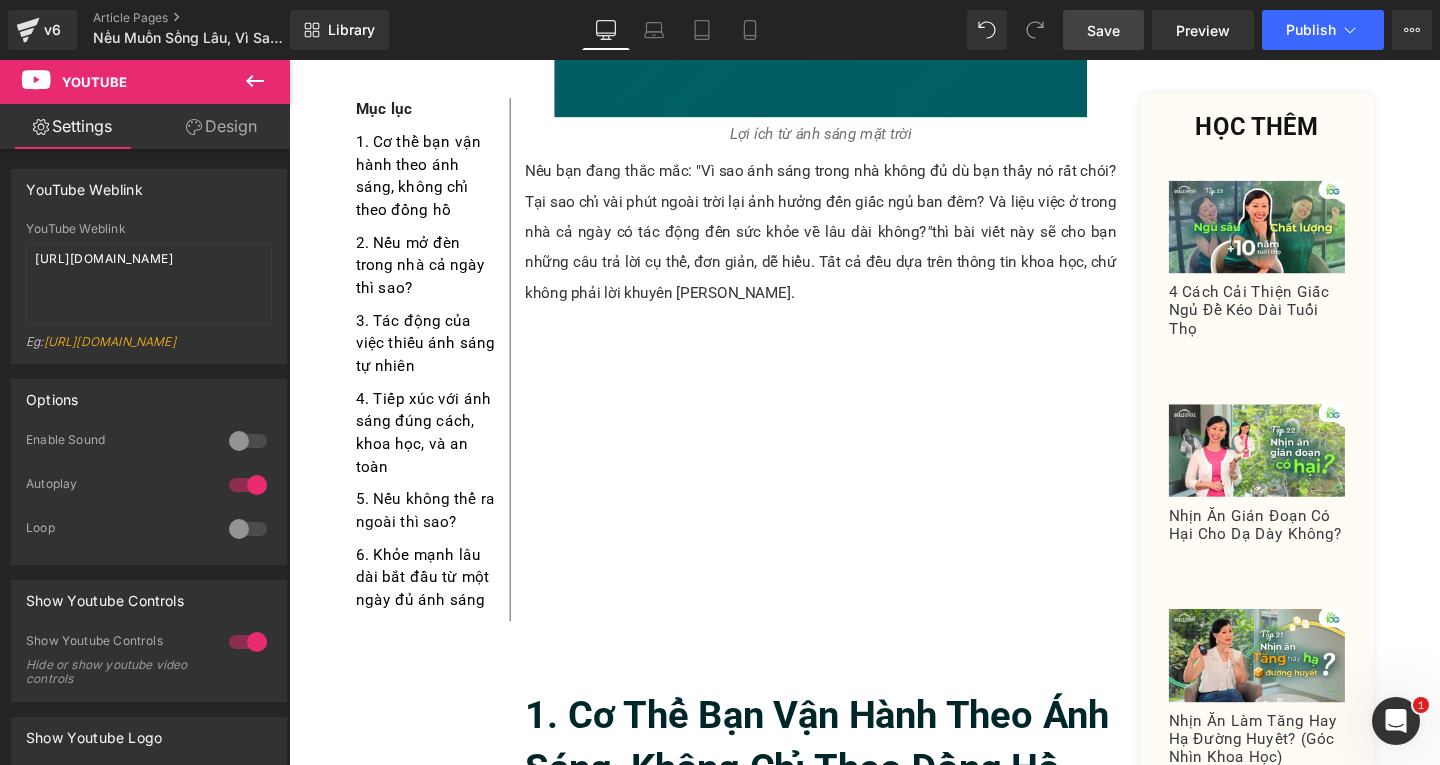 click on "Save" at bounding box center (1103, 30) 